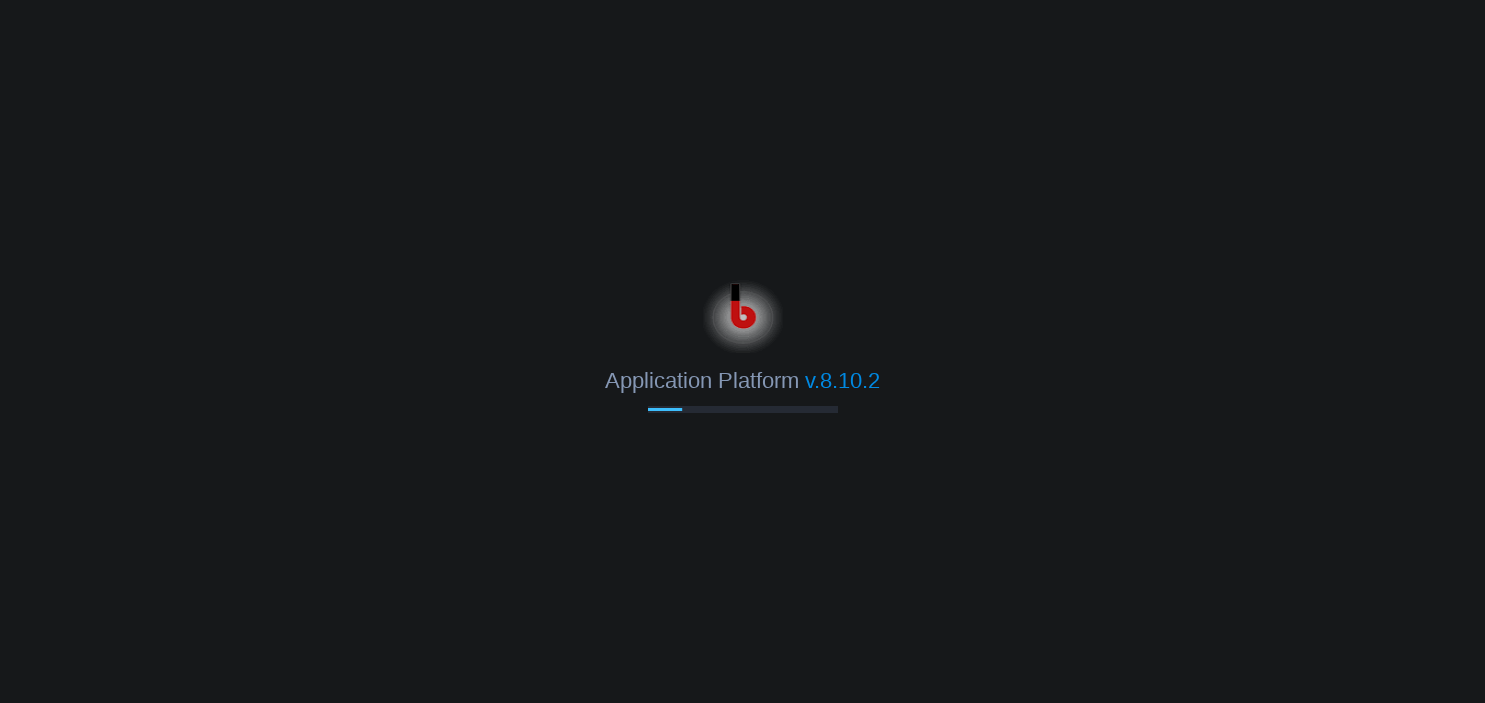 scroll, scrollTop: 0, scrollLeft: 0, axis: both 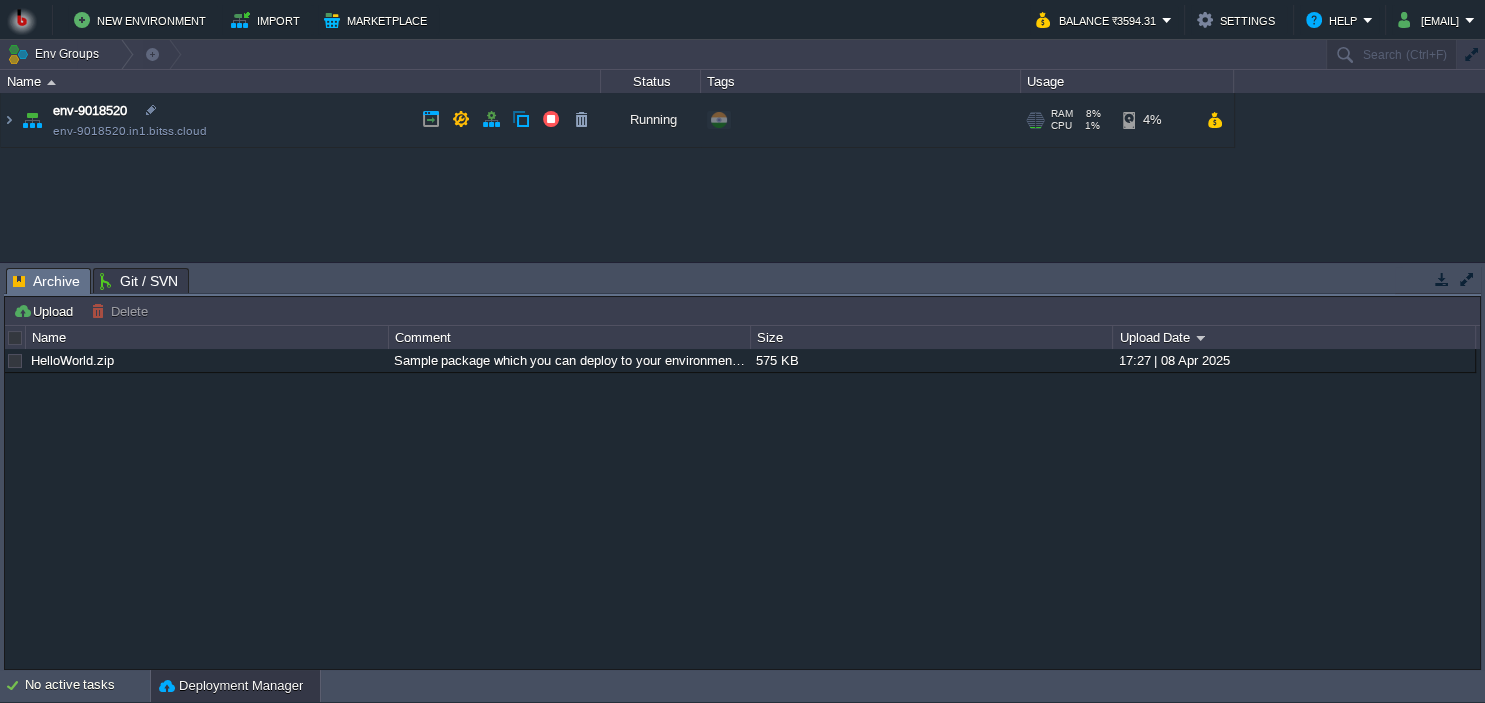 click on "env-9018520 env-9018520.in1.bitss.cloud" at bounding box center (301, 120) 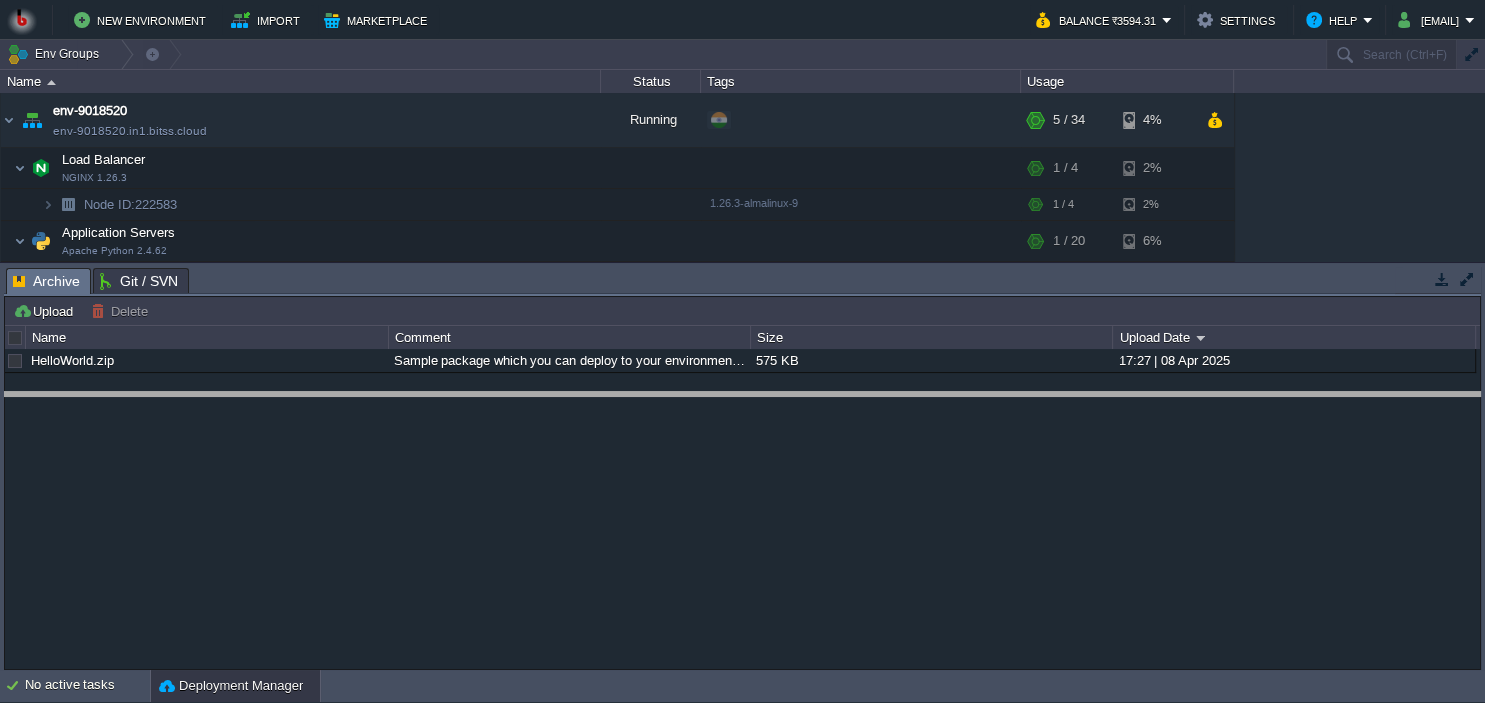 drag, startPoint x: 546, startPoint y: 278, endPoint x: 546, endPoint y: 406, distance: 128 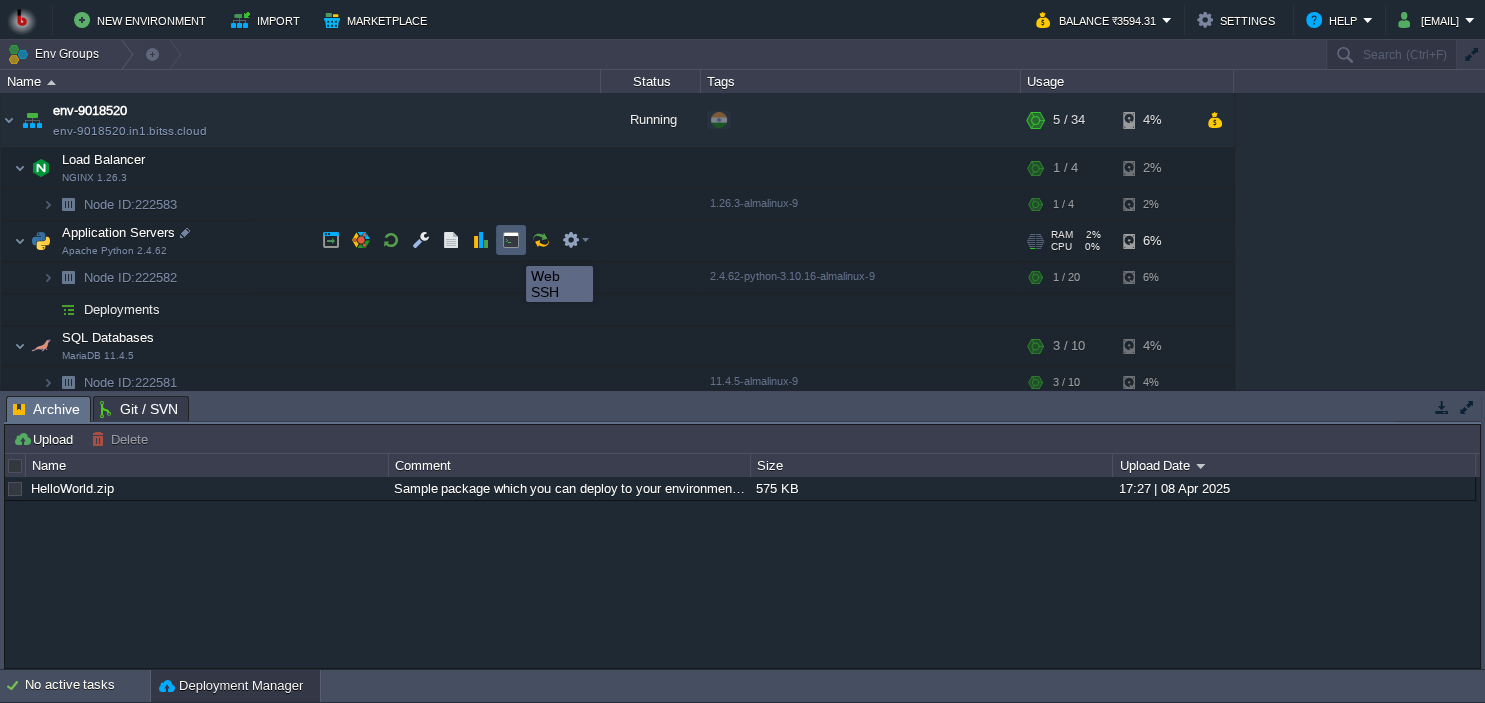 click at bounding box center [511, 240] 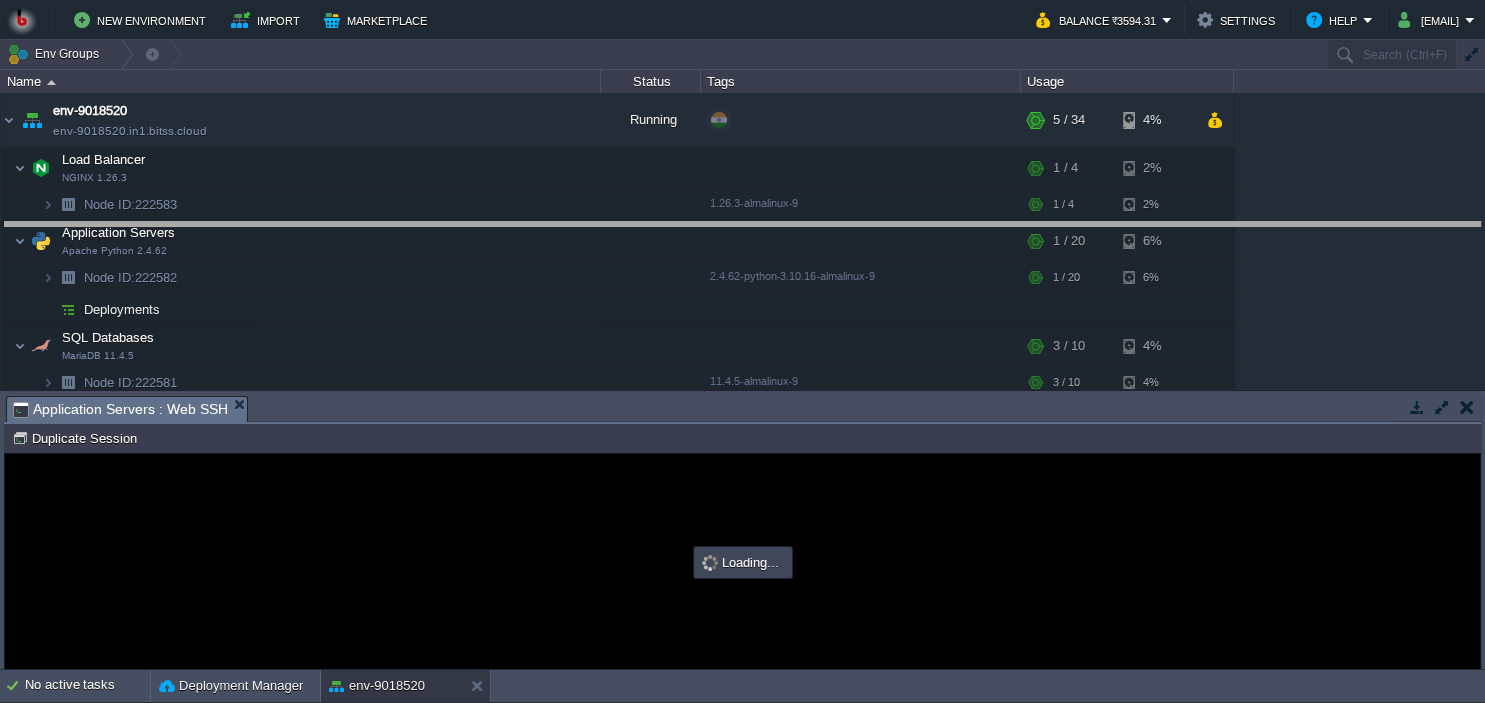 drag, startPoint x: 538, startPoint y: 402, endPoint x: 526, endPoint y: 228, distance: 174.4133 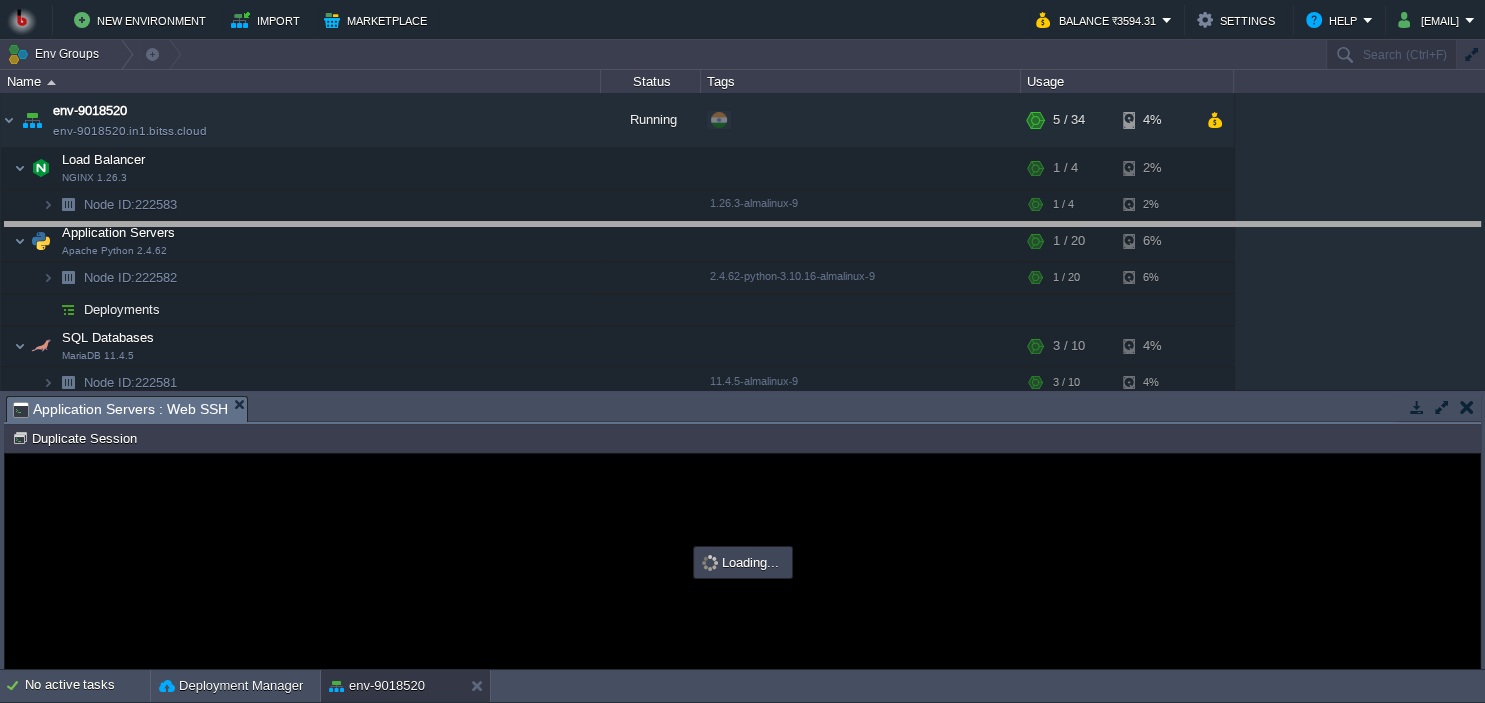 click on "New Environment Import Marketplace Bonus ₹0.00 Upgrade Account Balance ₹3594.31 Settings Help flutterwithpraveen@gmail.com       Env Groups                     Search (Ctrl+F)         auto-gen Name Status Tags Usage env-9018520 env-9018520.in1.bitss.cloud Running                                 + Add to Env Group                                                                                                                                                            RAM                 8%                                         CPU                 1%                             5 / 34                    4%       Load Balancer NGINX 1.26.3                                                                                                                                                            RAM                 7%                                         CPU                 1%                             1 / 4                    2%     Node ID:  222583" at bounding box center (742, 351) 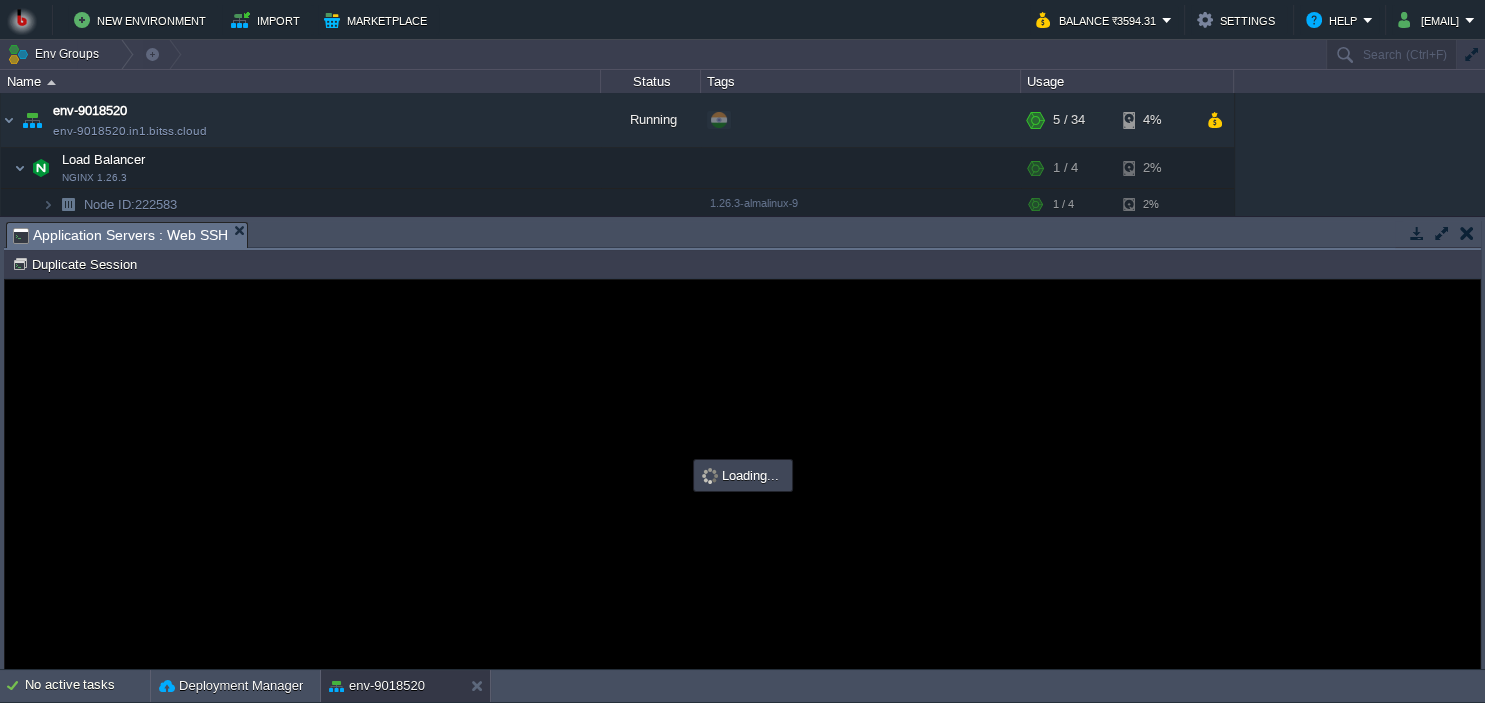 scroll, scrollTop: 0, scrollLeft: 0, axis: both 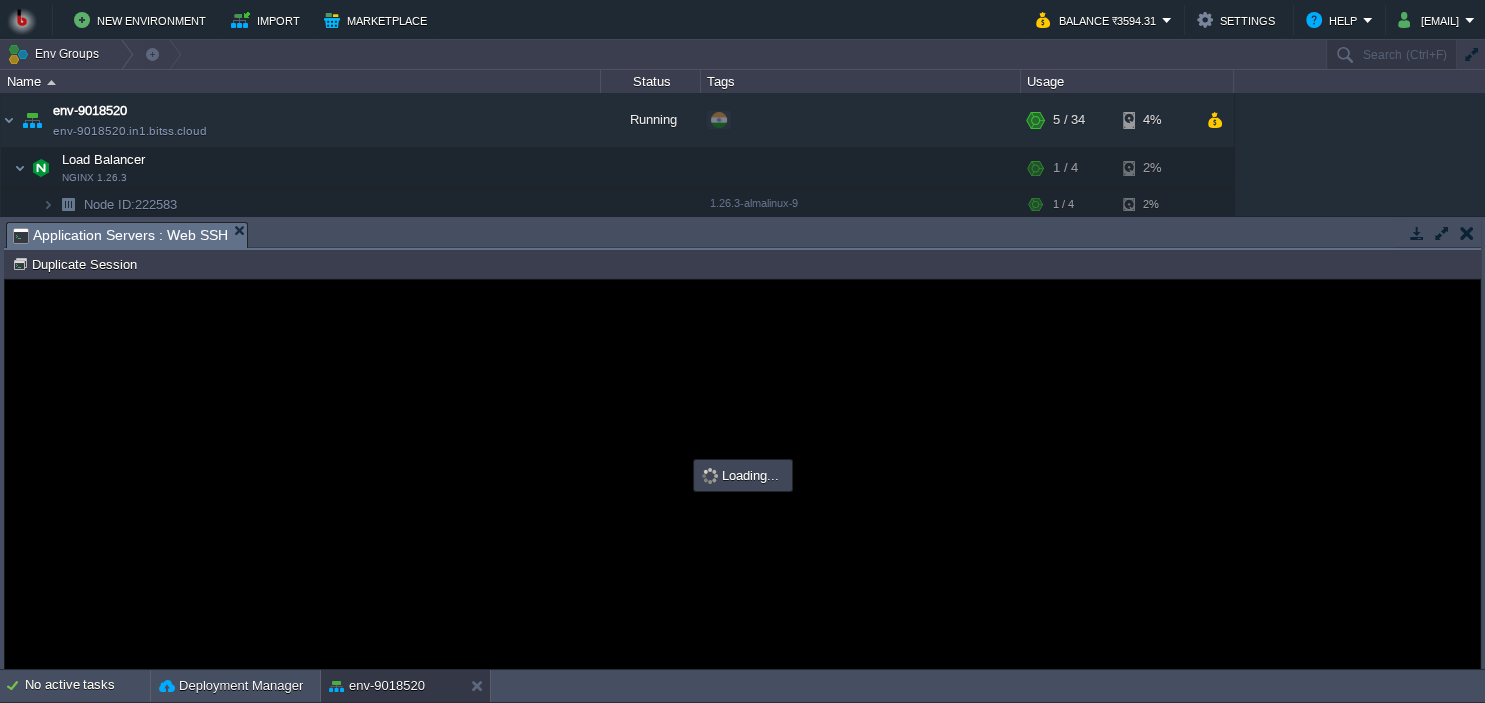 type on "#000000" 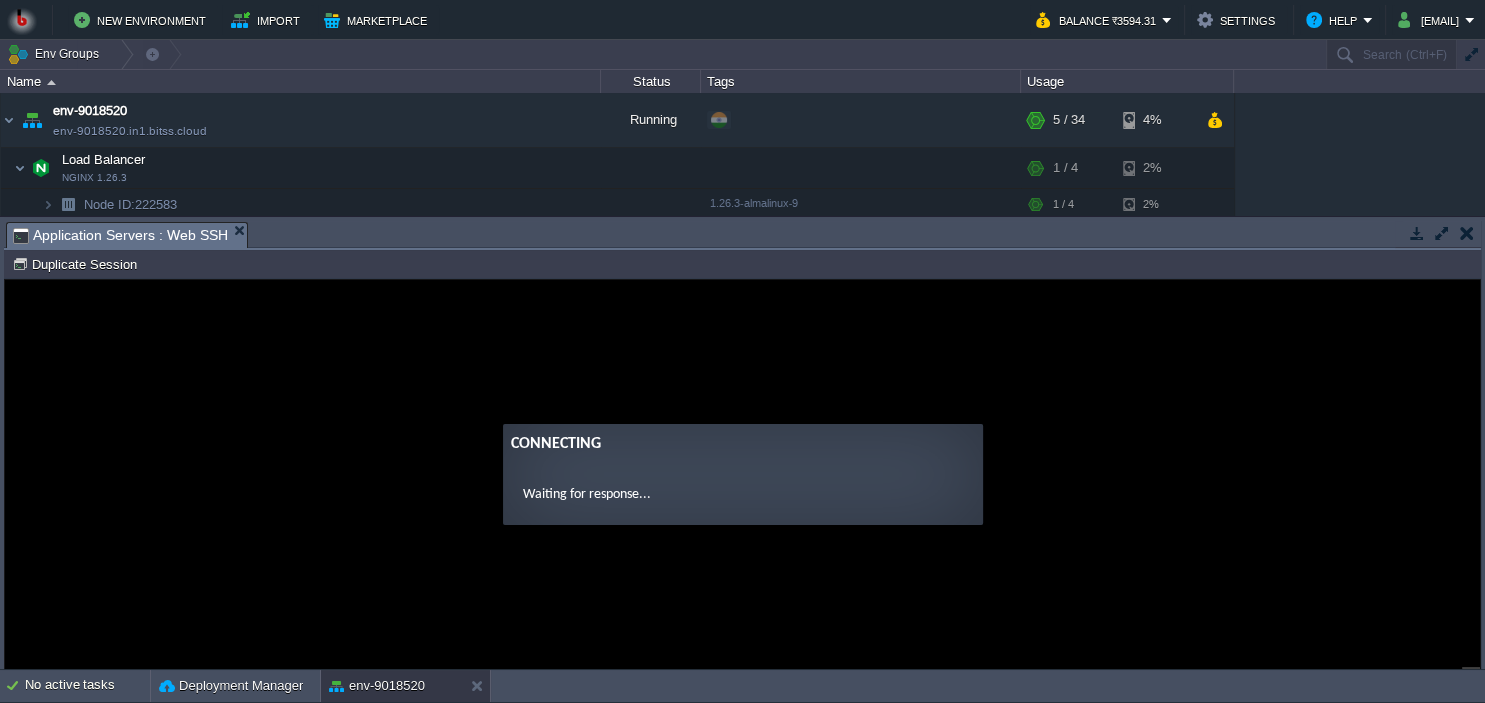 click on "Connecting
Waiting for response..." at bounding box center [742, 474] 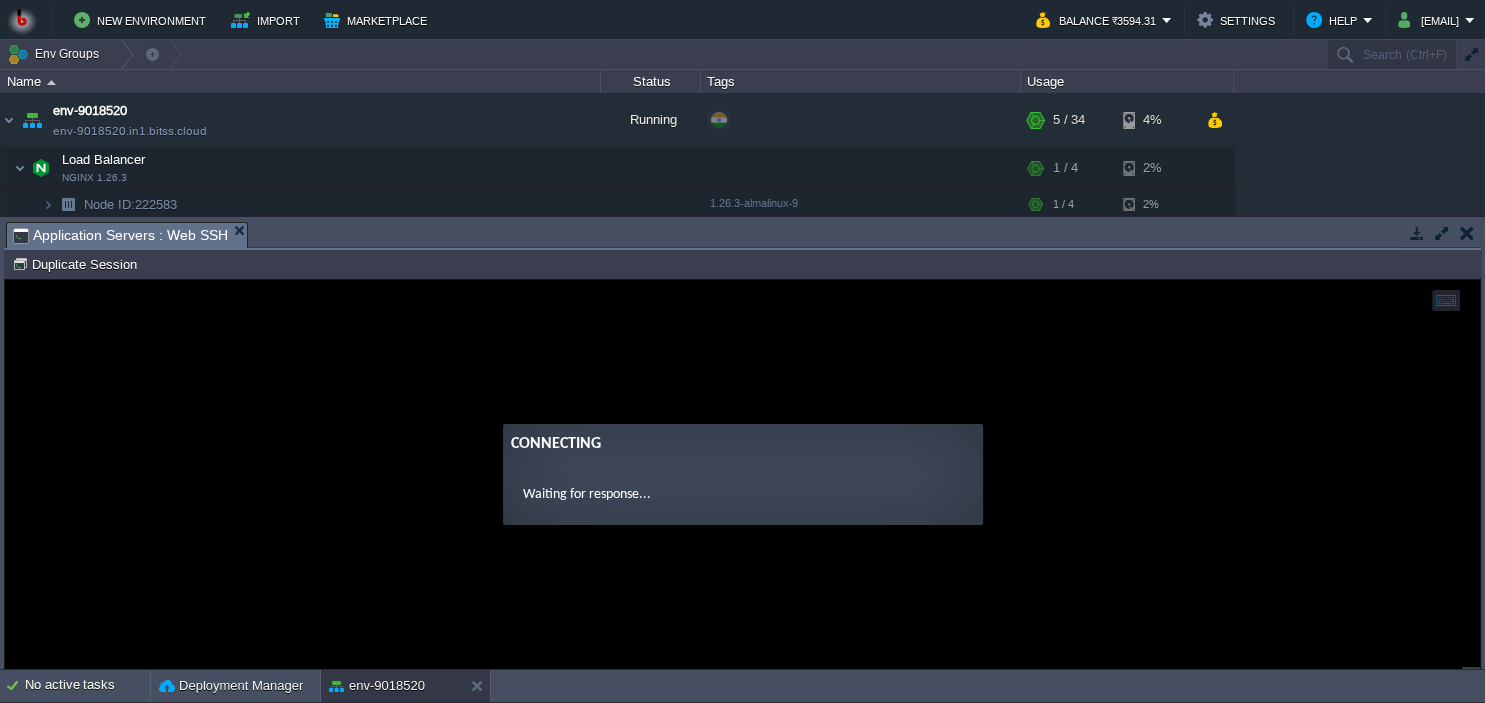 click on "Connecting
Waiting for response..." at bounding box center (742, 474) 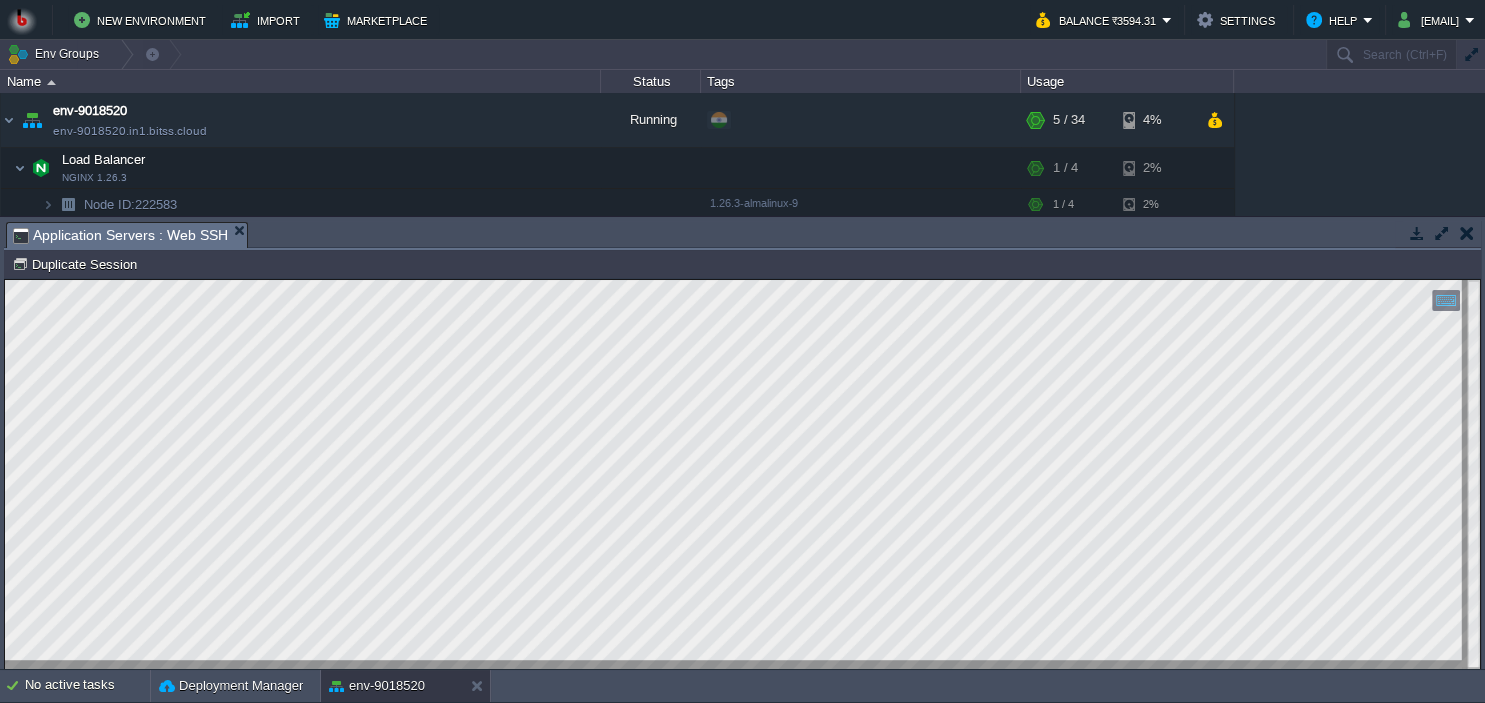 scroll, scrollTop: 9, scrollLeft: 0, axis: vertical 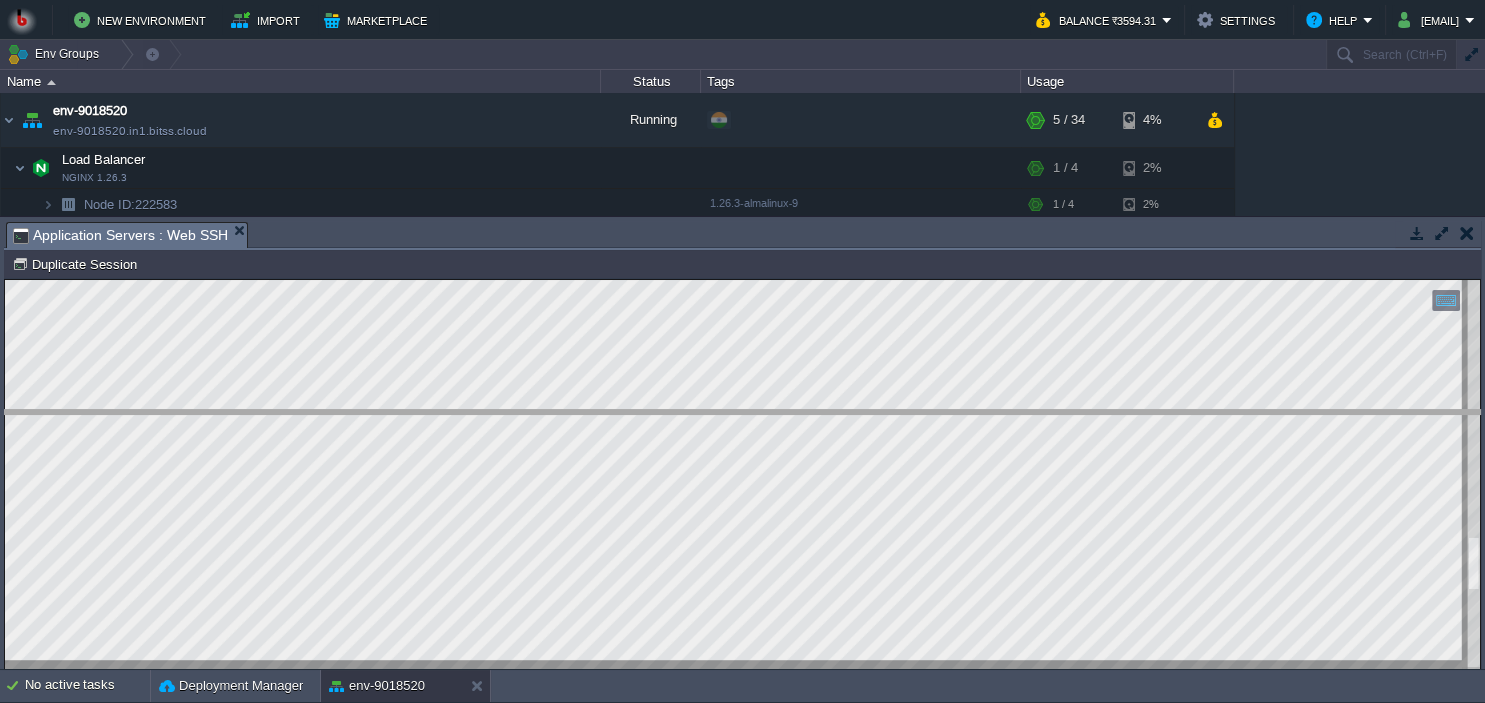 drag, startPoint x: 698, startPoint y: 242, endPoint x: 685, endPoint y: 453, distance: 211.4001 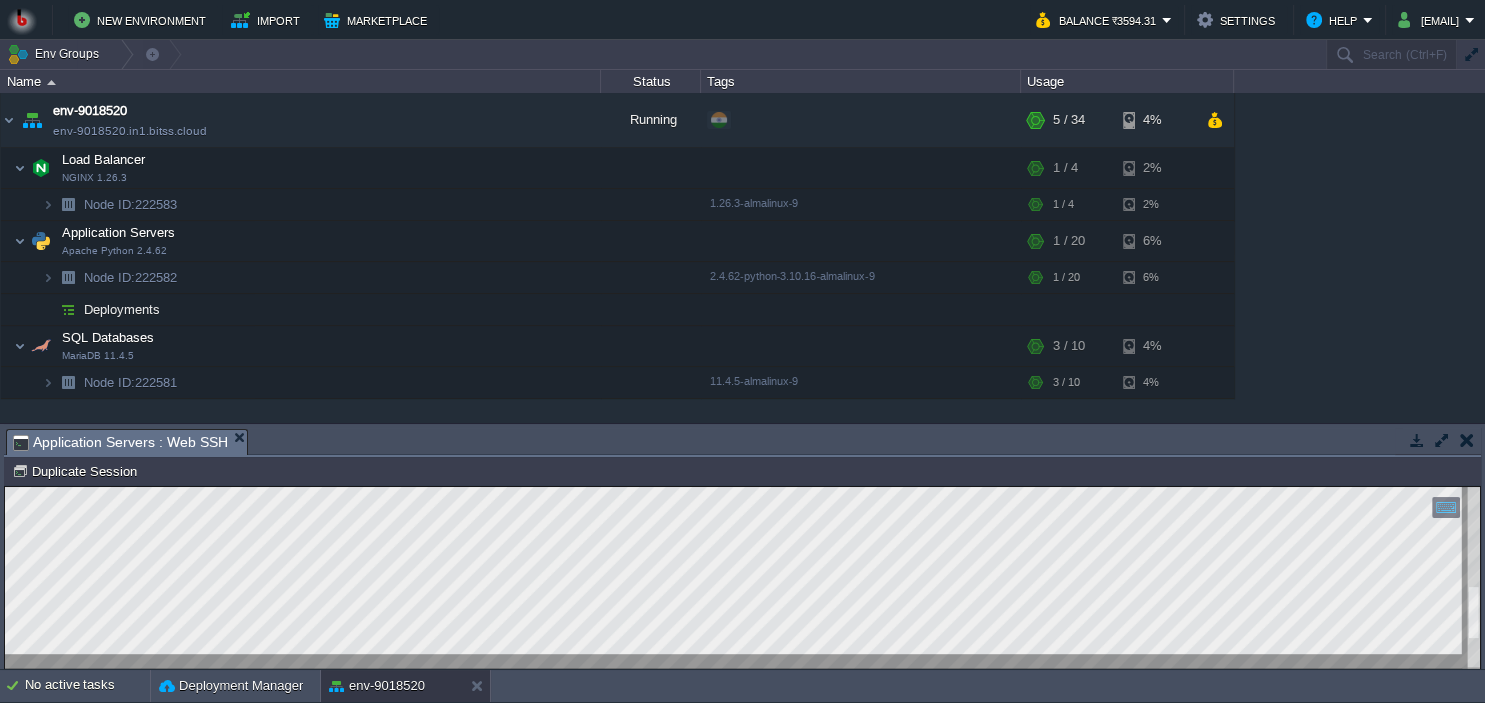 click at bounding box center (1467, 440) 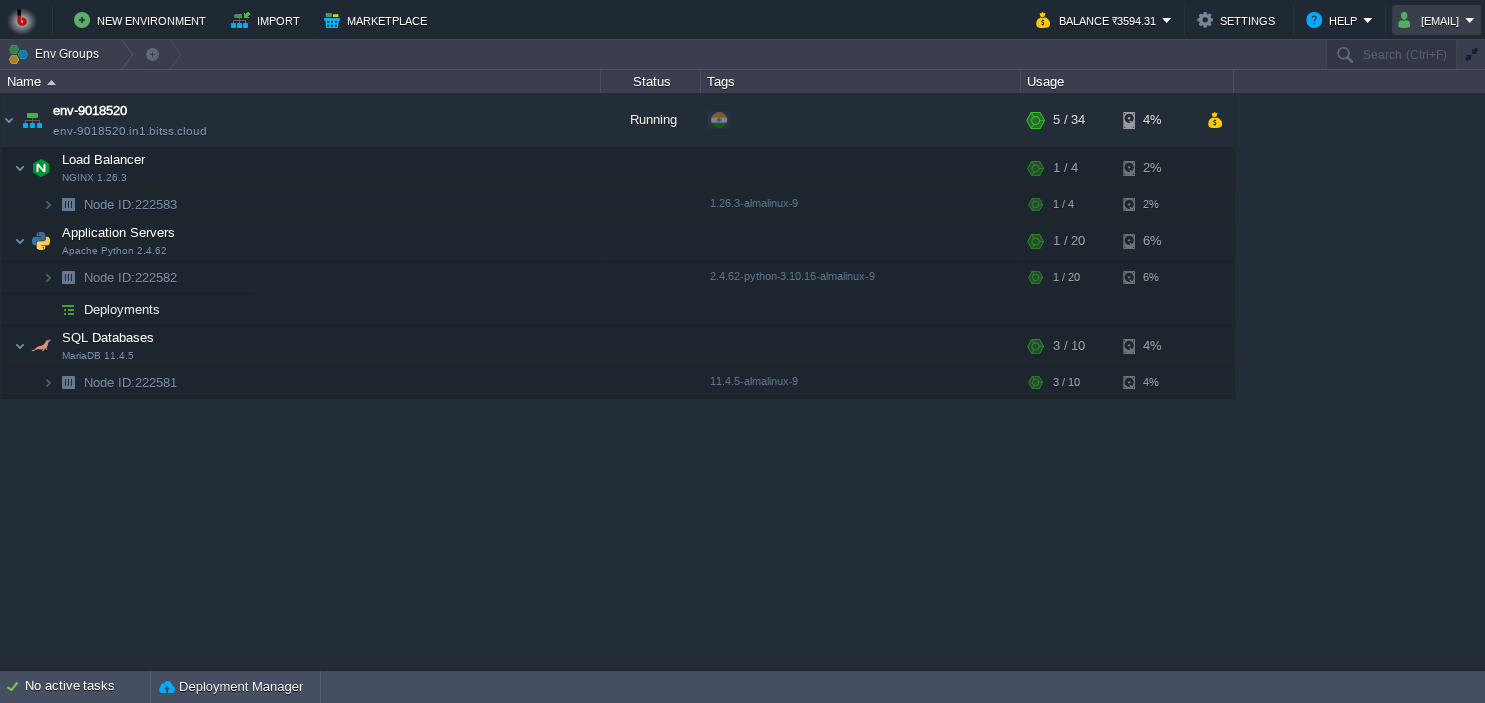 click on "flutterwithpraveen@gmail.com" at bounding box center [1431, 20] 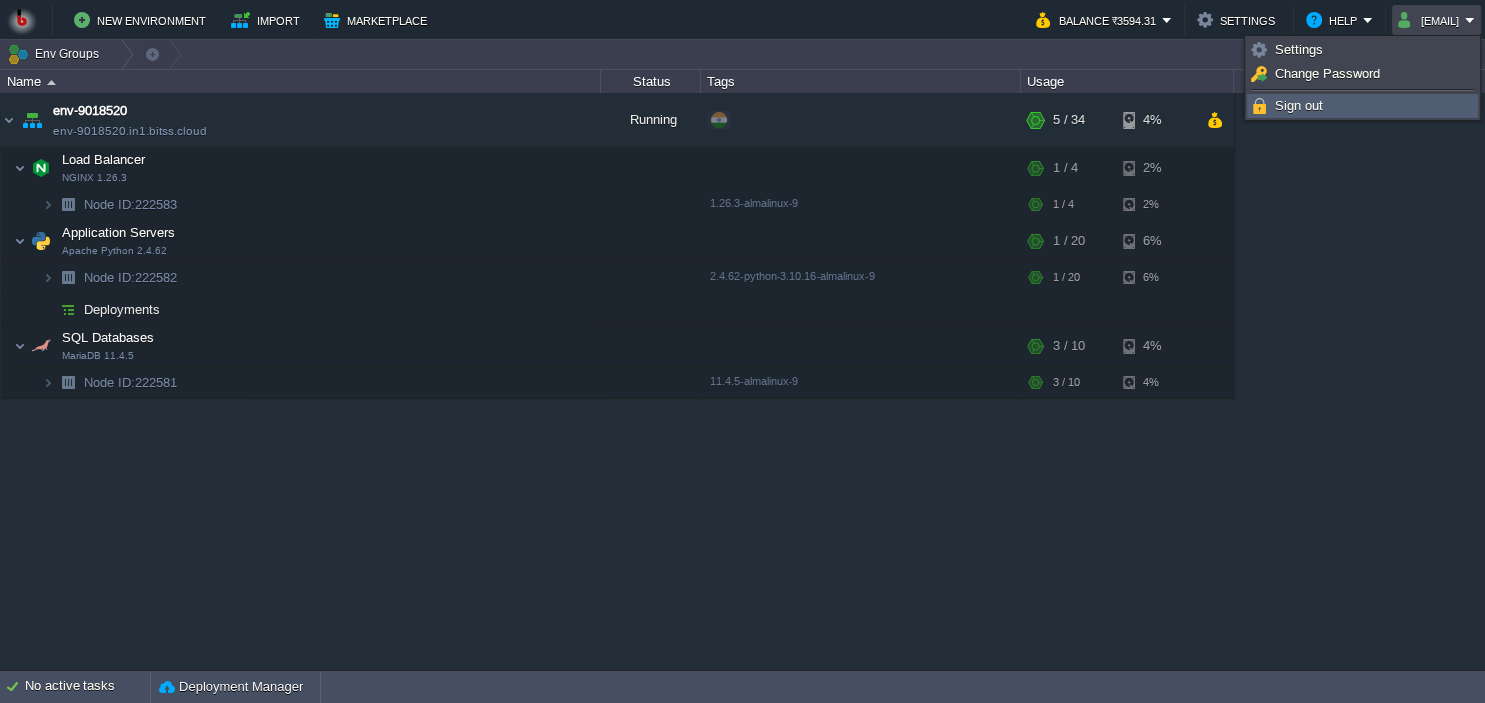click on "Sign out" at bounding box center [1299, 105] 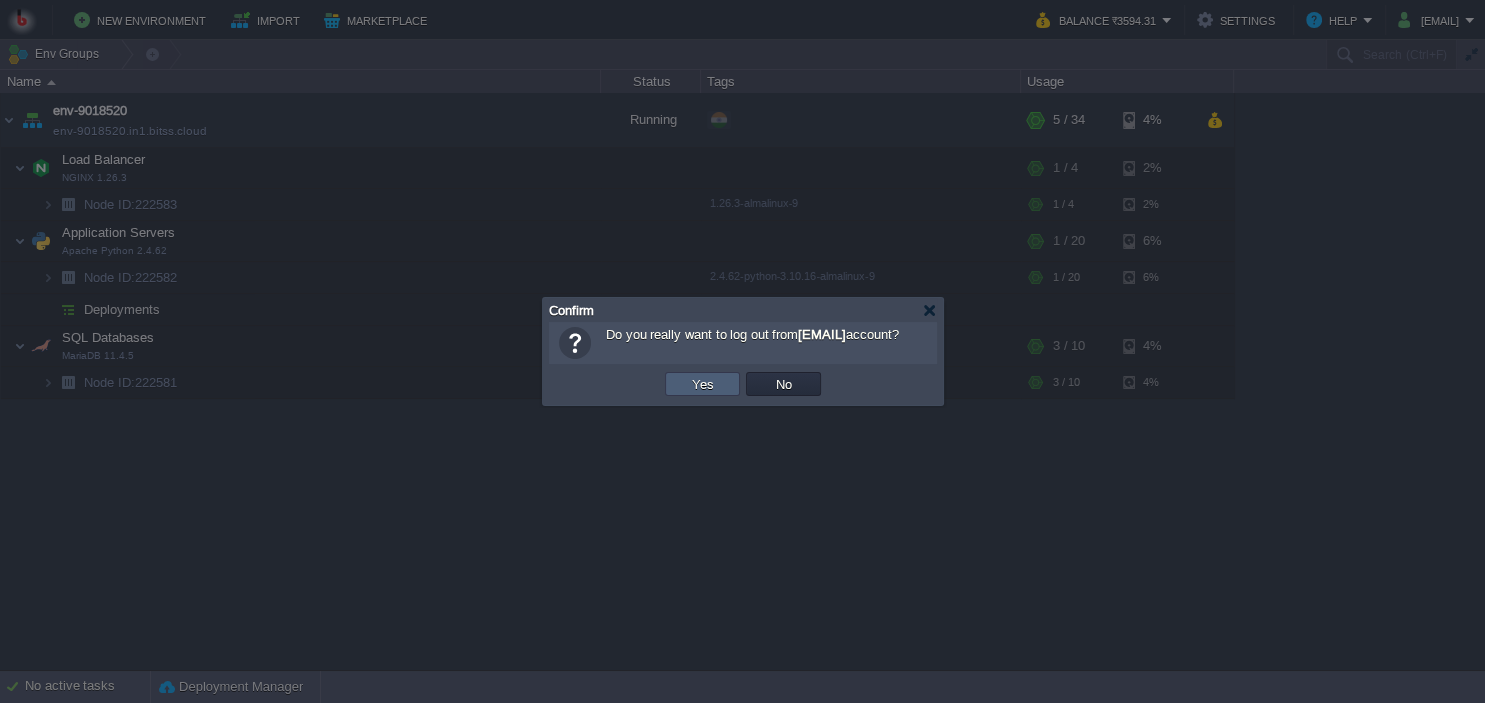 click on "Yes" at bounding box center (703, 384) 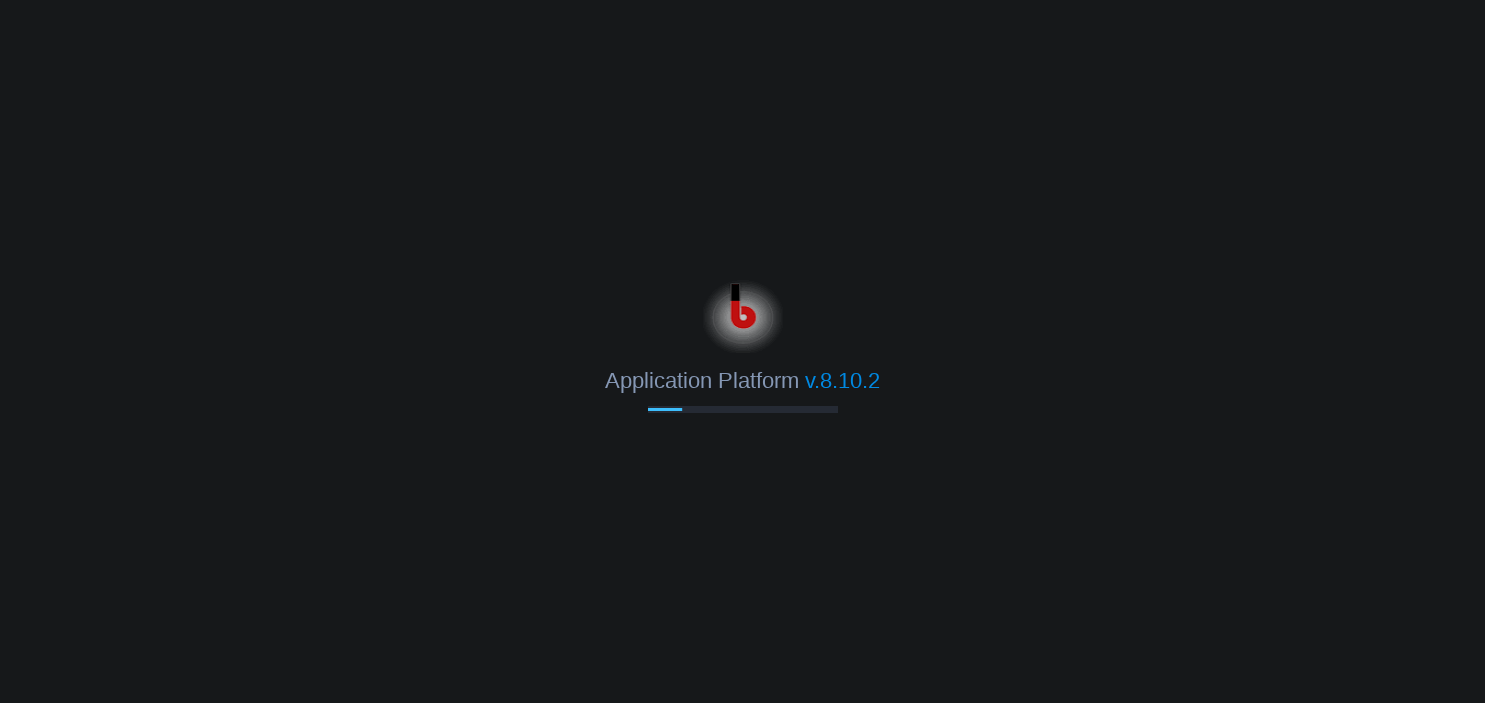 scroll, scrollTop: 0, scrollLeft: 0, axis: both 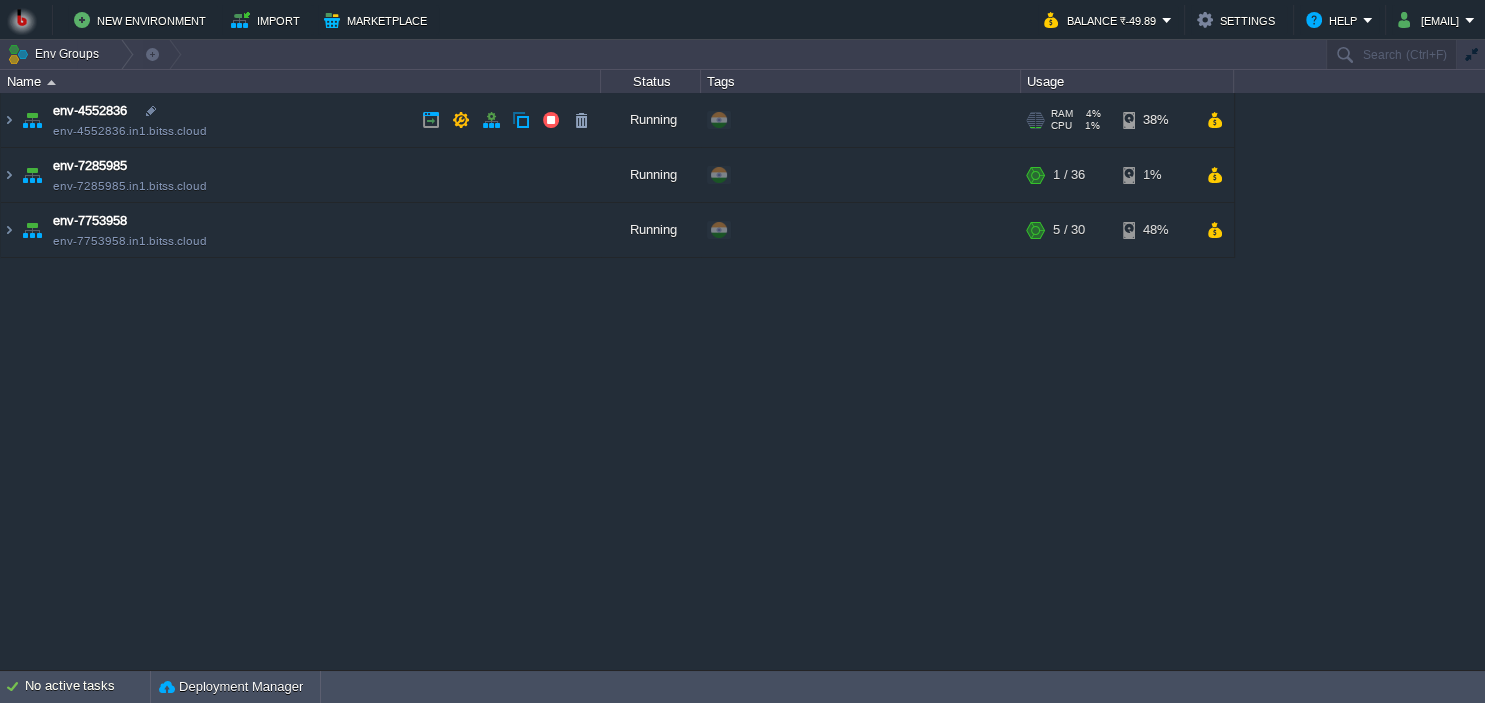 click on "env-4552836 env-4552836.in1.bitss.cloud" at bounding box center [301, 120] 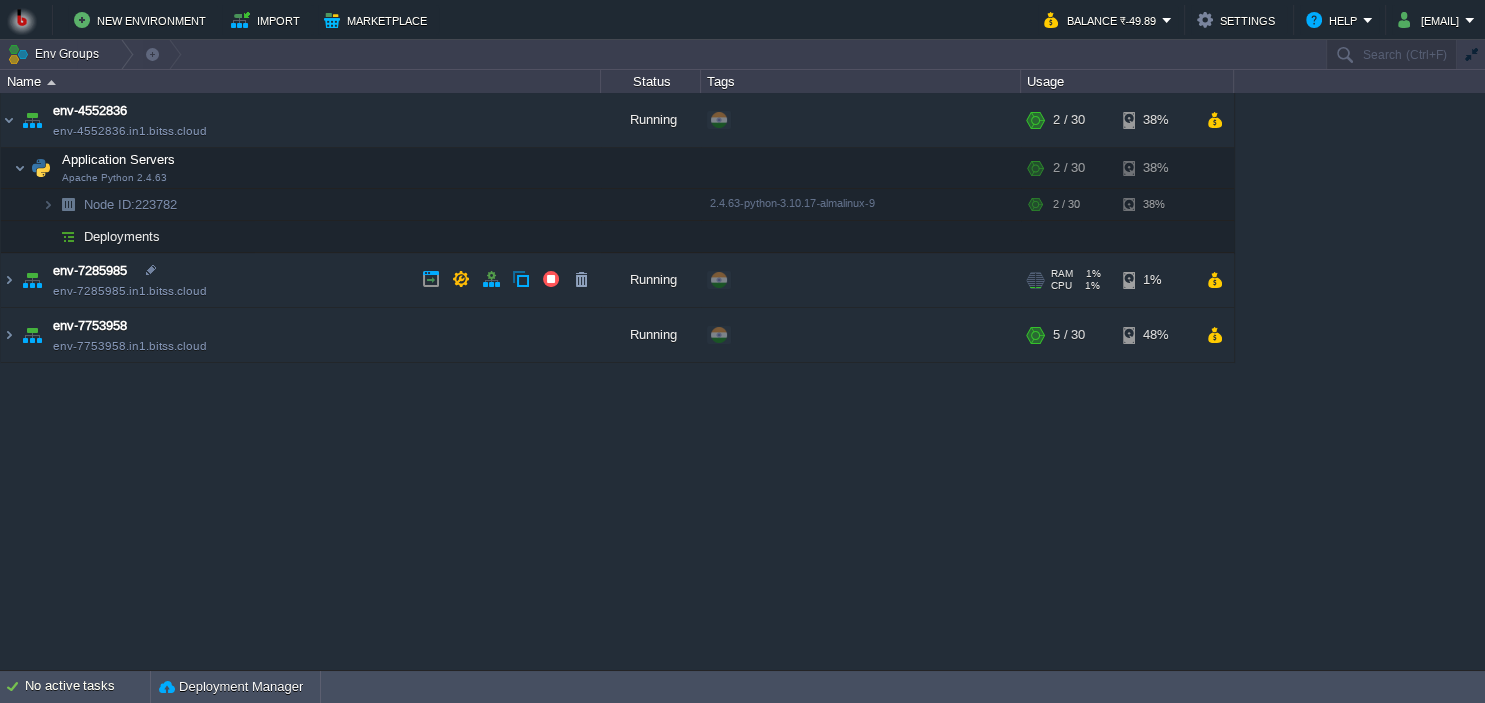 click on "env-7285985 env-7285985.in1.bitss.cloud" at bounding box center (301, 280) 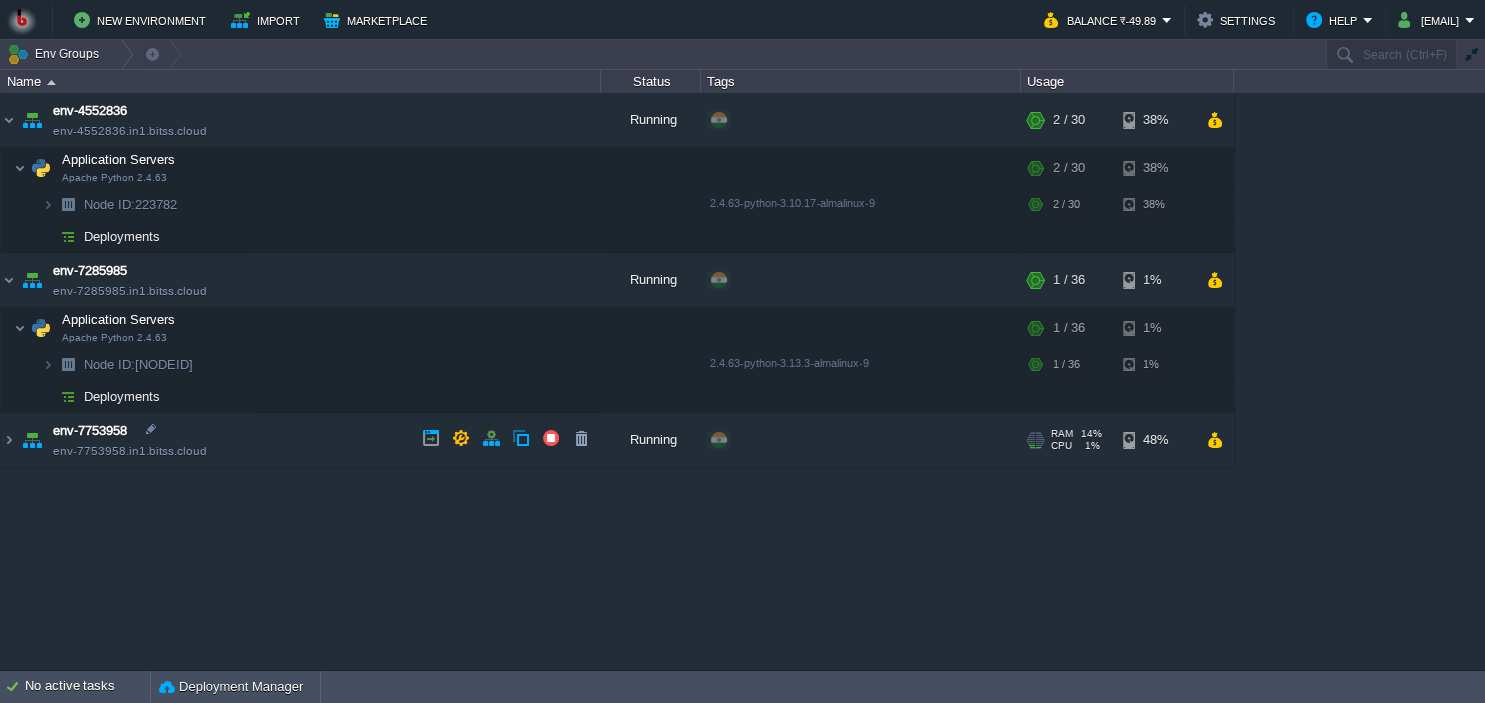 click on "env-7753958 env-7753958.in1.bitss.cloud" at bounding box center [301, 440] 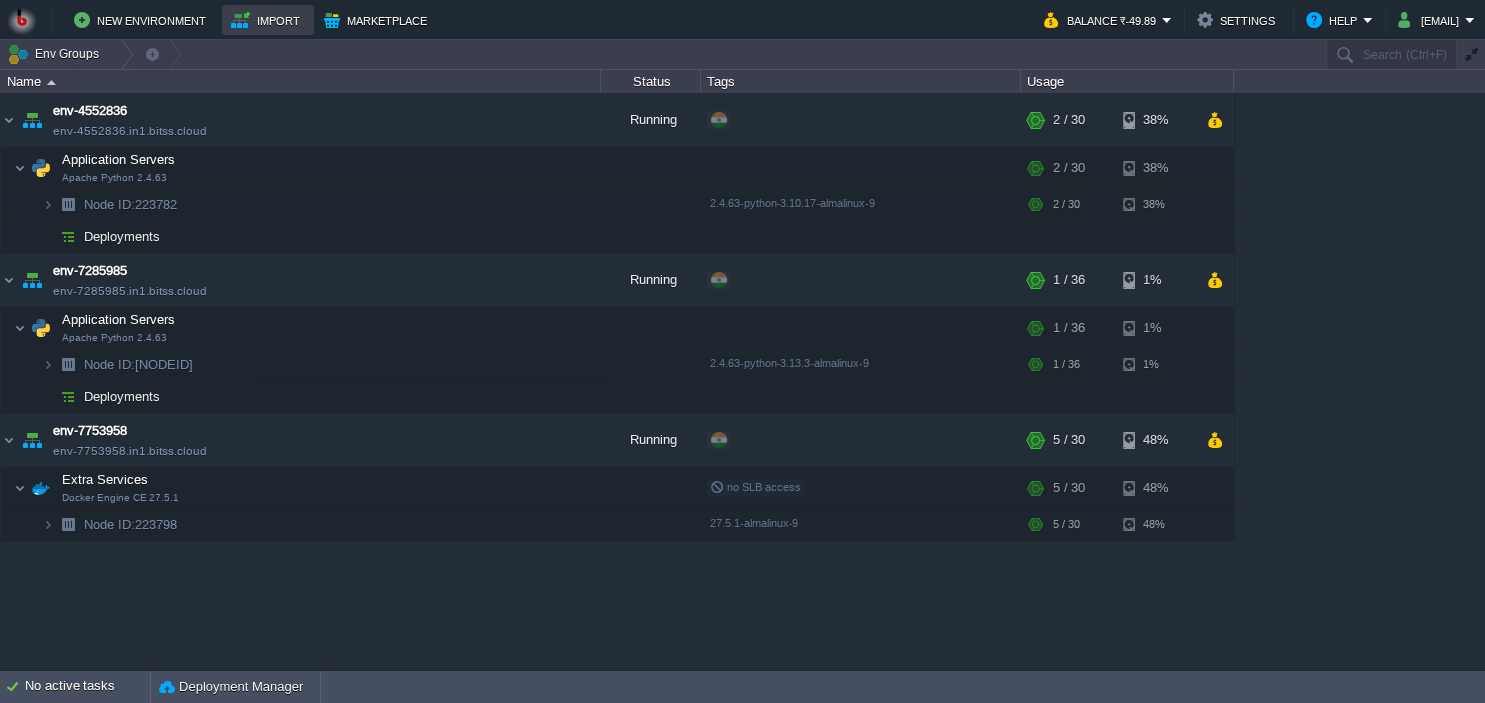 click on "Import" at bounding box center (268, 20) 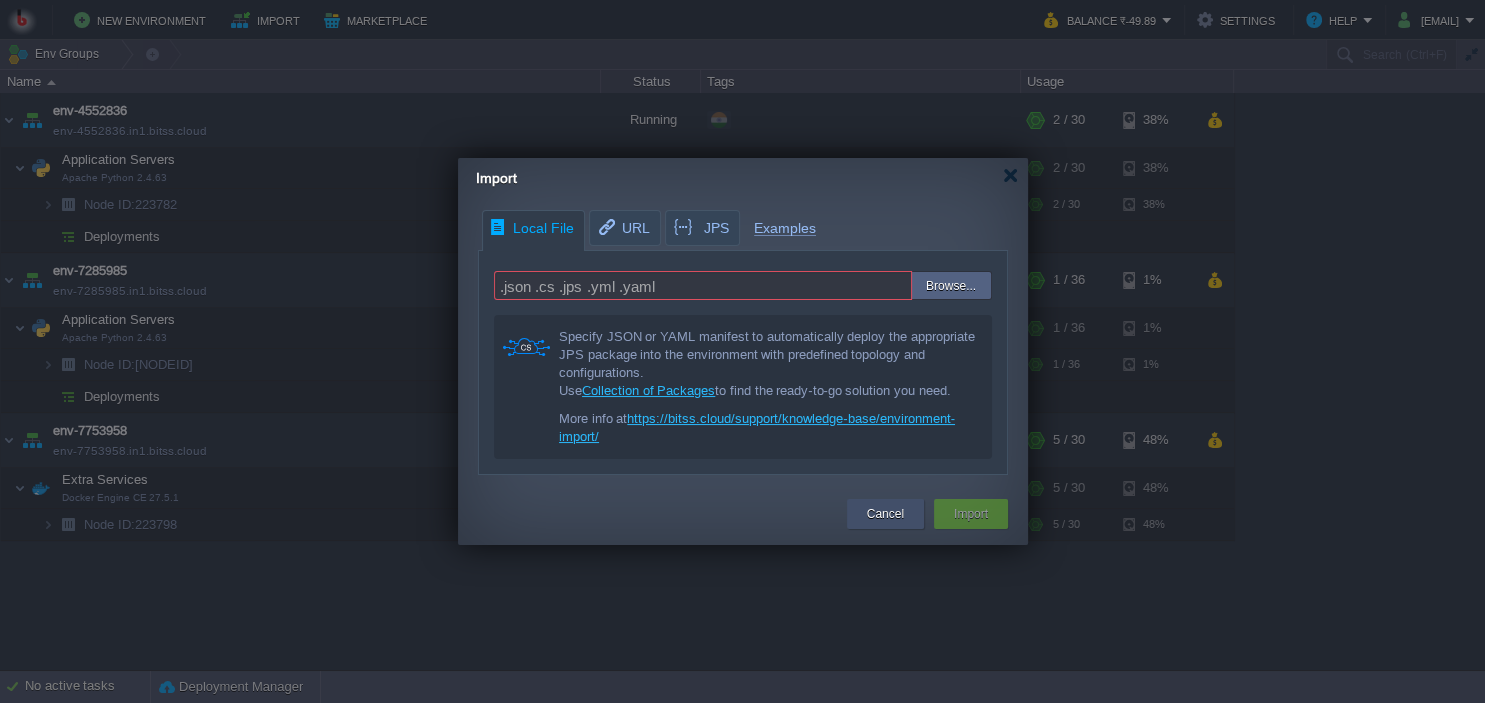 click on "Cancel" at bounding box center (885, 514) 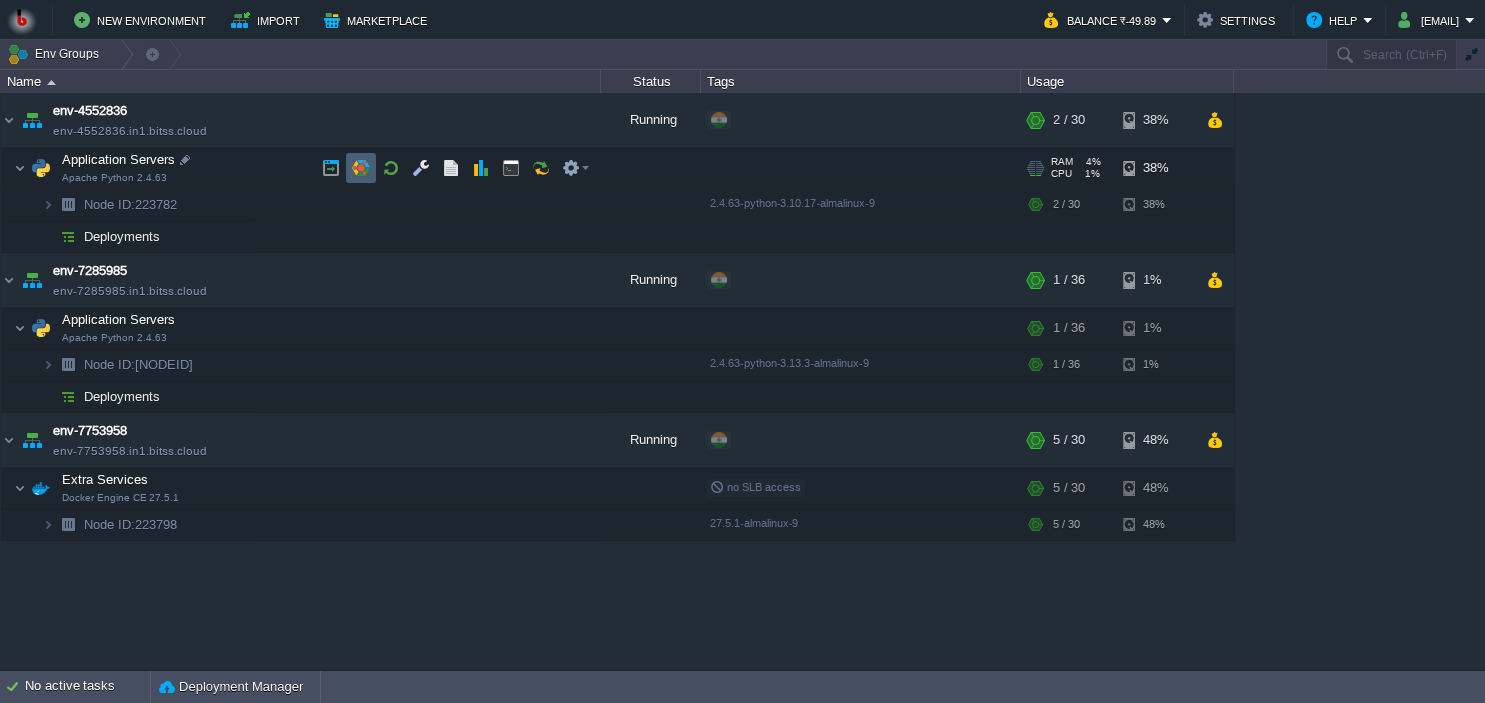 click at bounding box center (361, 168) 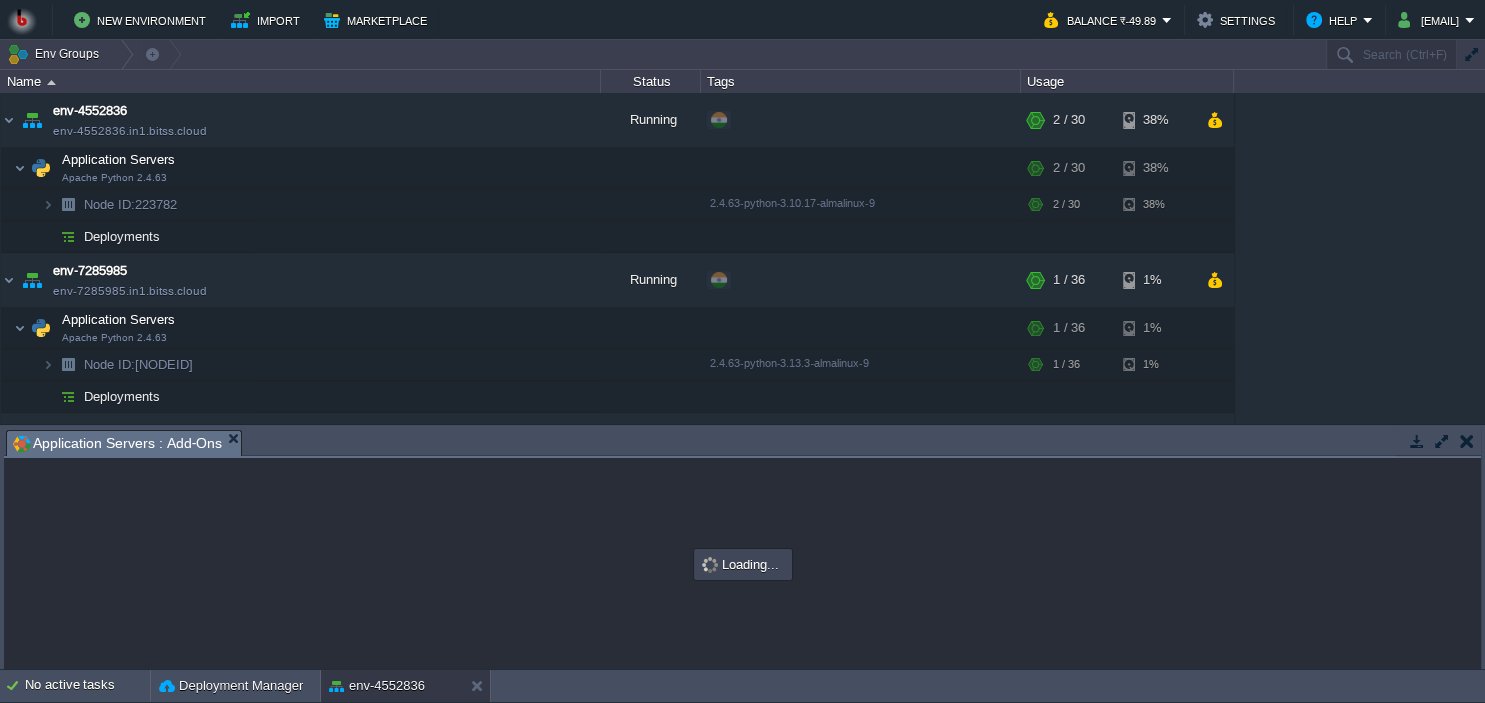 click on "New Environment Import Marketplace Bonus ₹0.00 Upgrade Account Balance ₹-49.89 Settings Help jstourandtravels1190@[EMAIL]         Env Groups                     Search (Ctrl+F)         auto-gen Name Status Tags Usage env-4552836 env-4552836.in1.bitss.cloud Running                                 + Add to Env Group                                                                                                                                                            RAM                 4%                                         CPU                 1%                             2 / 30                    38%       Application Servers Apache Python 2.4.63                                                                                                                                                            RAM                 4%                                         CPU                 1%                             2 / 30                    38%     Node ID:  [NODEID]                4%" at bounding box center [742, 351] 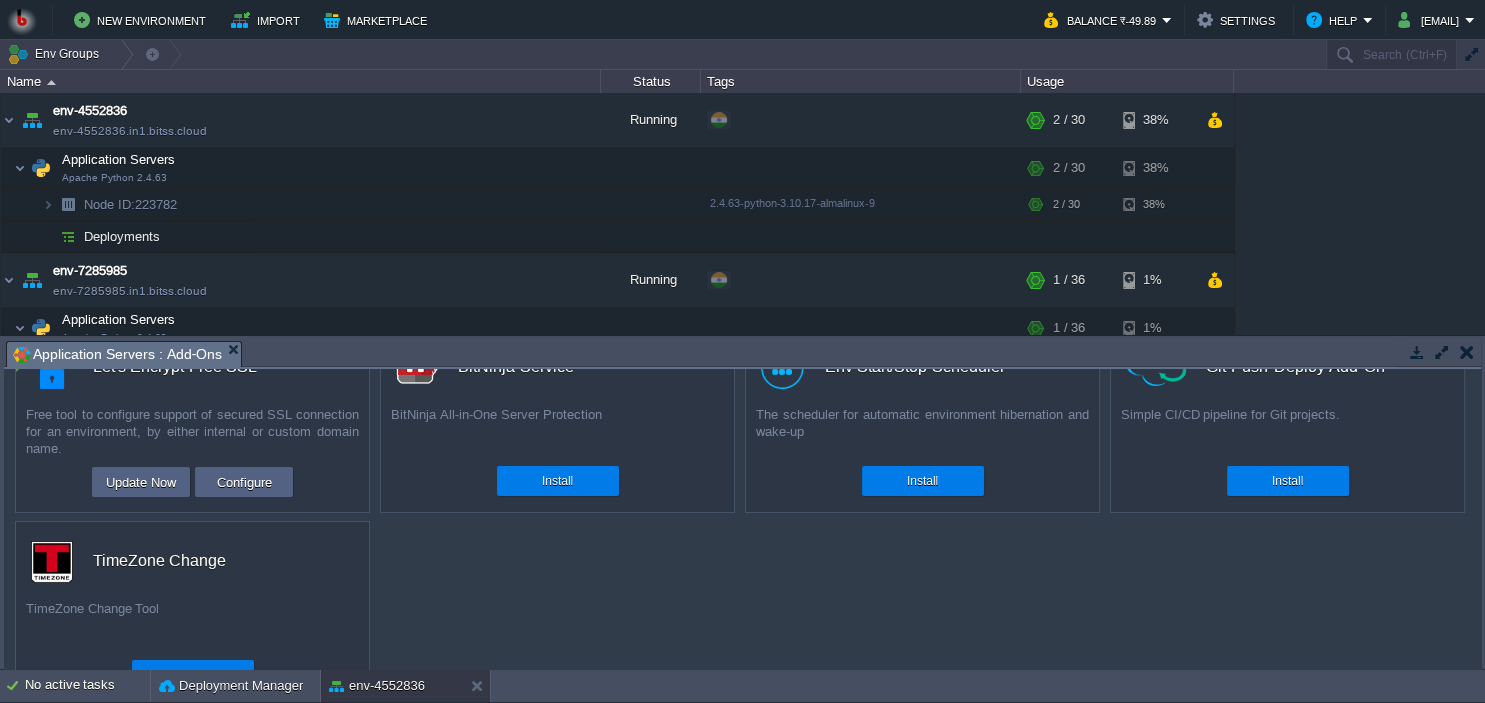 scroll, scrollTop: 0, scrollLeft: 0, axis: both 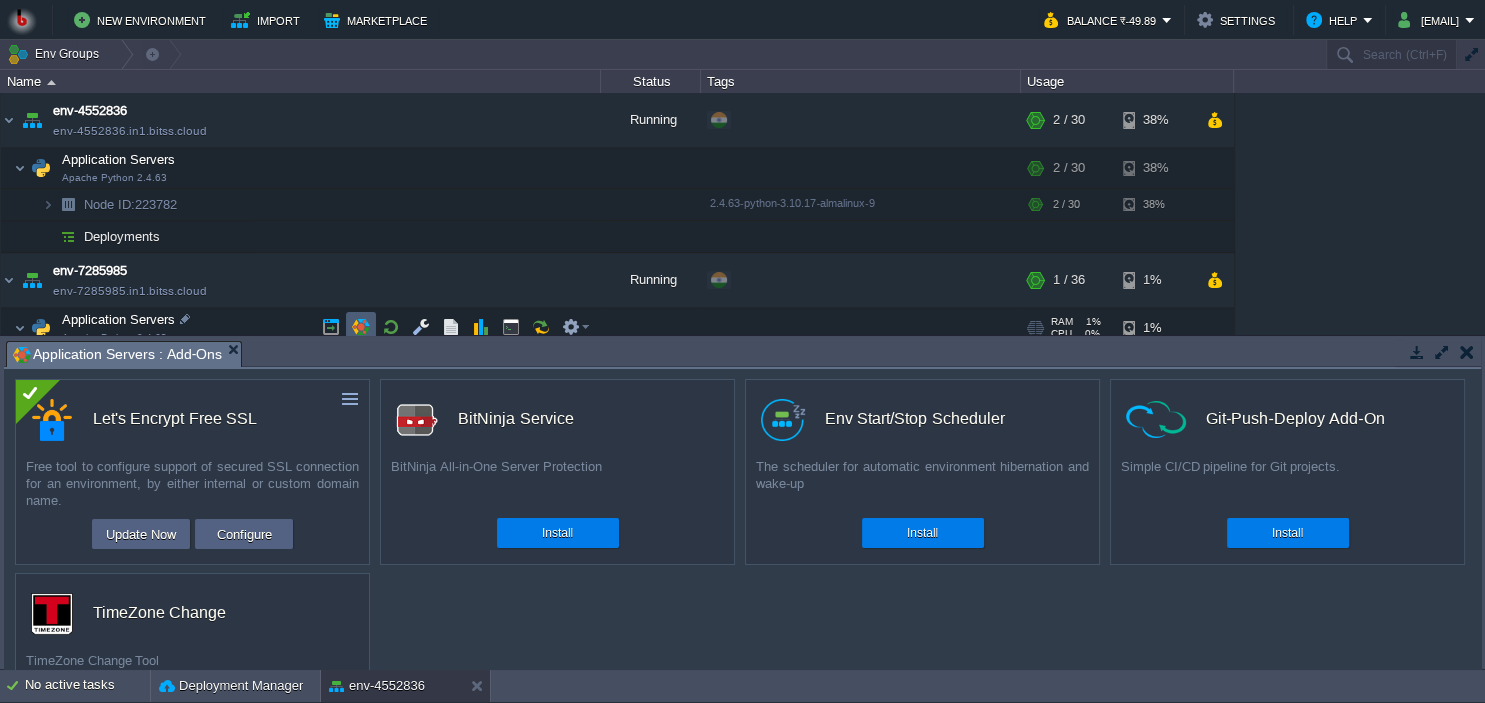 click at bounding box center [361, 327] 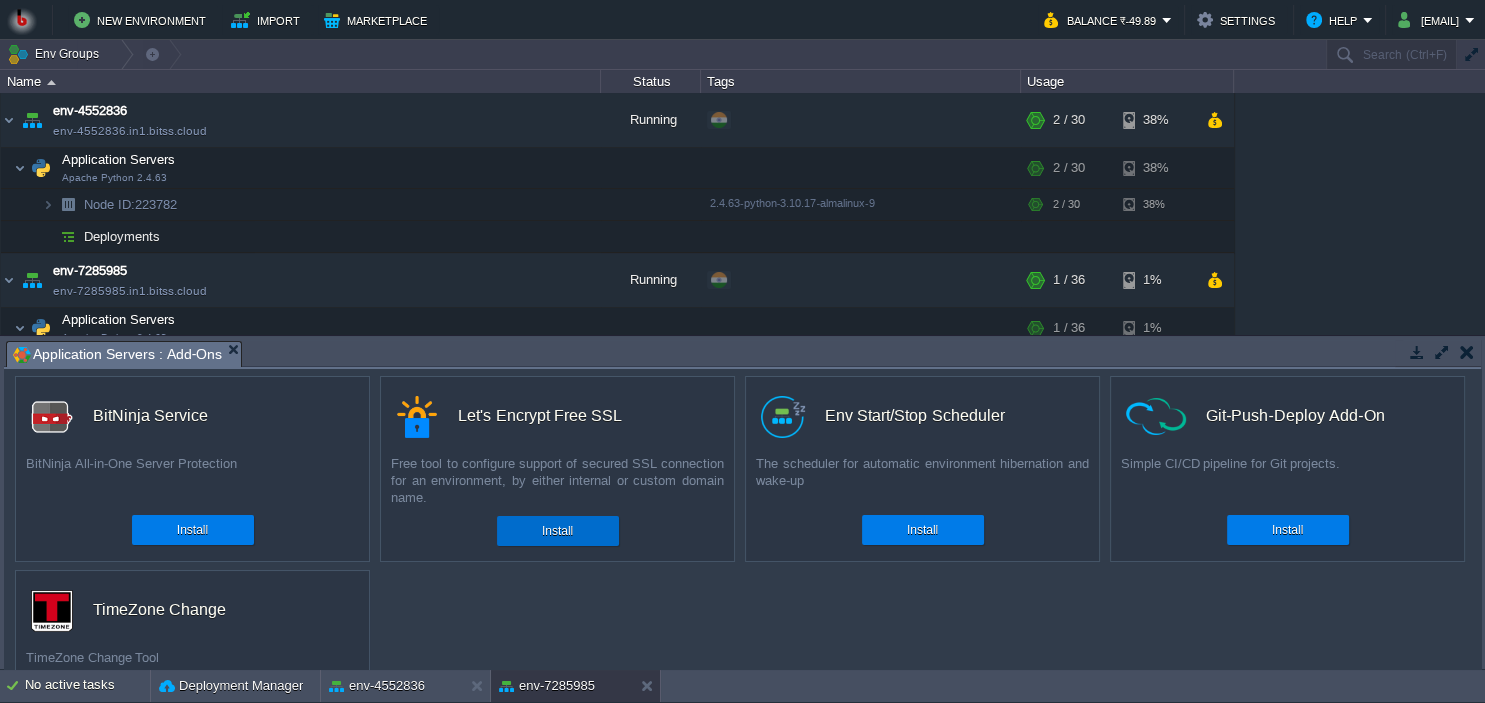 scroll, scrollTop: 0, scrollLeft: 0, axis: both 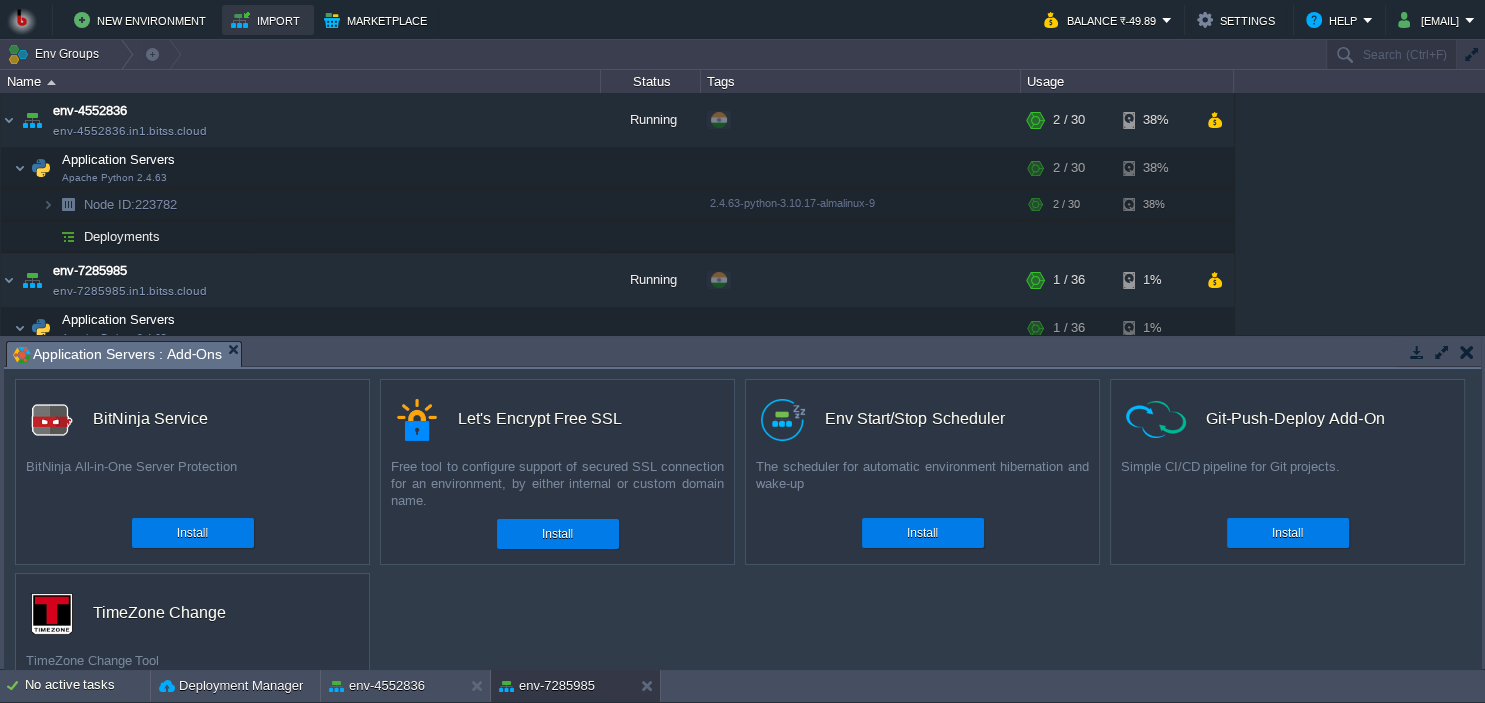 click on "Import" at bounding box center [268, 20] 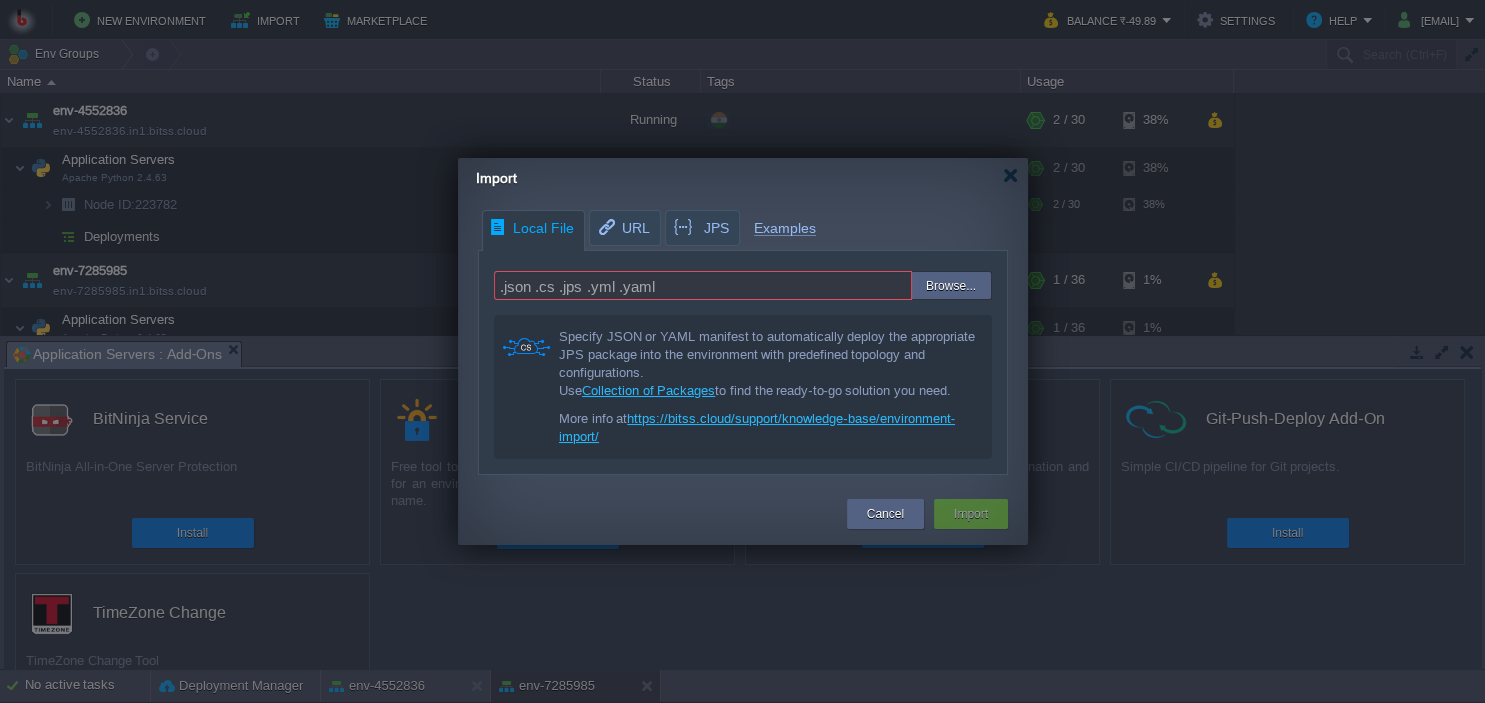 click on ".json .cs .jps .yml .yaml" at bounding box center (703, 285) 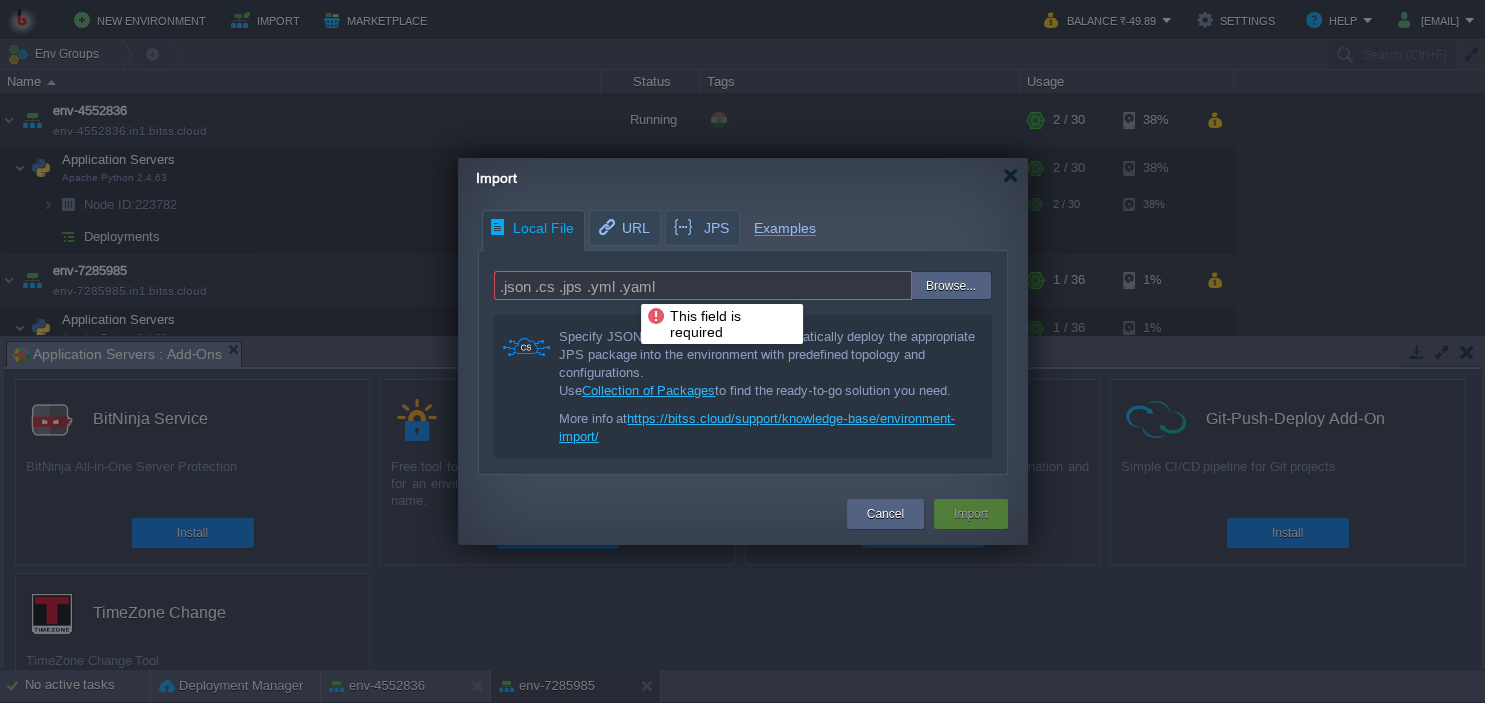 click on ".json .cs .jps .yml .yaml" at bounding box center (703, 285) 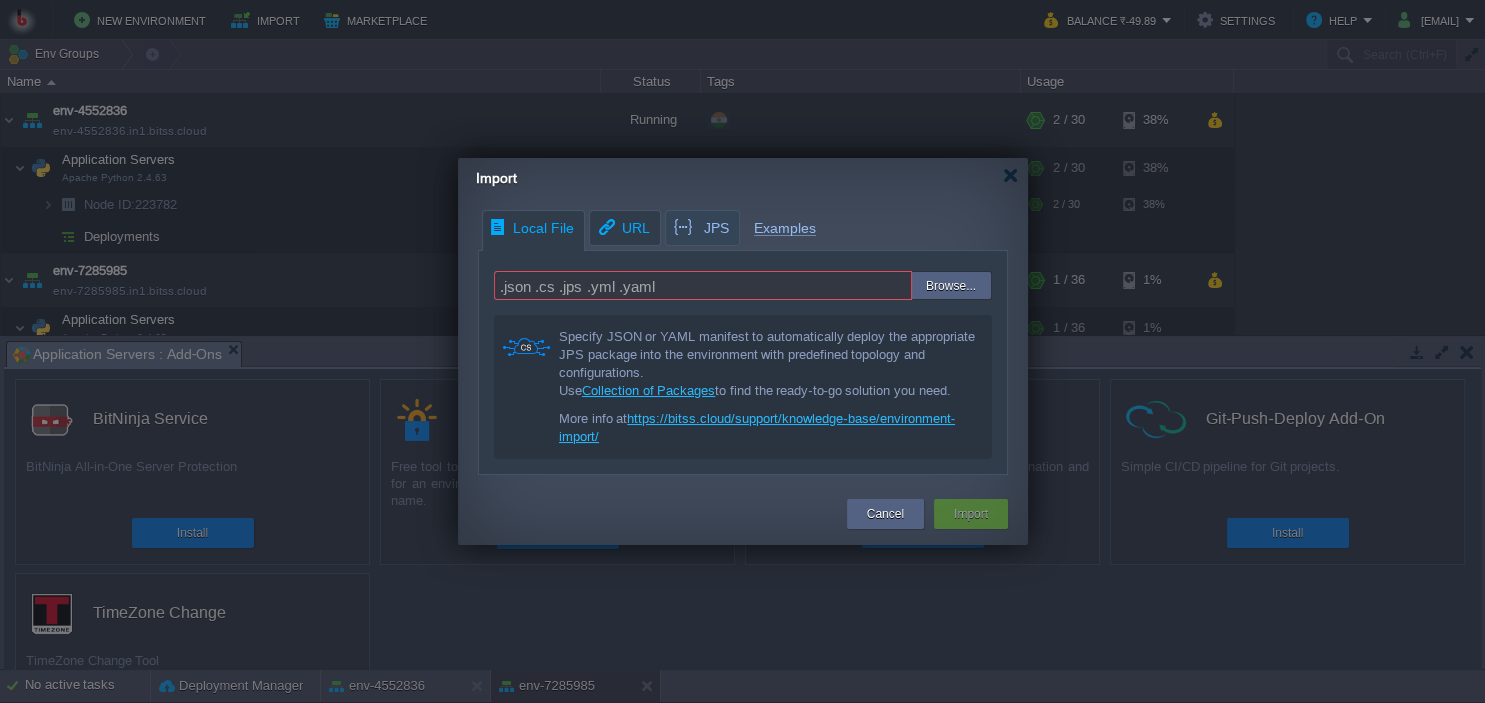 click on "URL" at bounding box center (623, 228) 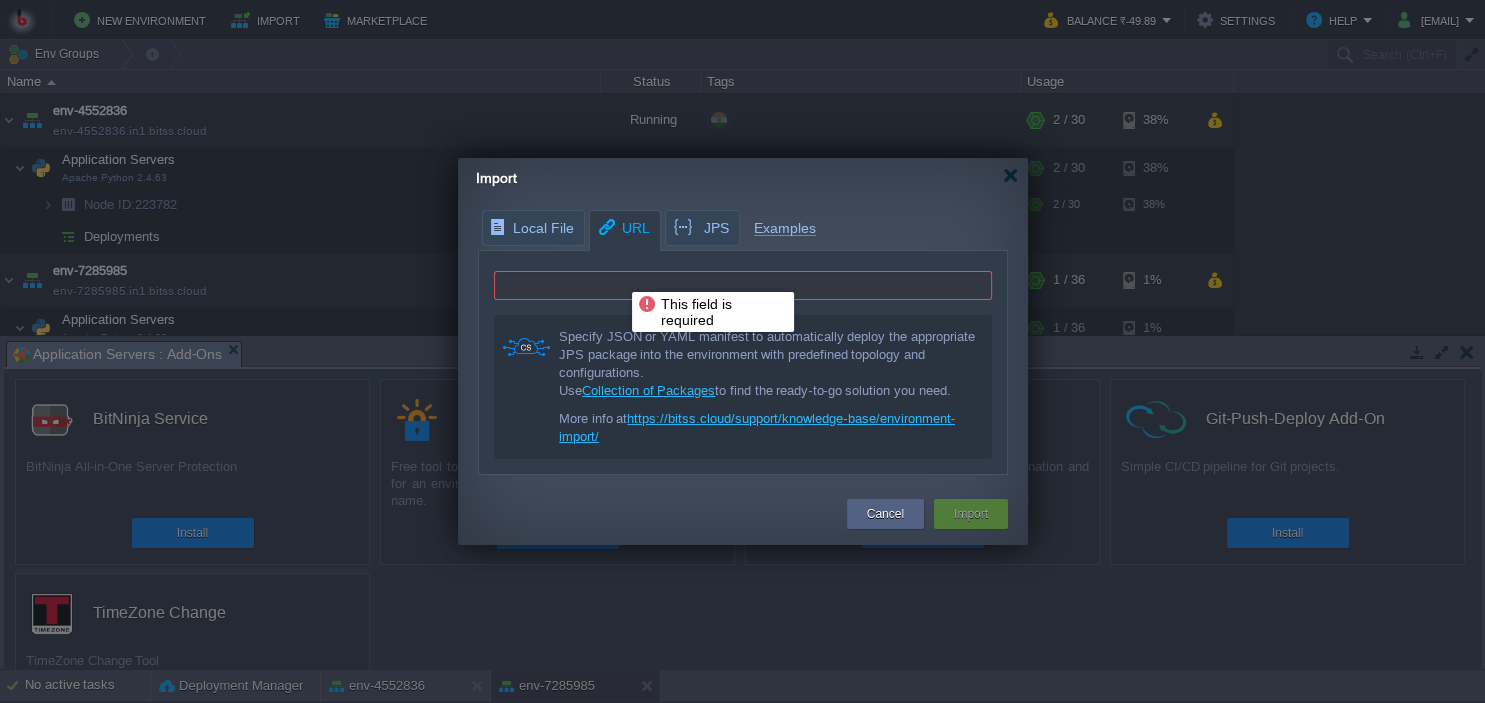 click at bounding box center [743, 285] 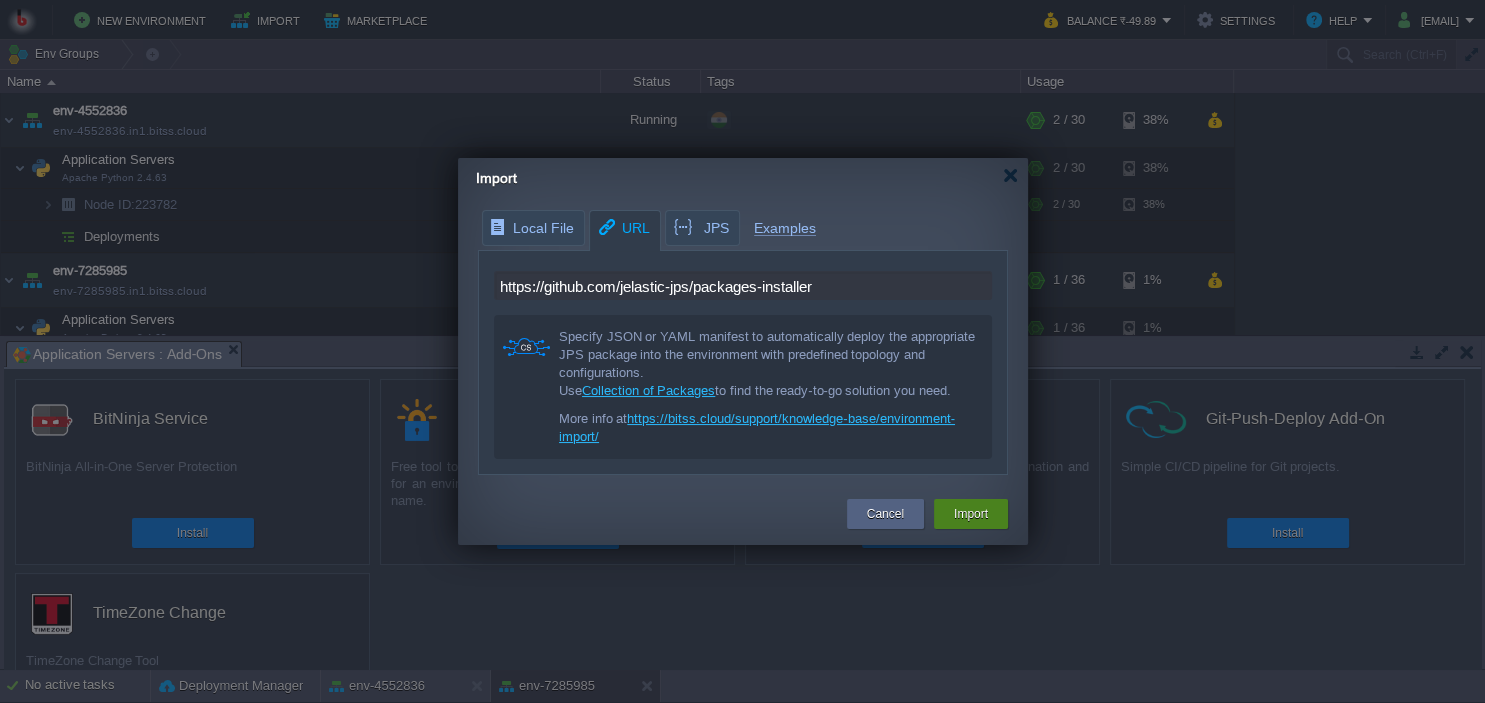 click on "Import" at bounding box center (971, 514) 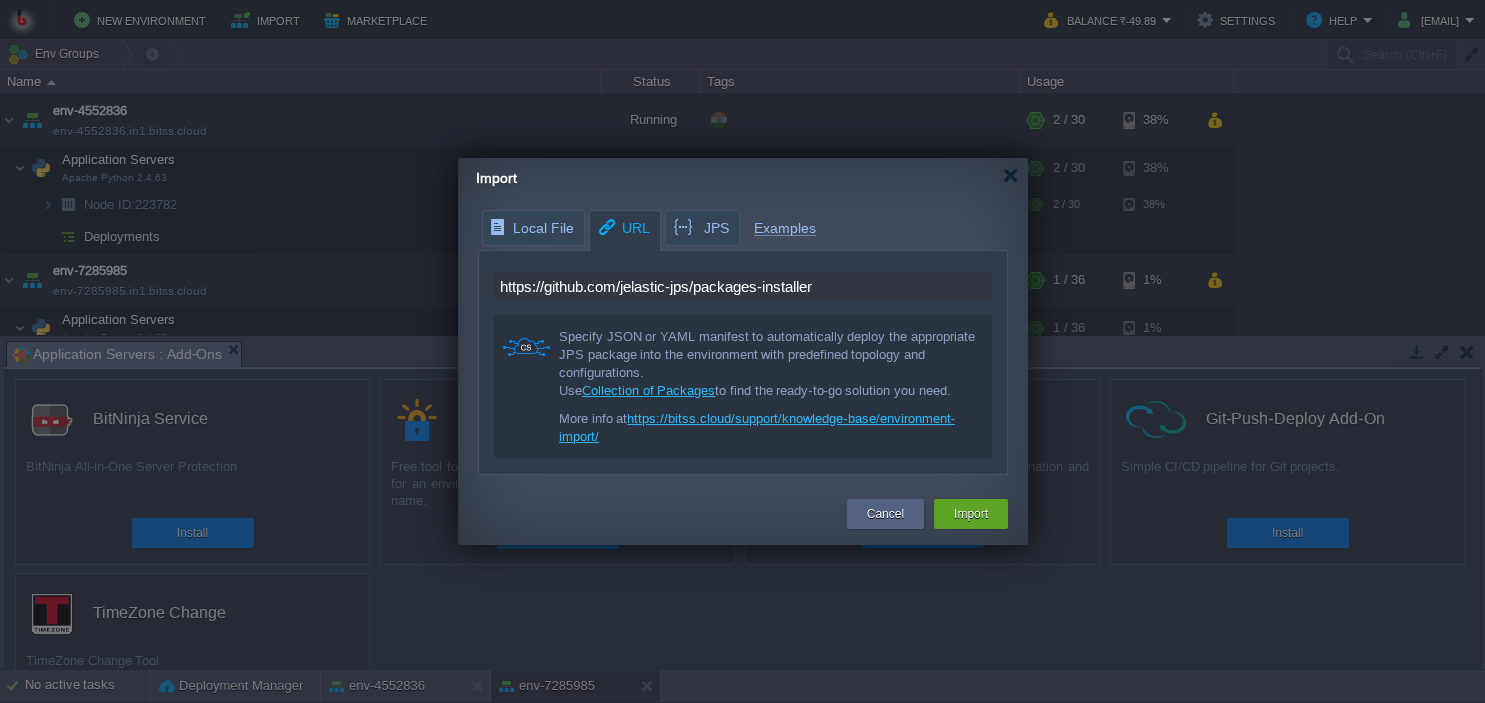 click on "https://github.com/jelastic-jps/packages-installer" at bounding box center (743, 285) 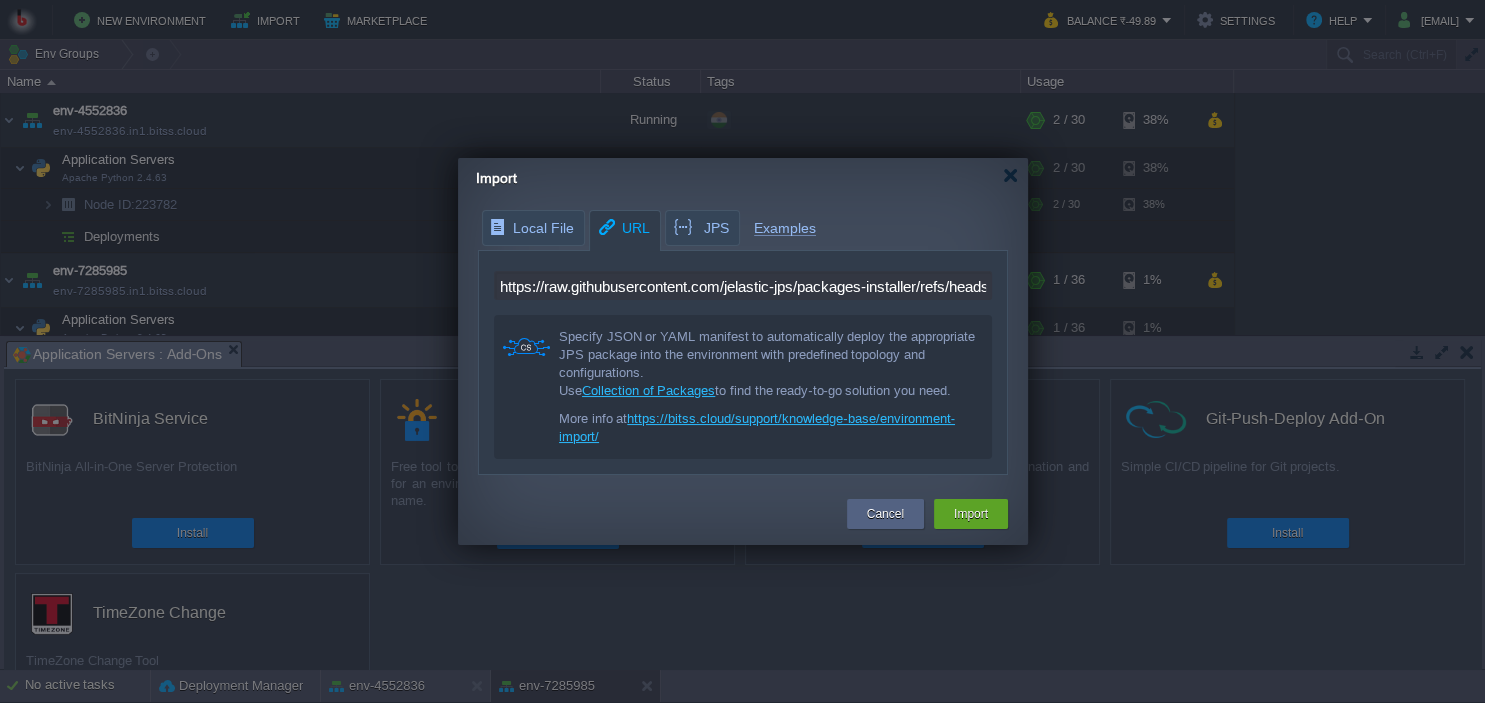 scroll, scrollTop: 0, scrollLeft: 156, axis: horizontal 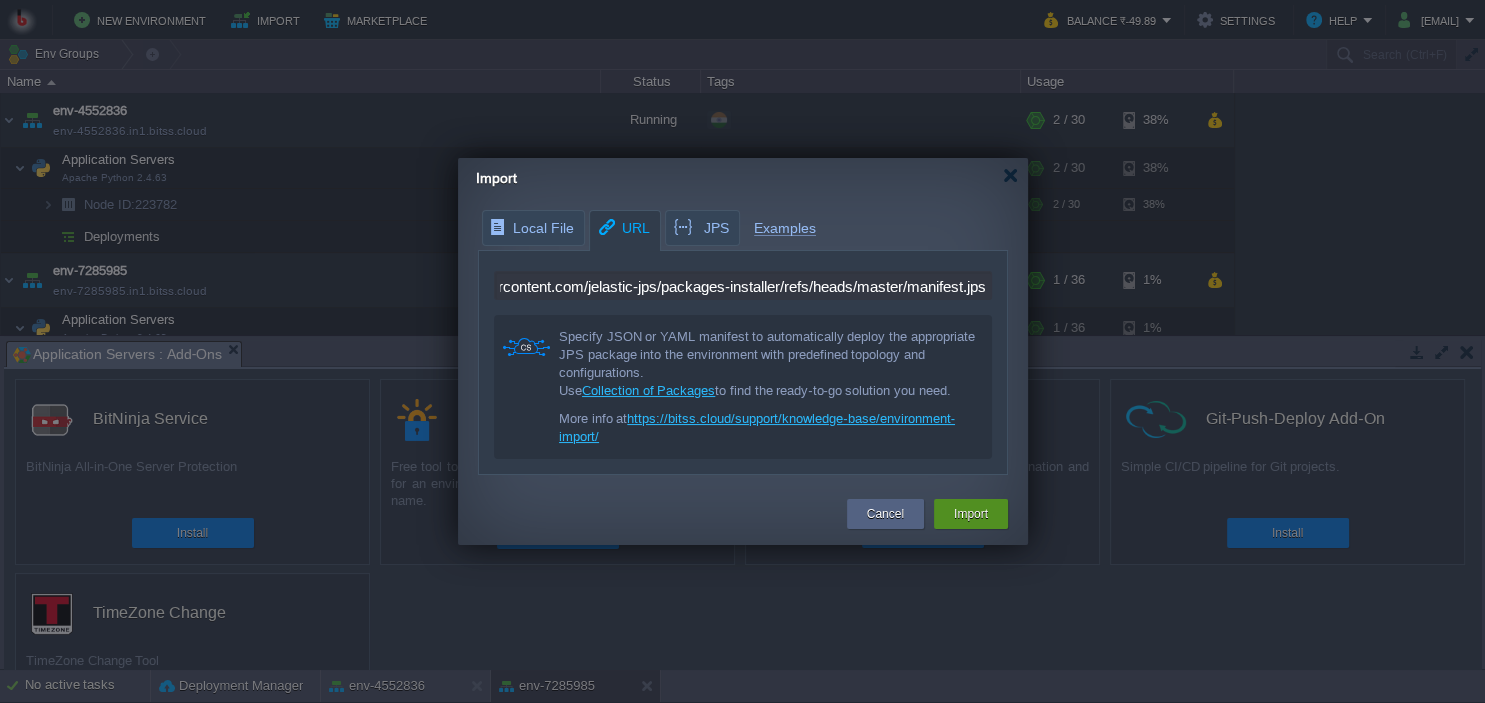 type on "https://raw.githubusercontent.com/jelastic-jps/packages-installer/refs/heads/master/manifest.jps" 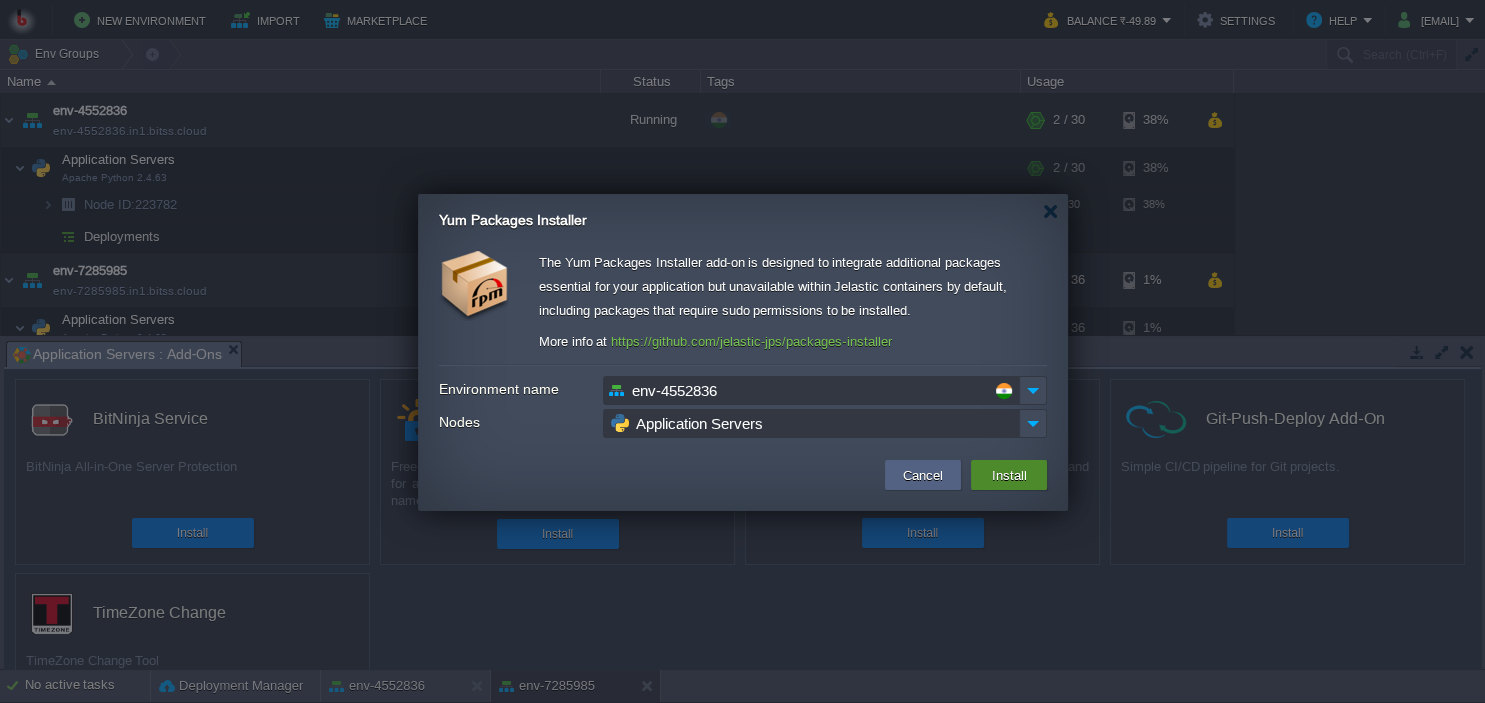 click on "Install" at bounding box center (1009, 475) 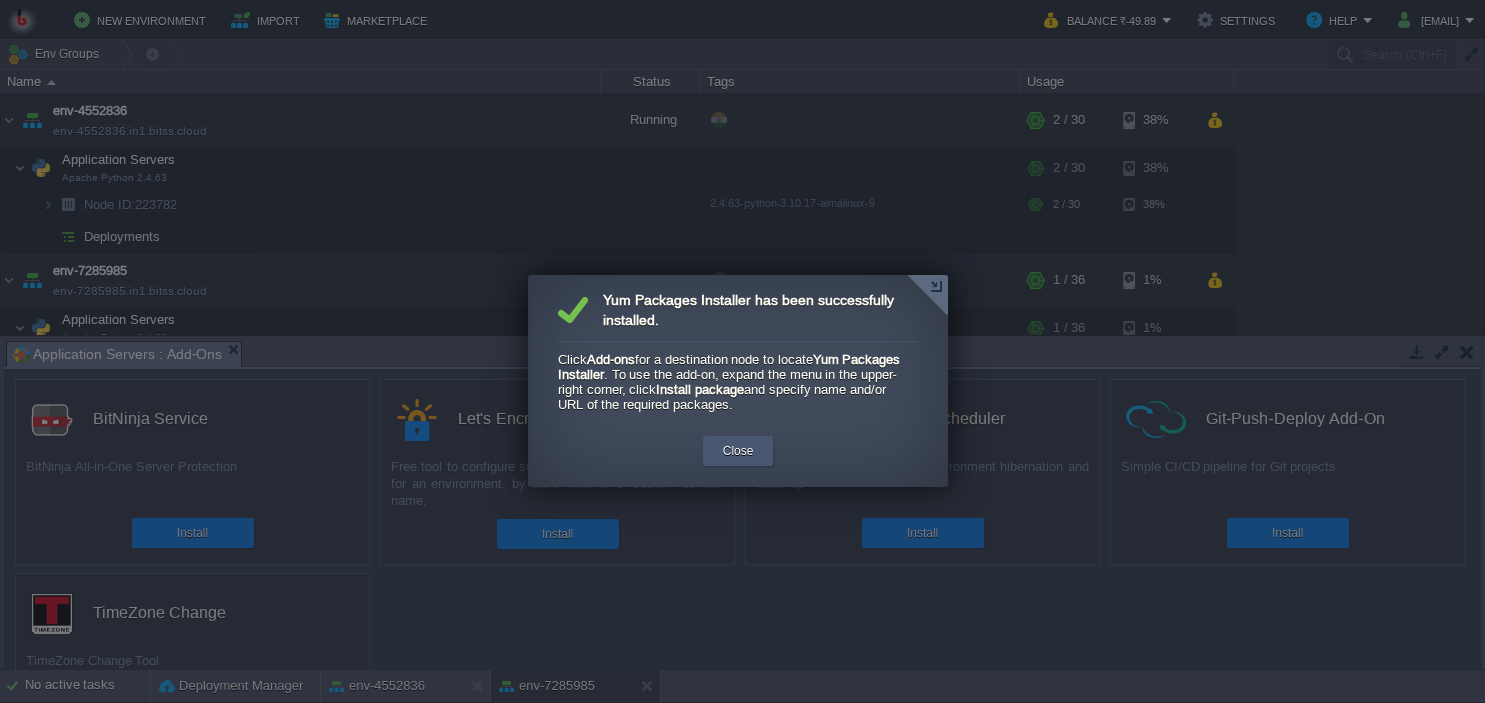 click on "Close" at bounding box center (738, 451) 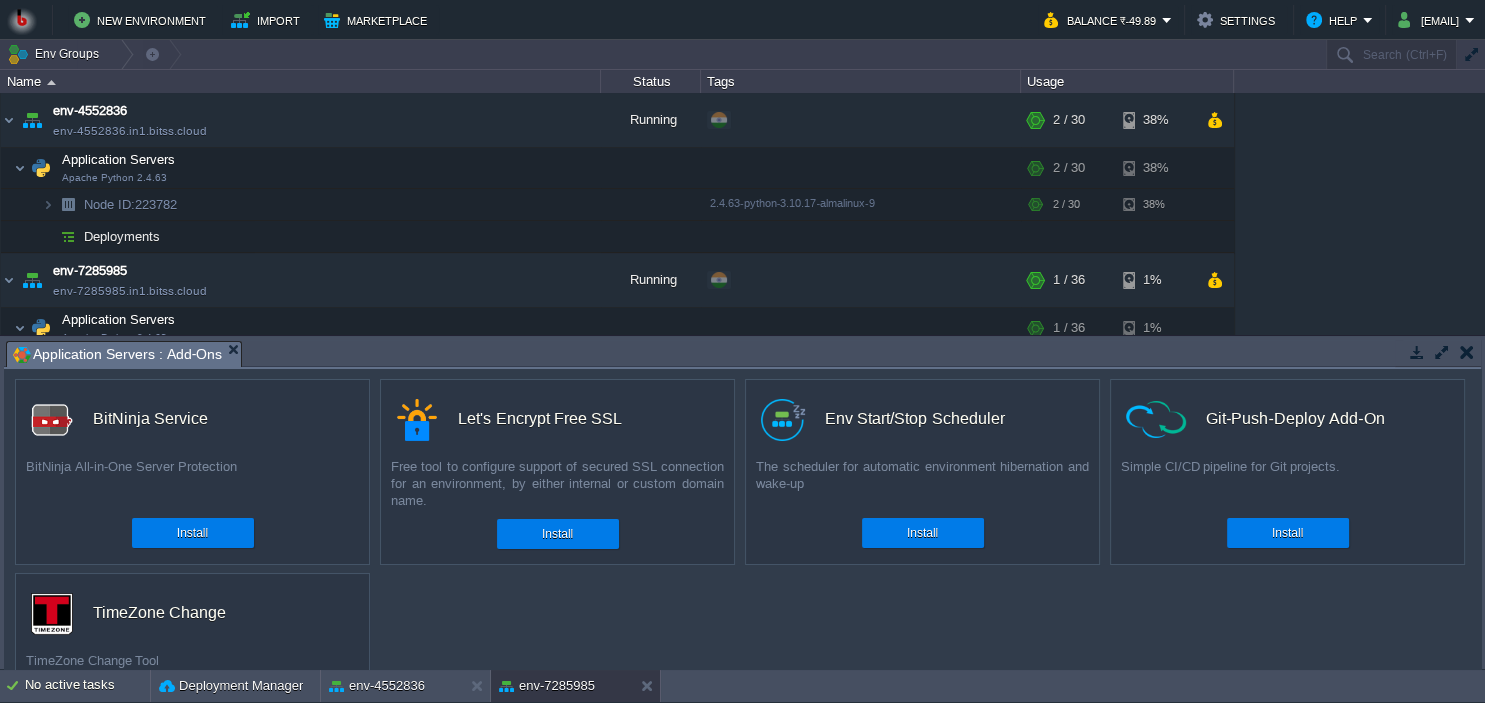 click at bounding box center (1466, 352) 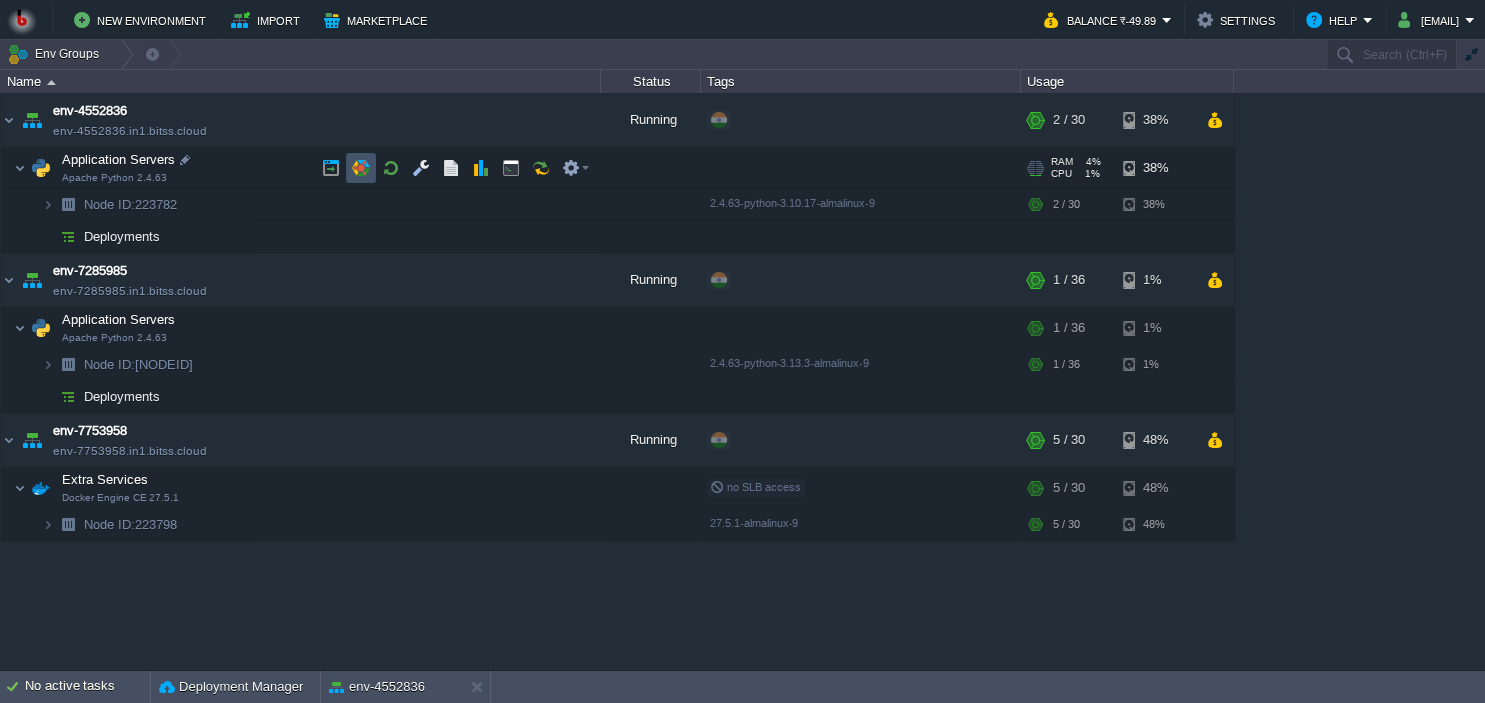 click at bounding box center (361, 168) 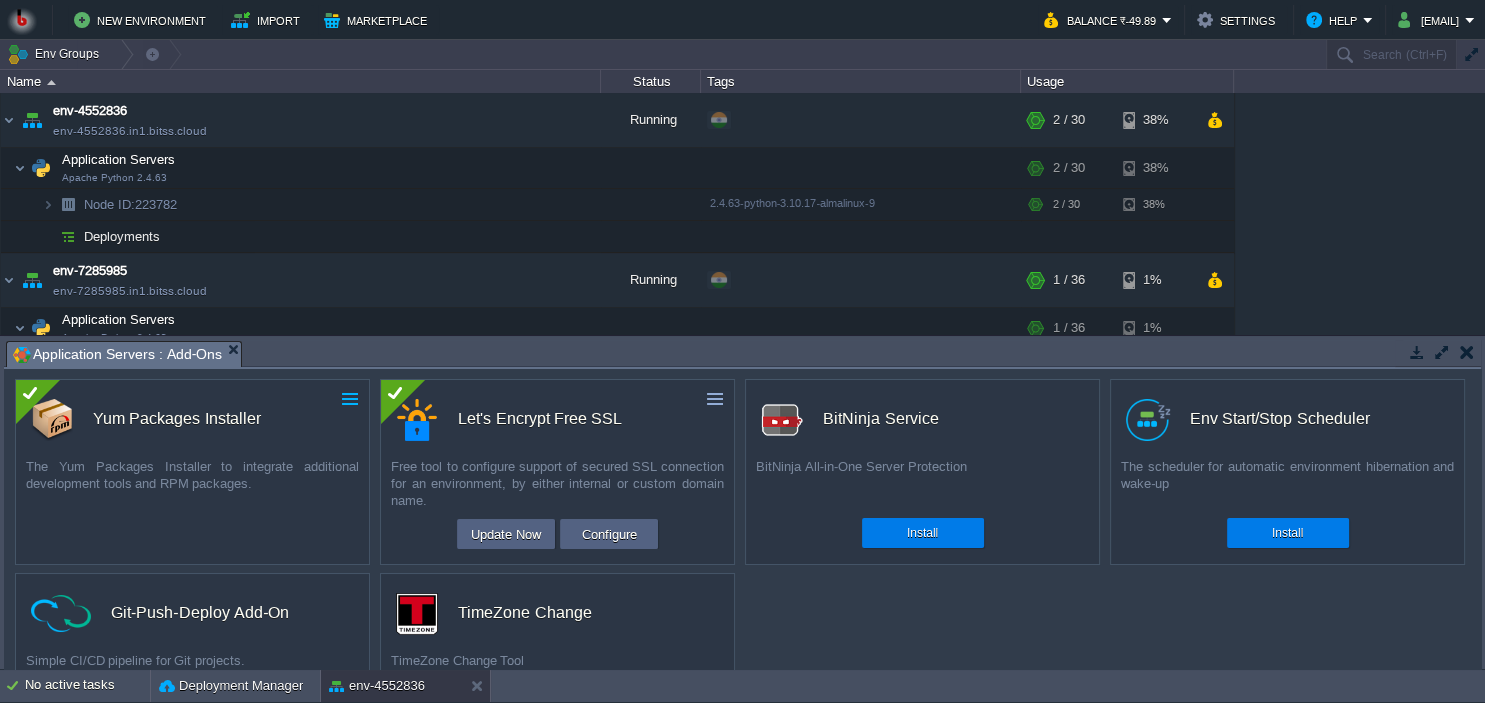 click at bounding box center [350, 399] 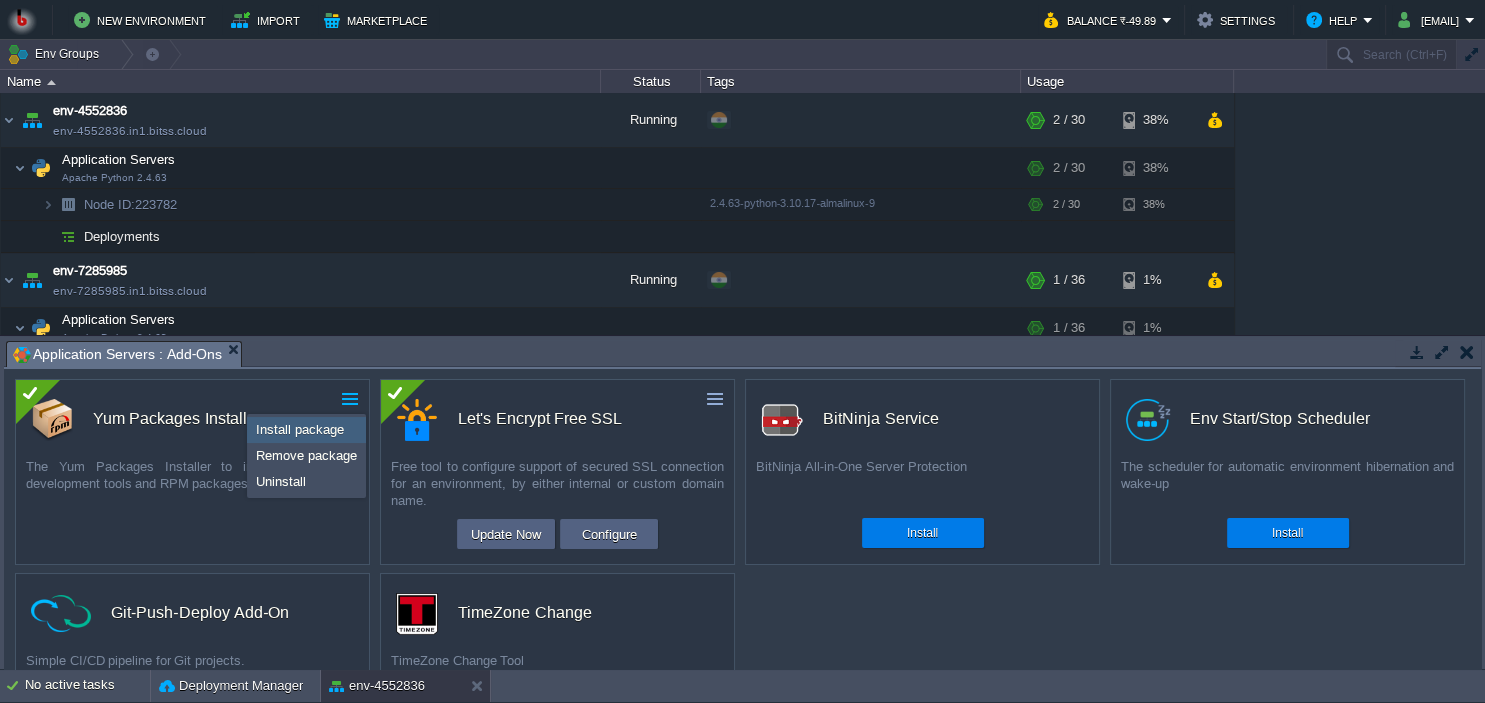 click on "Install package" at bounding box center (300, 429) 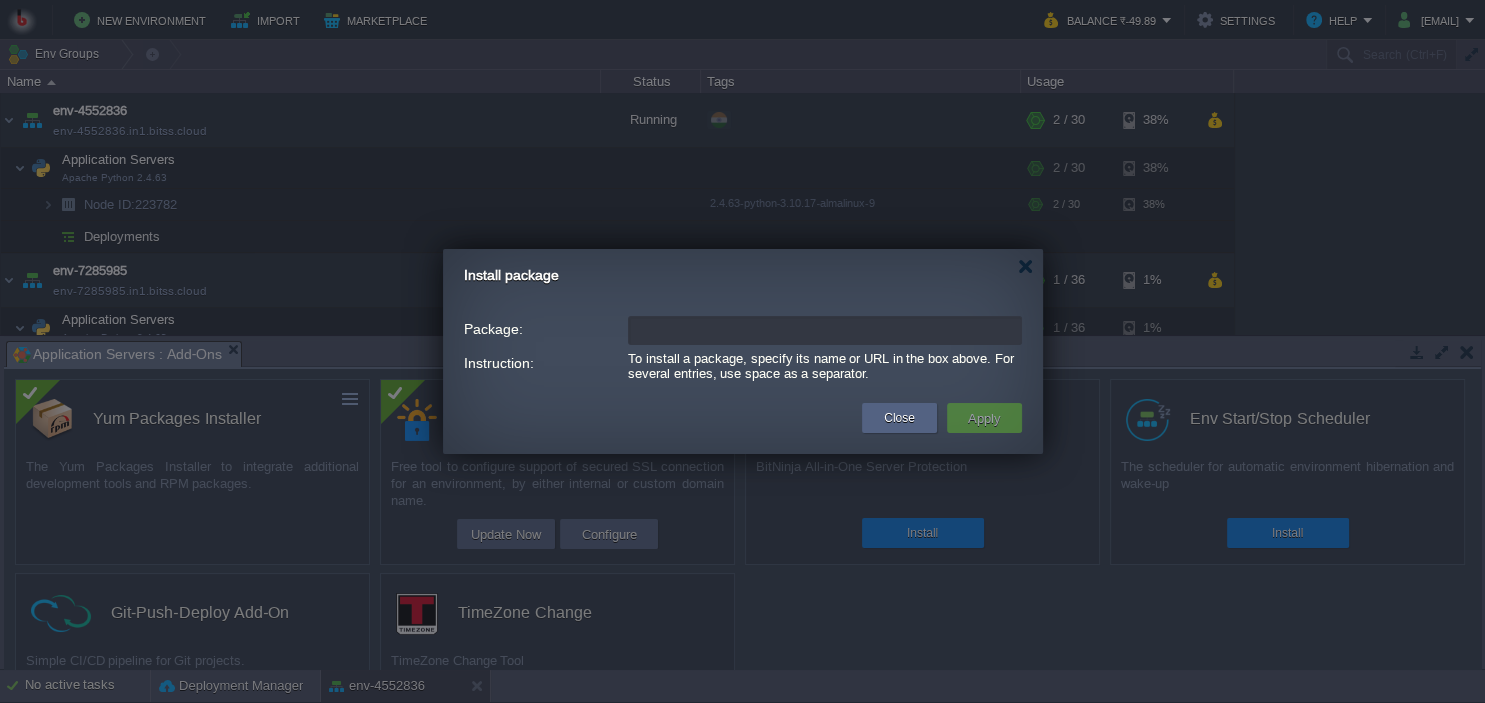 click on "Package:" at bounding box center [825, 330] 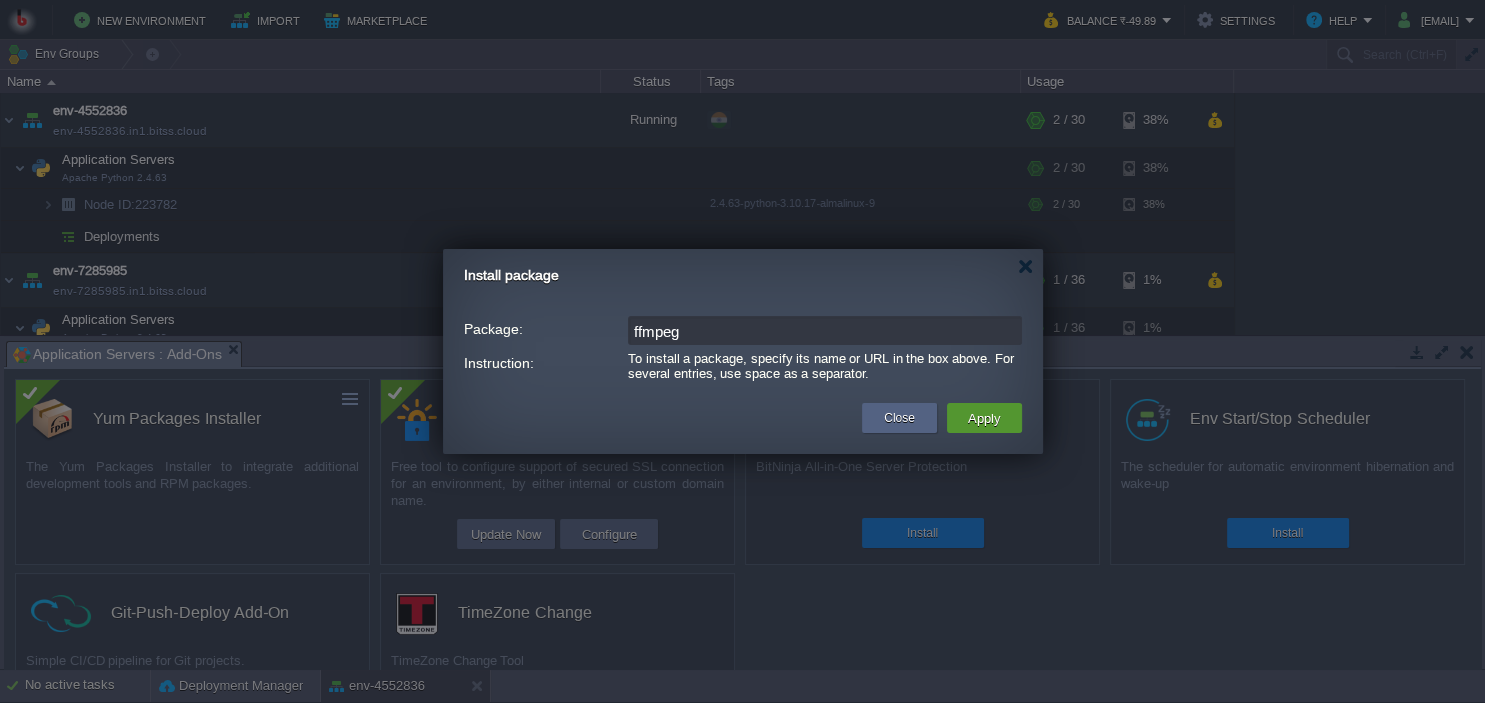 type on "ffmpeg" 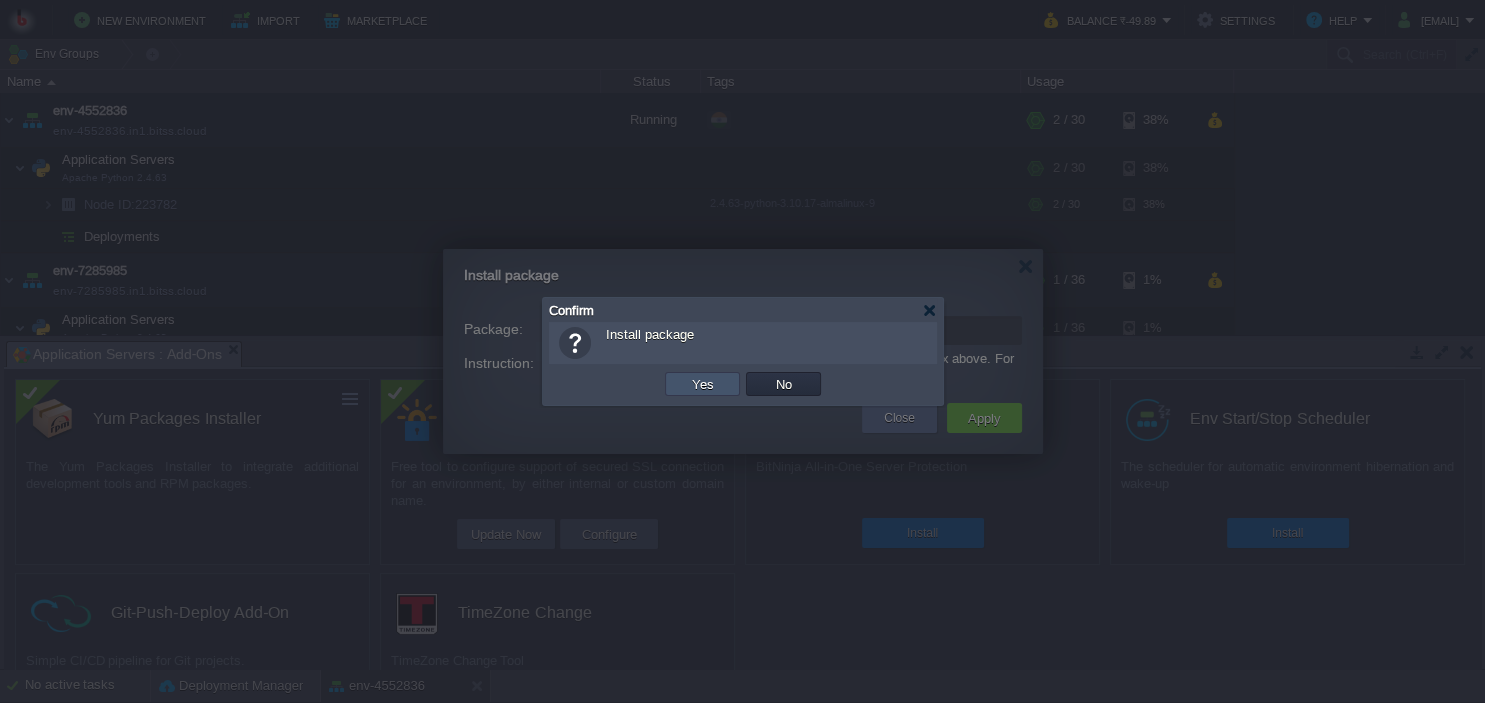 click on "Yes" at bounding box center (703, 384) 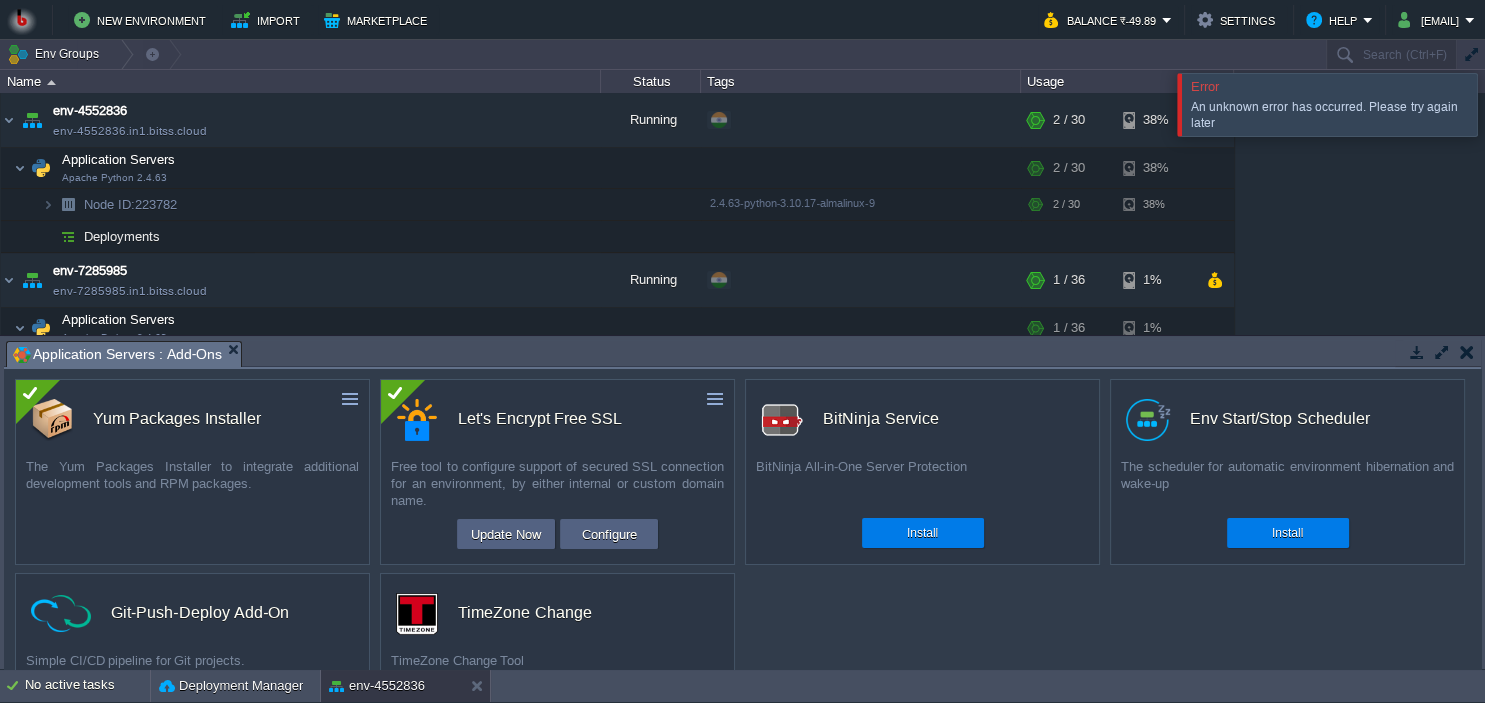 click at bounding box center (1509, 104) 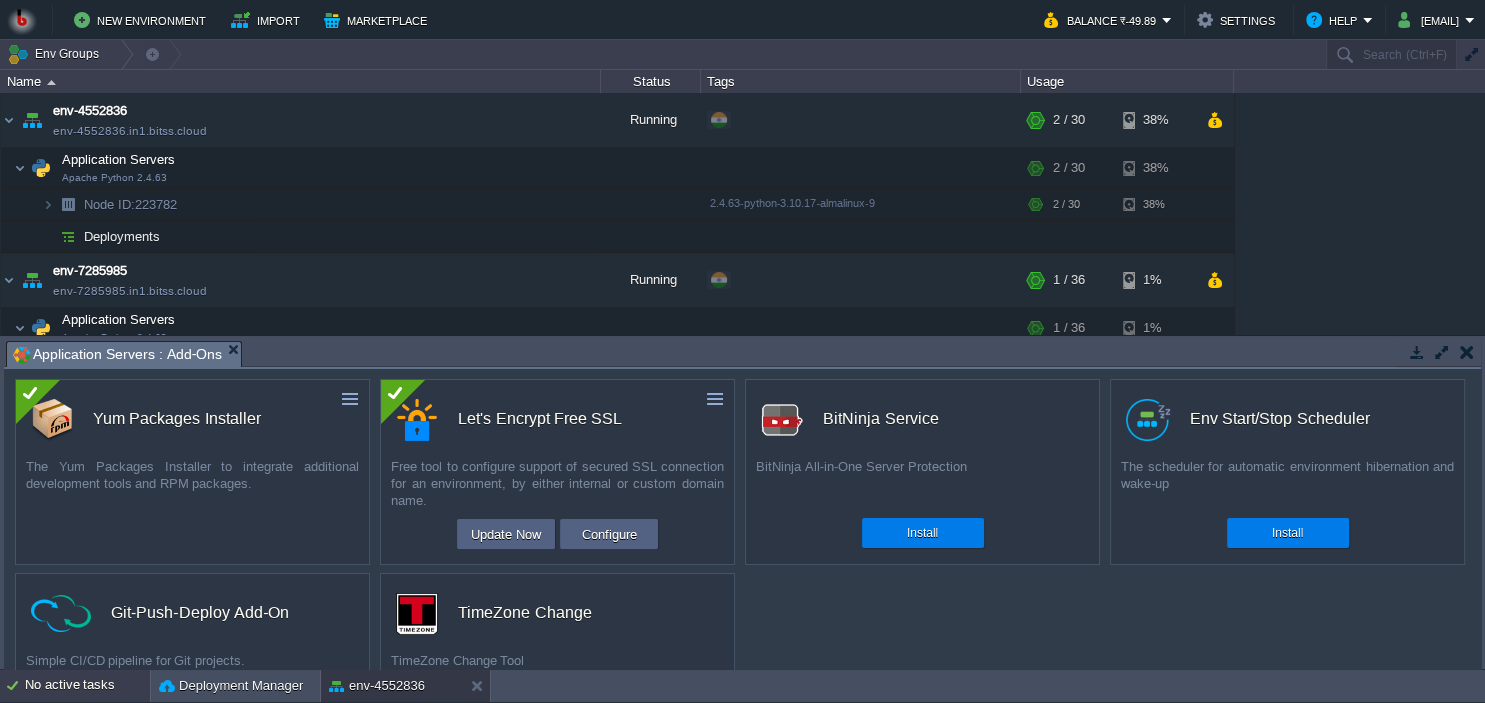 click on "No active tasks" at bounding box center (87, 686) 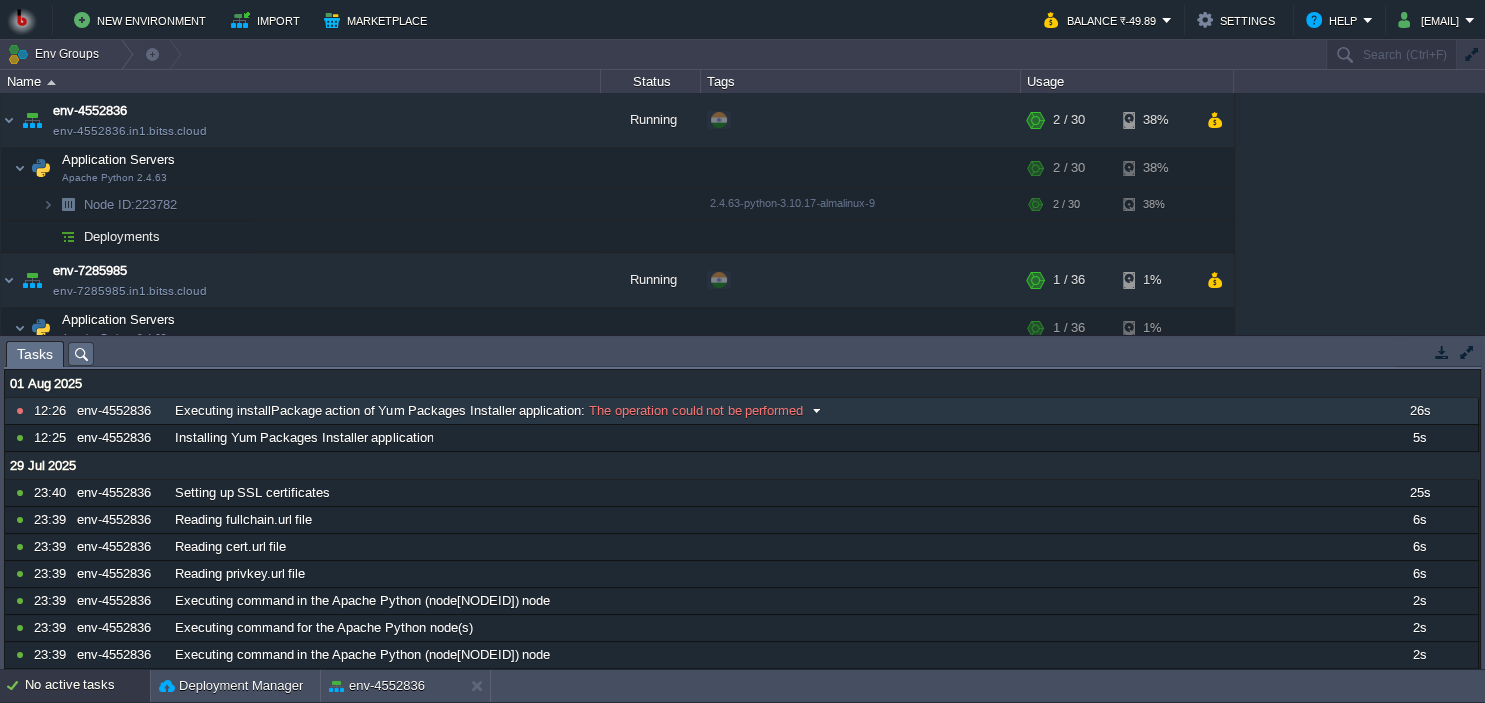 click on "Executing installPackage action of Yum Packages Installer application" at bounding box center (378, 411) 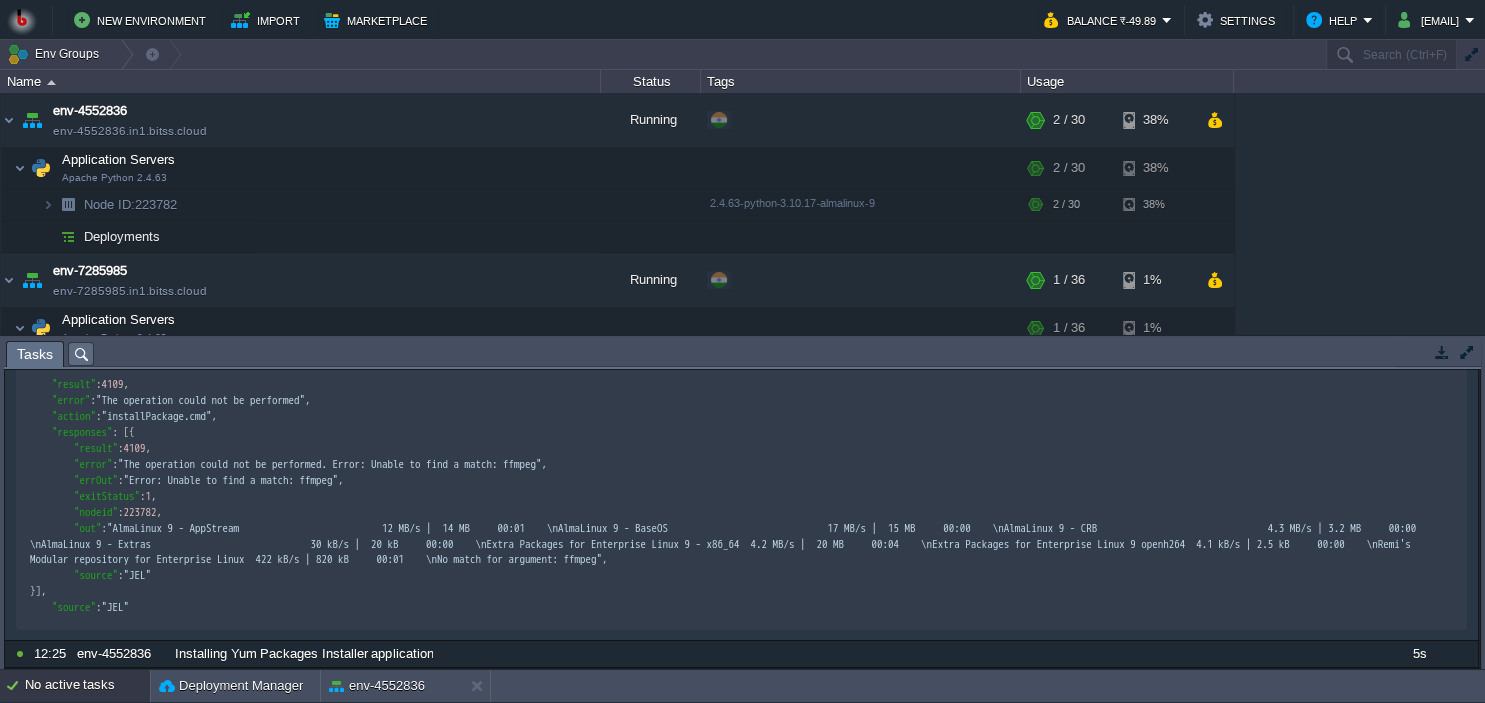 scroll, scrollTop: 273, scrollLeft: 0, axis: vertical 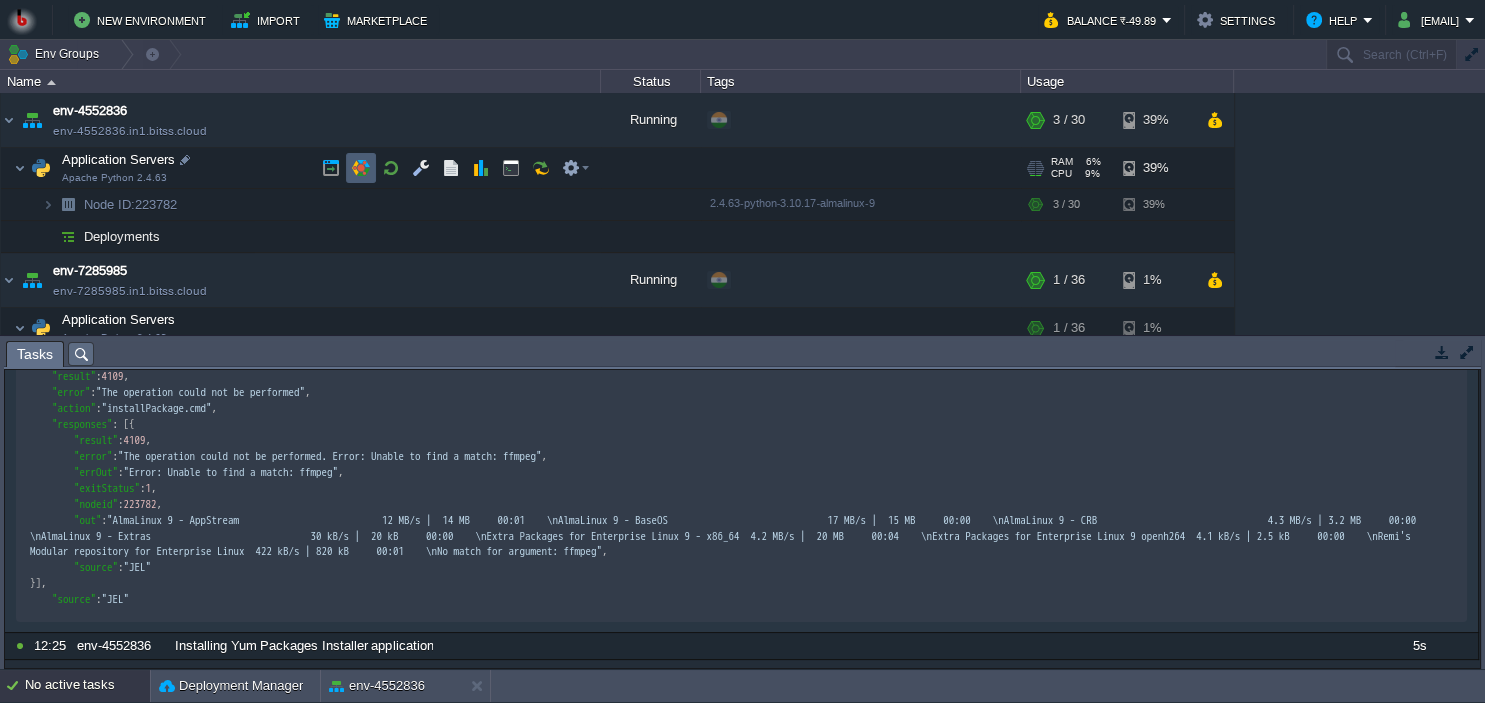 click at bounding box center [361, 168] 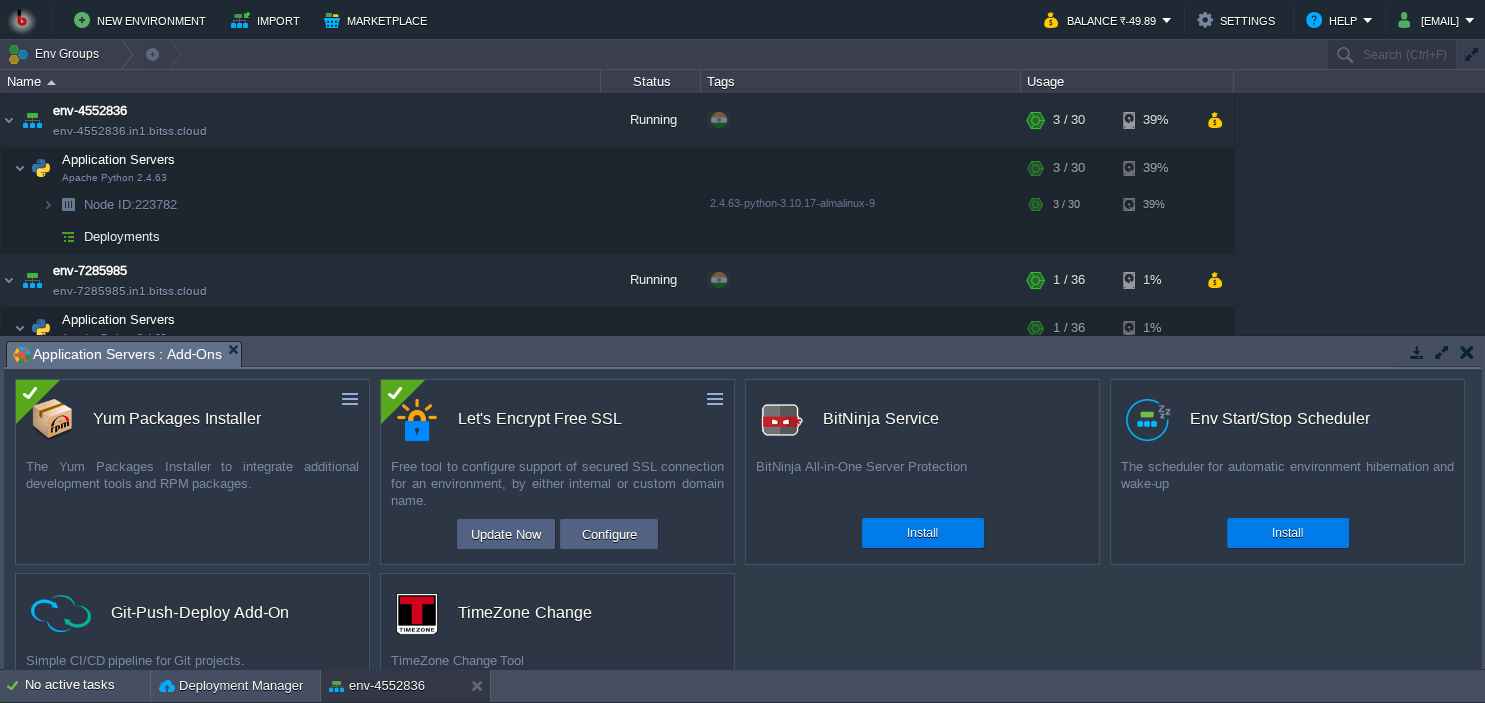click on "custom Yum Packages Installer The Yum Packages Installer to integrate additional development tools and RPM packages. Install   custom Let's Encrypt Free SSL Free tool to configure support of secured SSL connection for an environment, by either internal or custom domain name. Install Update Now Configure   custom BitNinja Service BitNinja All-in-One Server Protection Install custom Env Start/Stop Scheduler The scheduler for automatic environment hibernation and wake-up Install custom Git-Push-Deploy Add-On Simple CI/CD pipeline for Git projects. Install custom TimeZone Change TimeZone Change Tool Install" at bounding box center (742, 519) 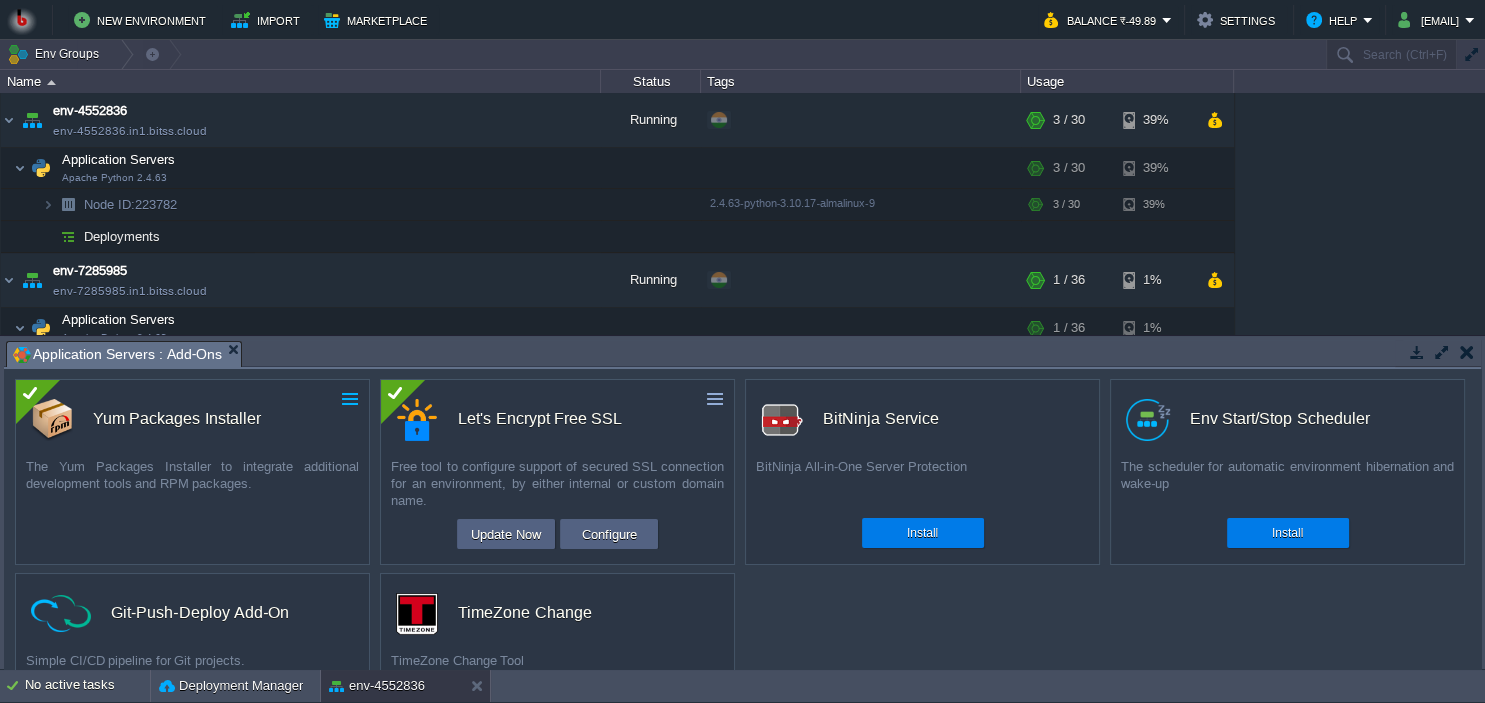 click at bounding box center [350, 399] 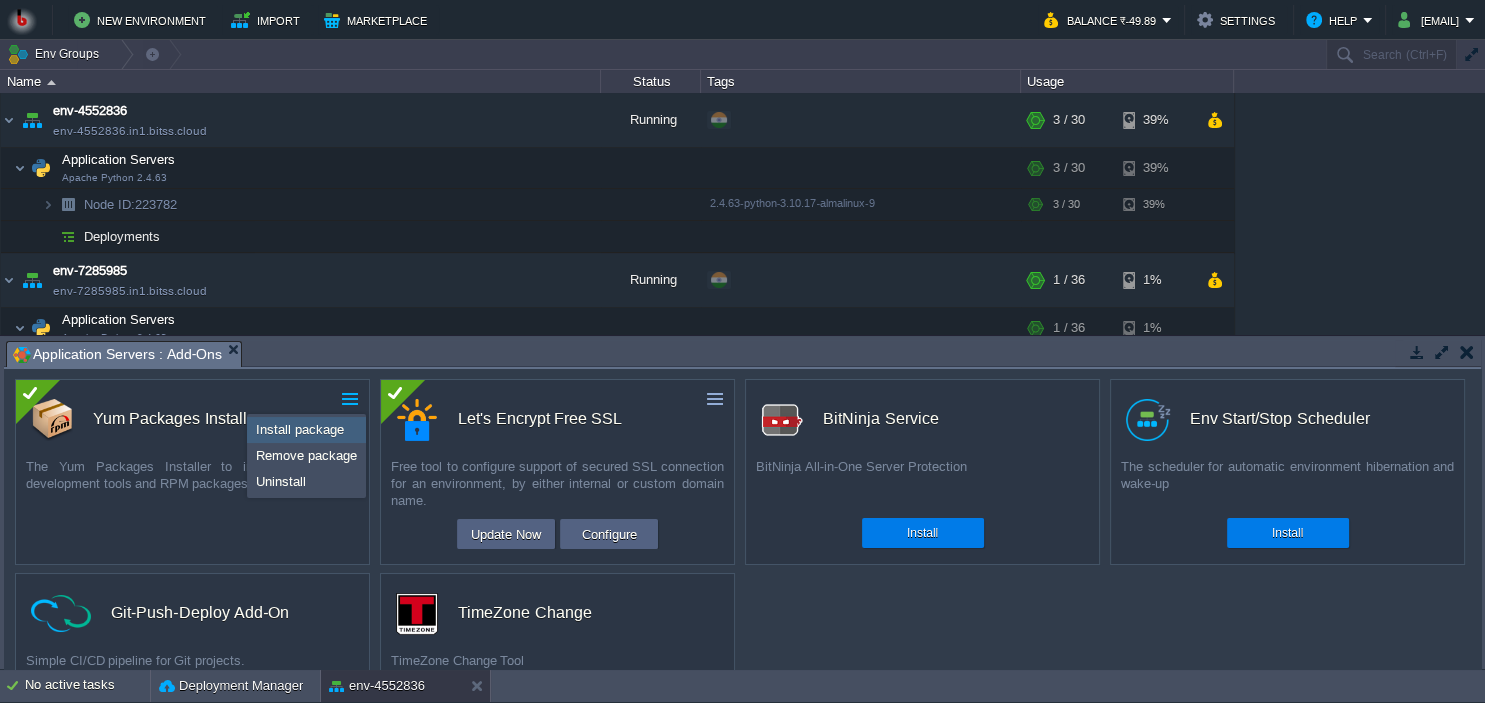 click on "Install package" at bounding box center [300, 429] 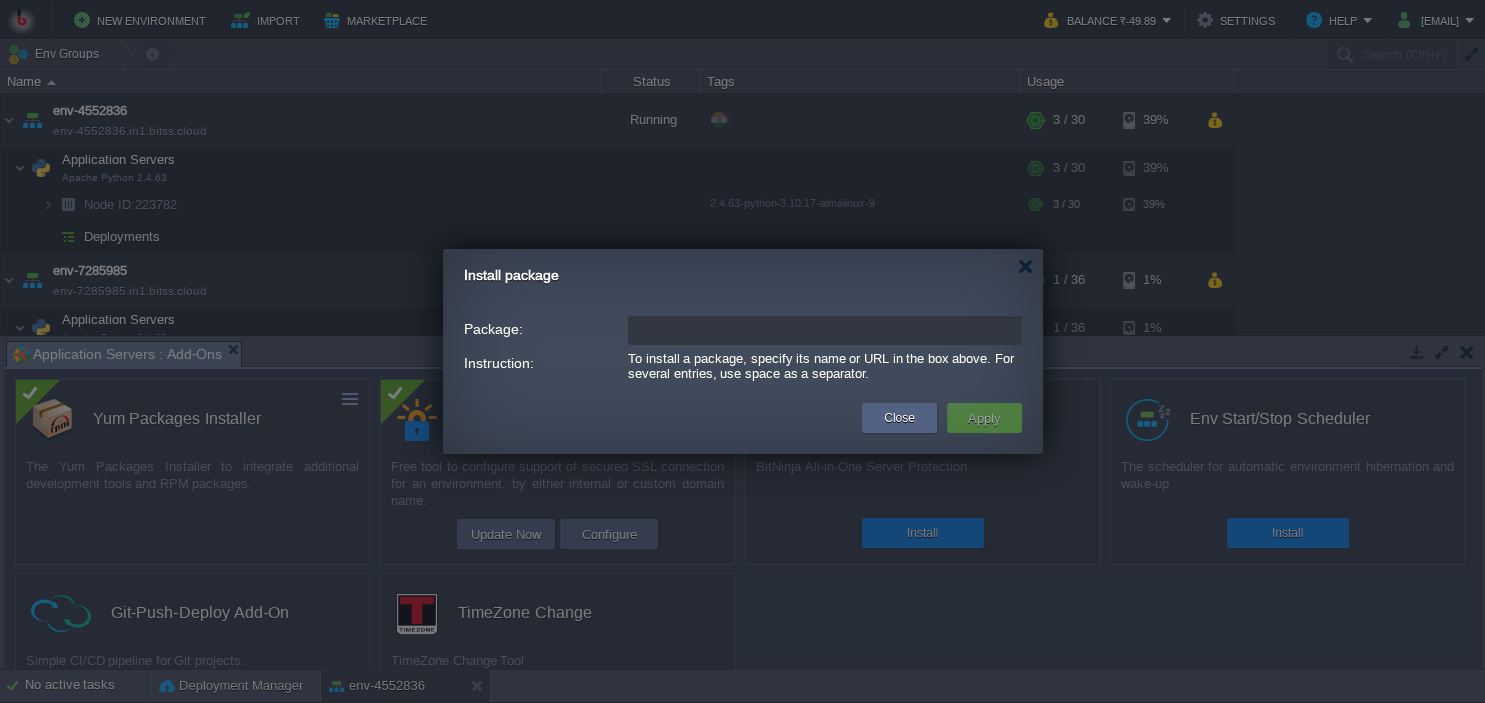 click on "Package:" at bounding box center (825, 330) 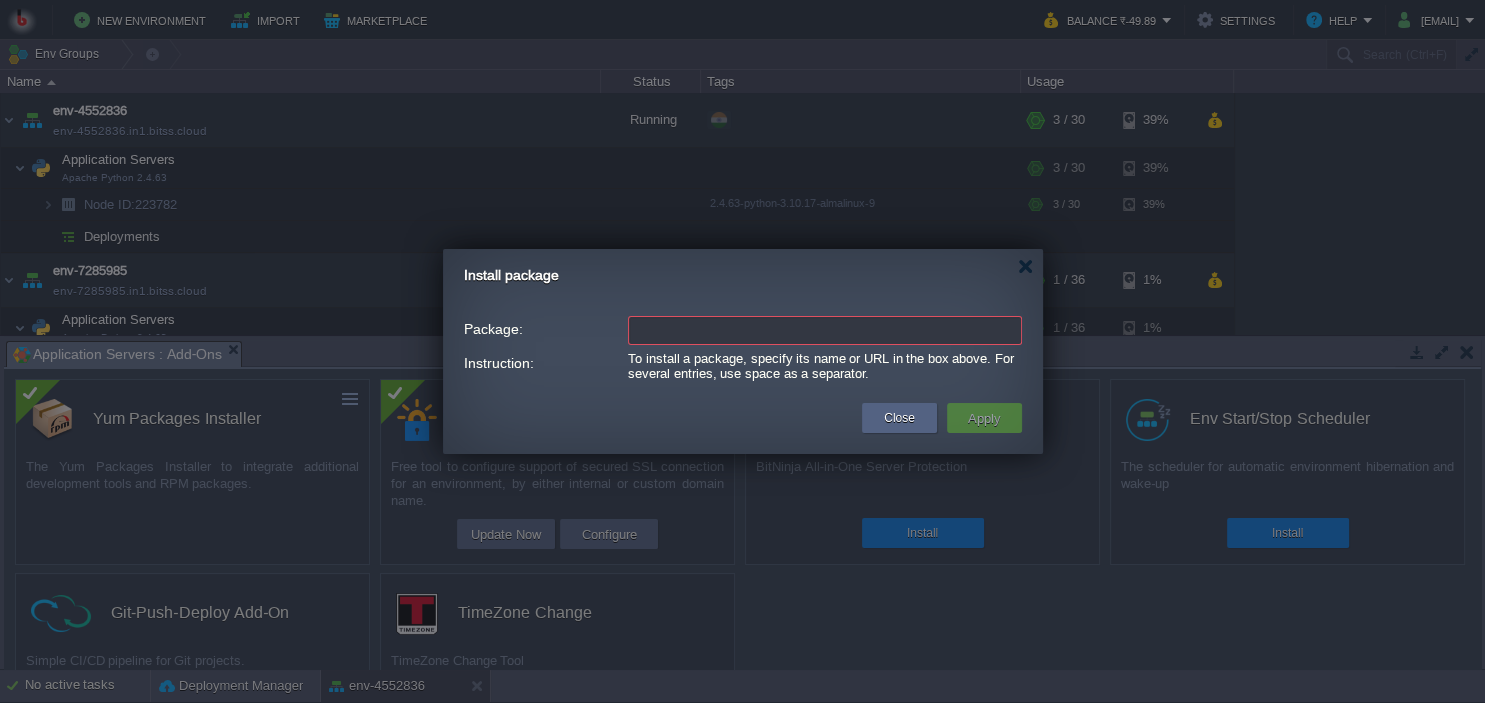paste on "epel-release" 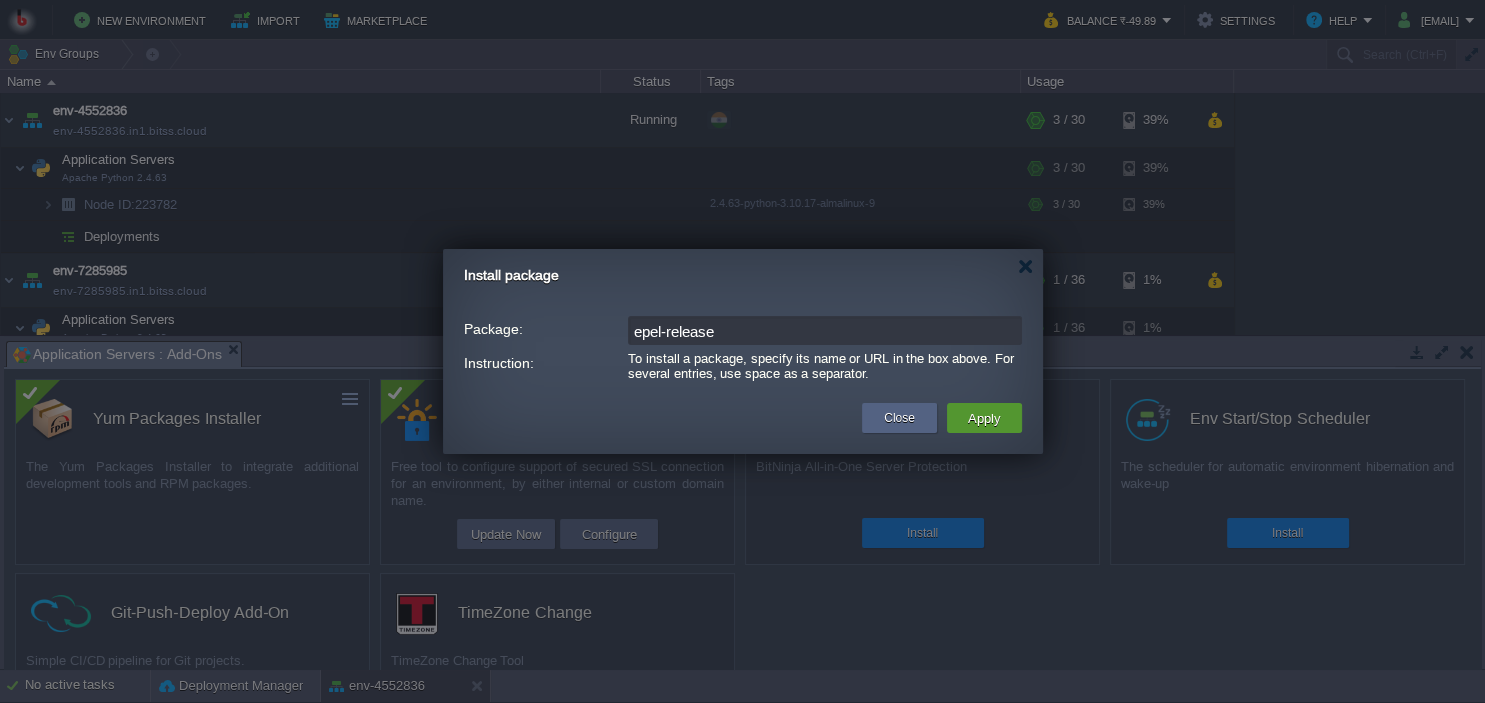 type on "epel-release" 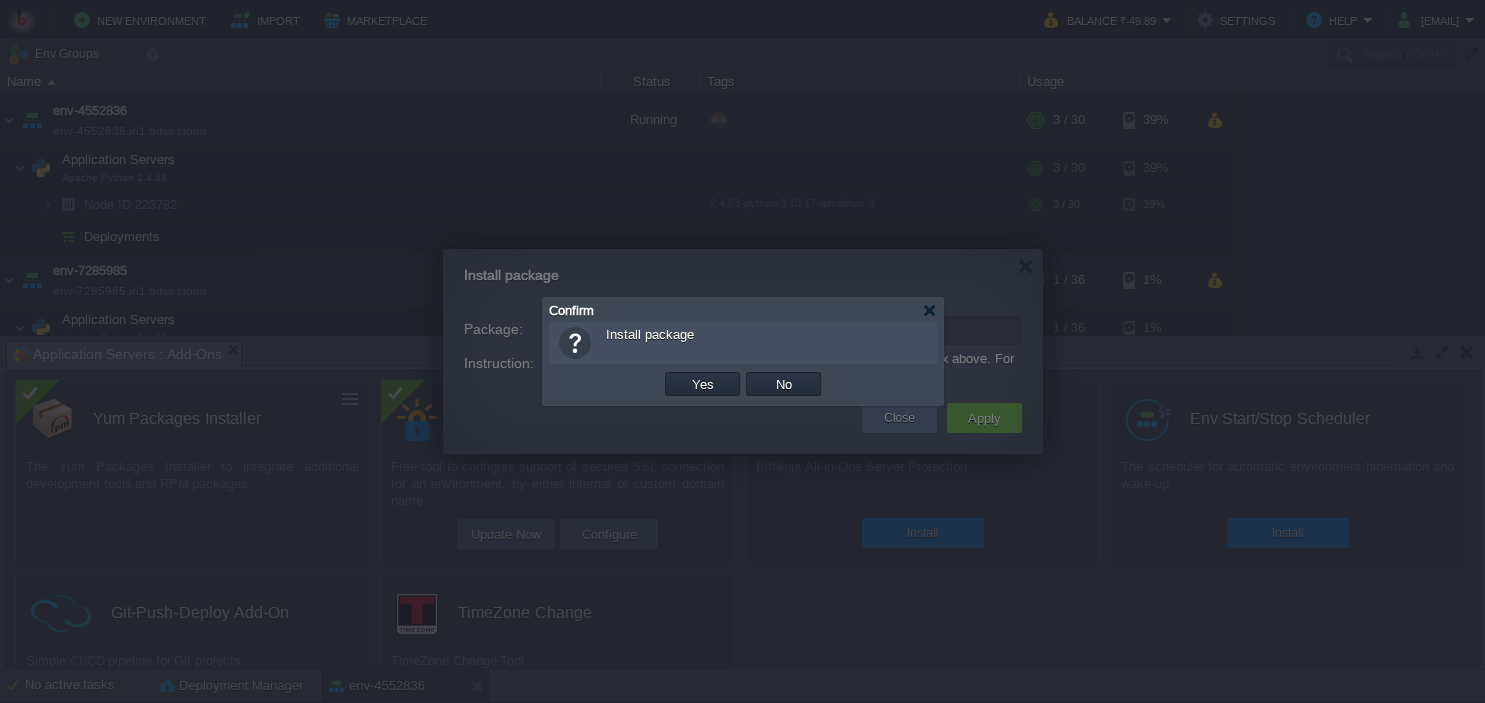 click on "Yes" at bounding box center [703, 384] 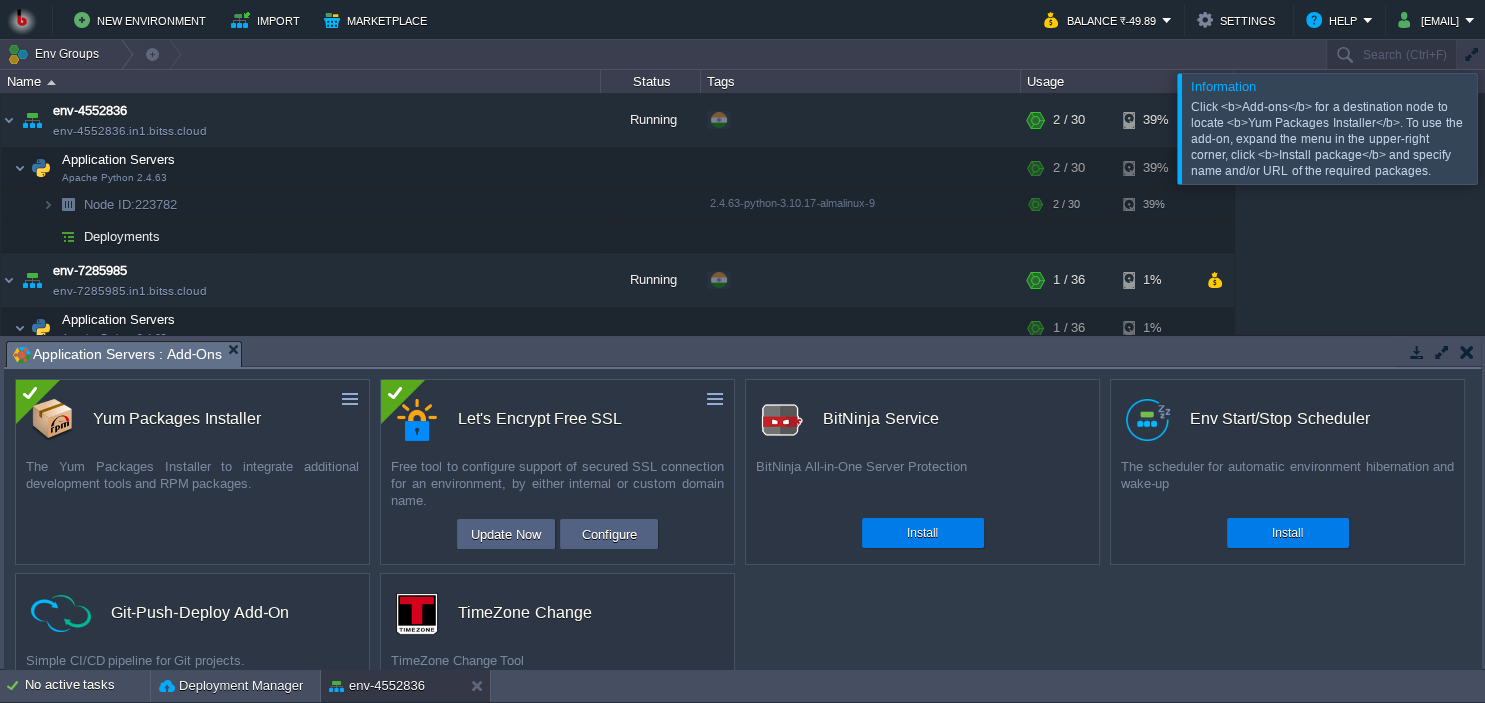 click at bounding box center [1509, 128] 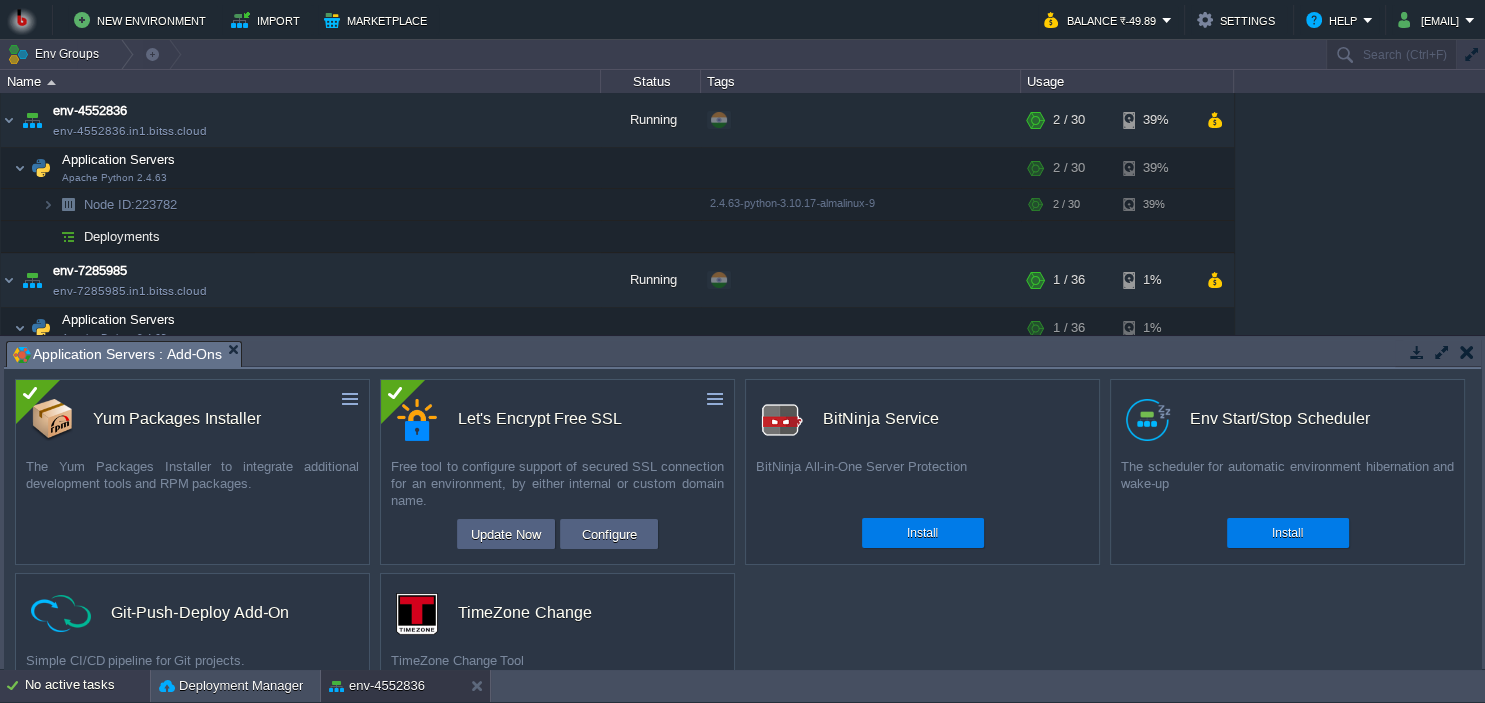 click on "No active tasks" at bounding box center [87, 686] 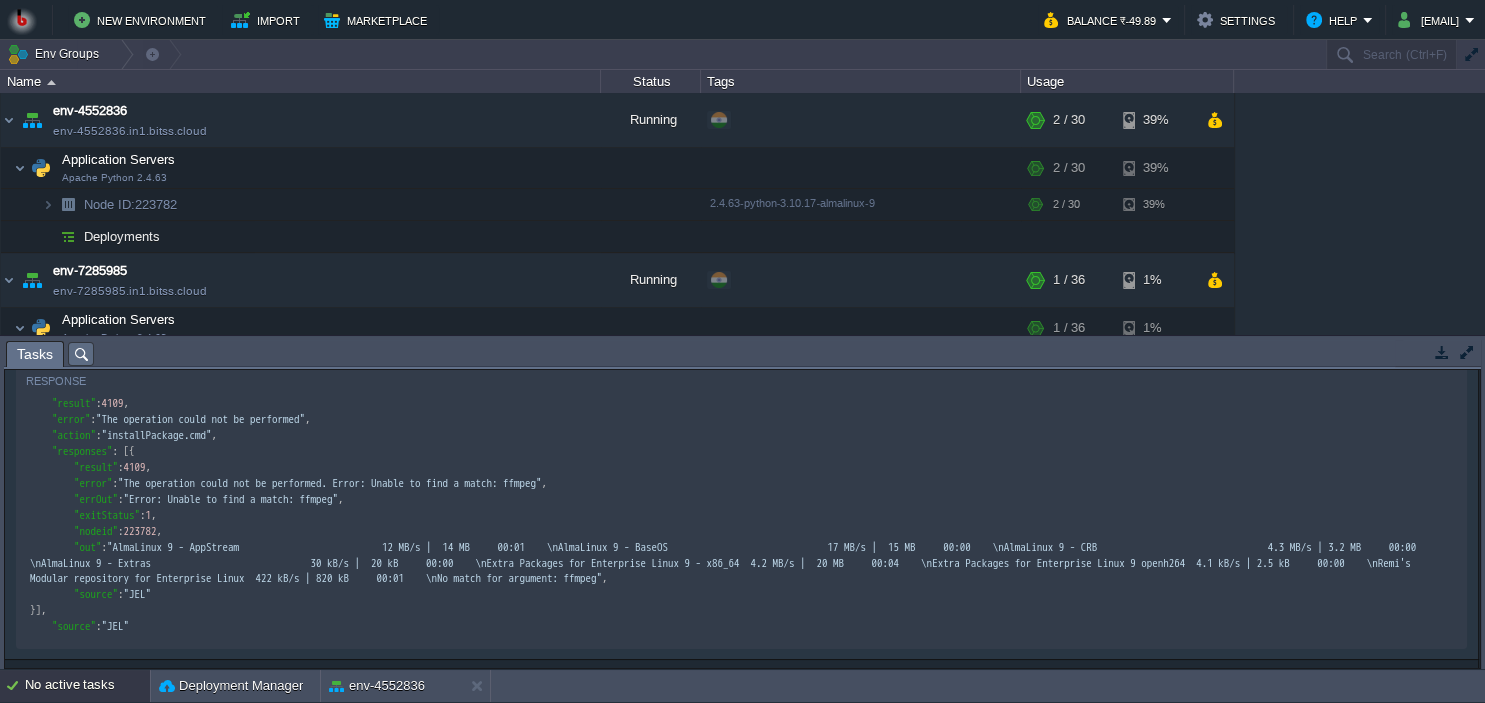 scroll, scrollTop: 0, scrollLeft: 0, axis: both 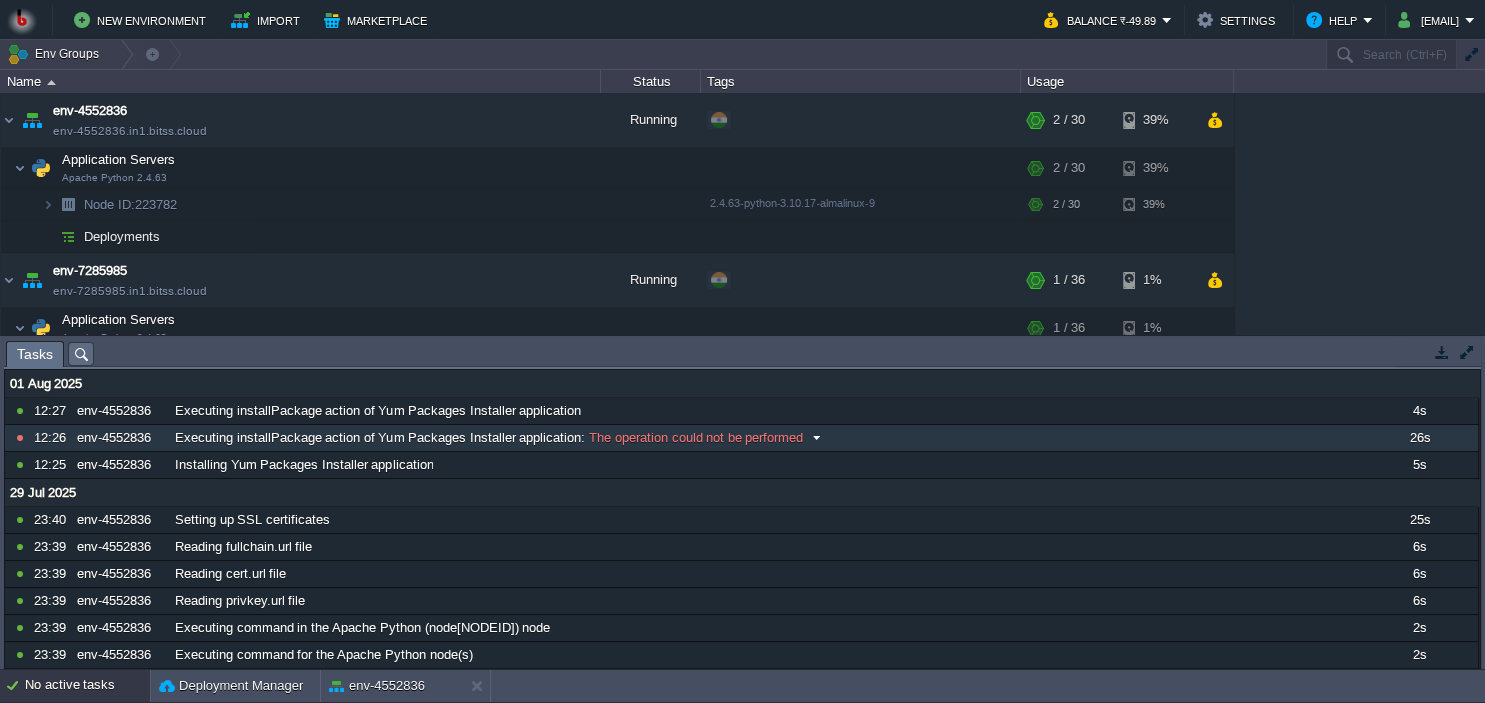click on "Executing installPackage action of Yum Packages Installer application" at bounding box center (378, 438) 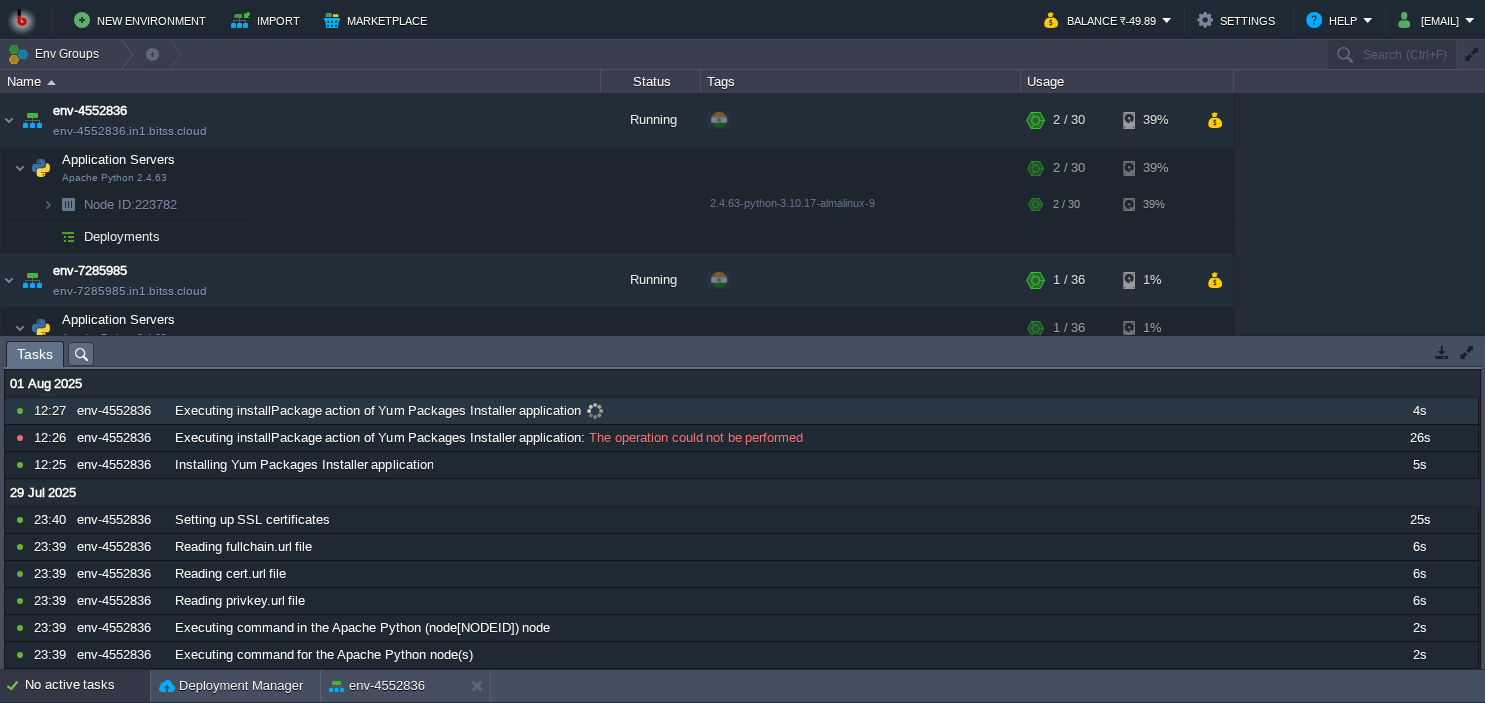click on "Executing installPackage action of Yum Packages Installer application" at bounding box center [378, 411] 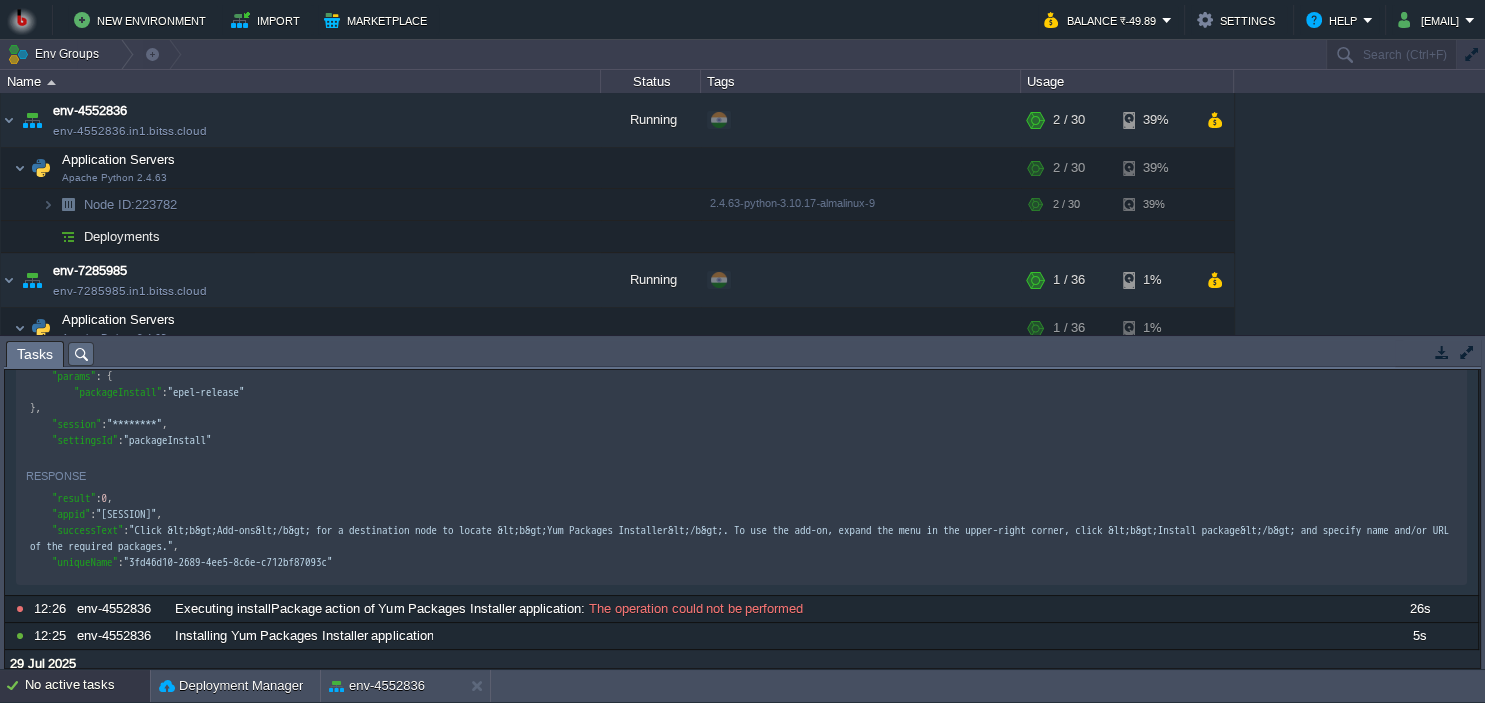 scroll, scrollTop: 182, scrollLeft: 0, axis: vertical 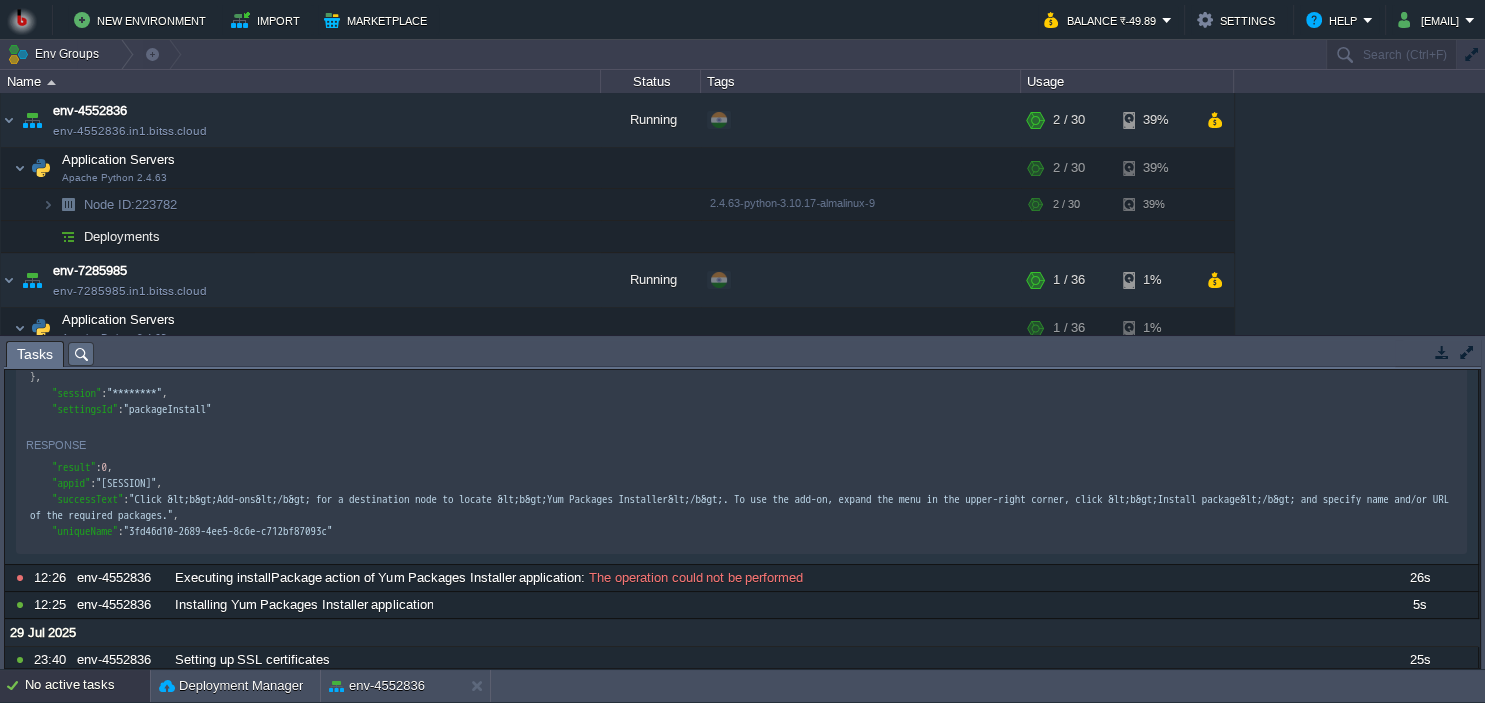 click at bounding box center [1442, 352] 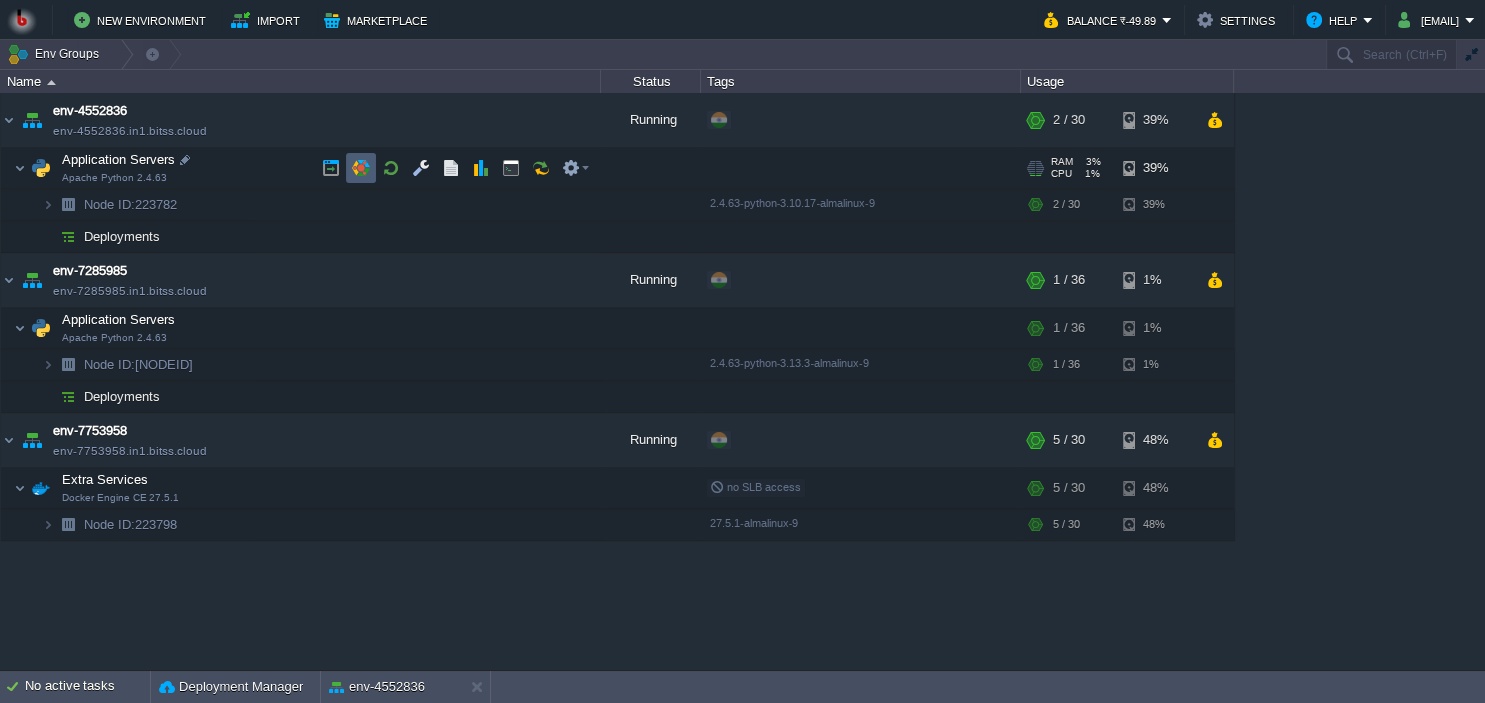 click at bounding box center [361, 168] 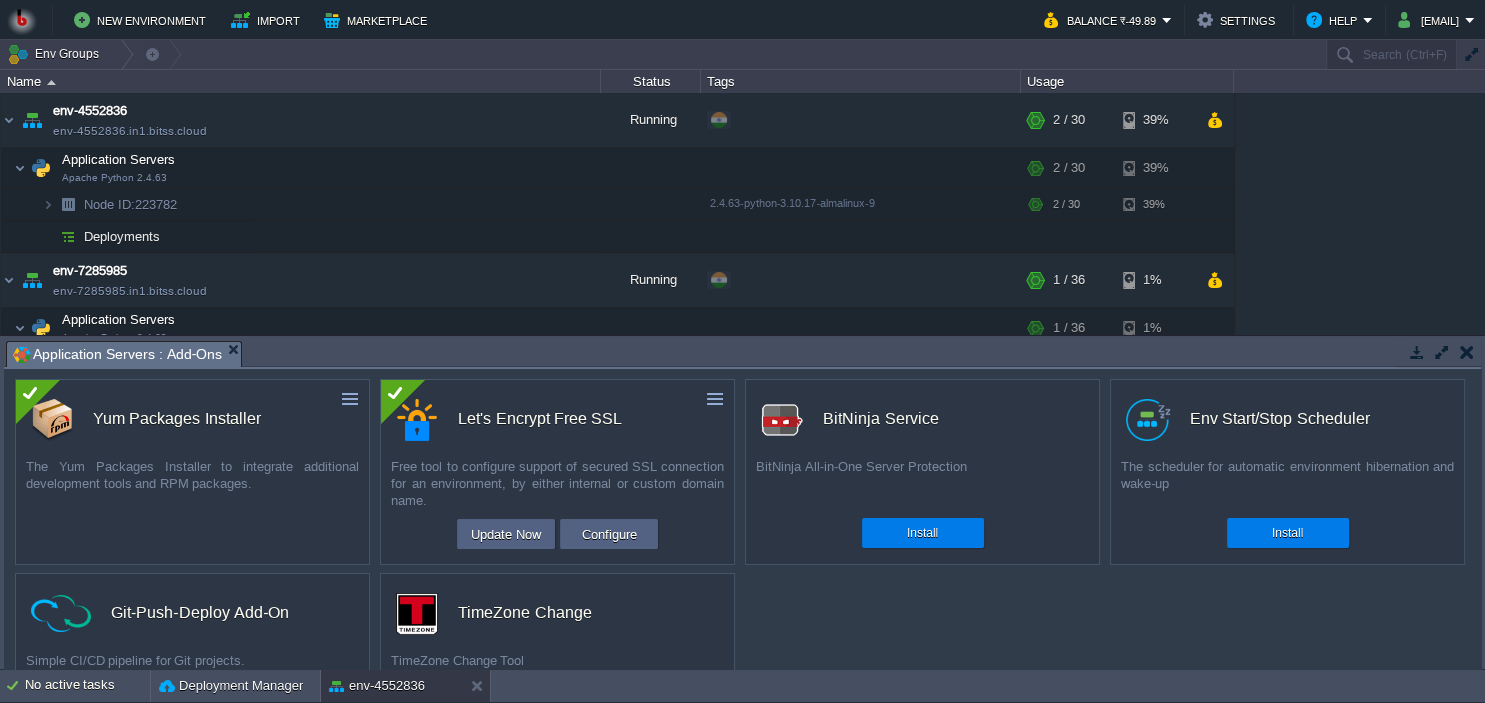 click at bounding box center (350, 399) 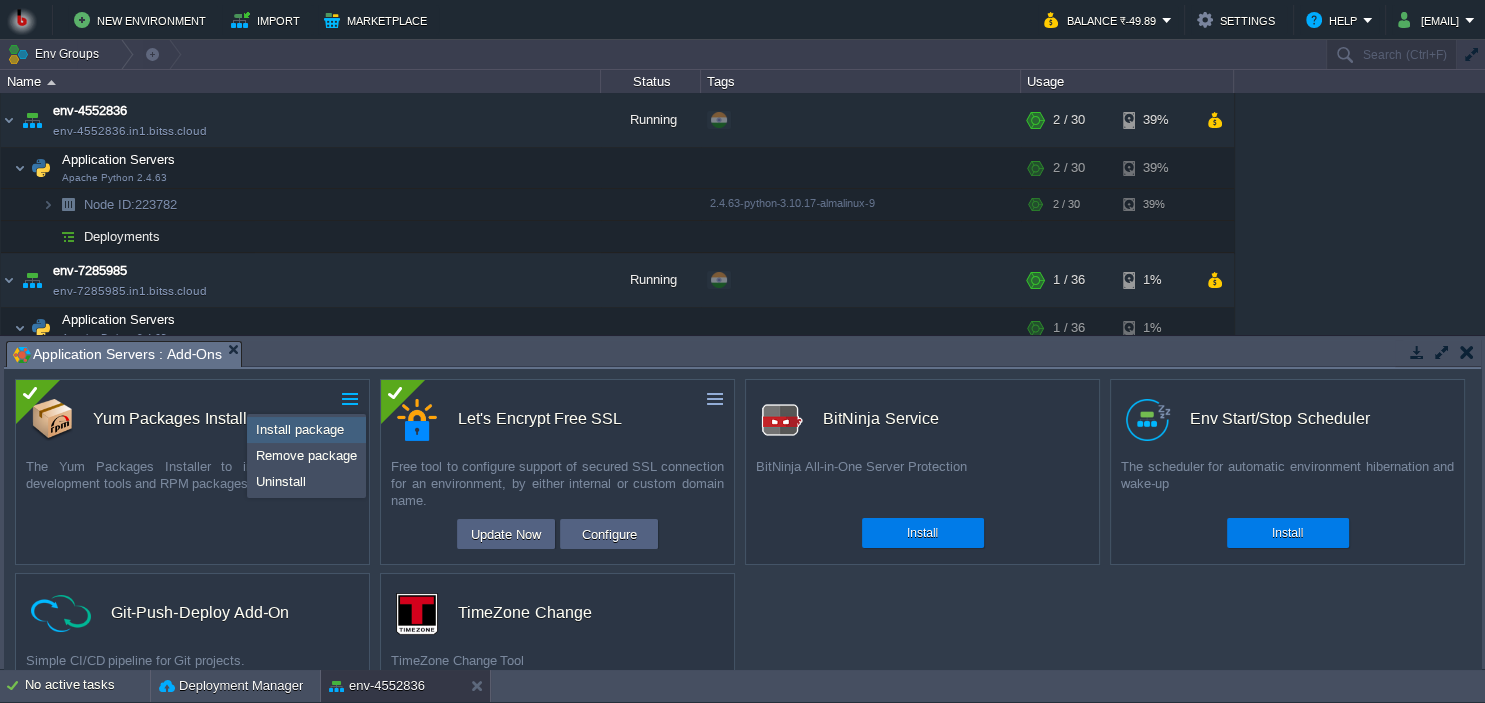 click on "Install package" at bounding box center [300, 429] 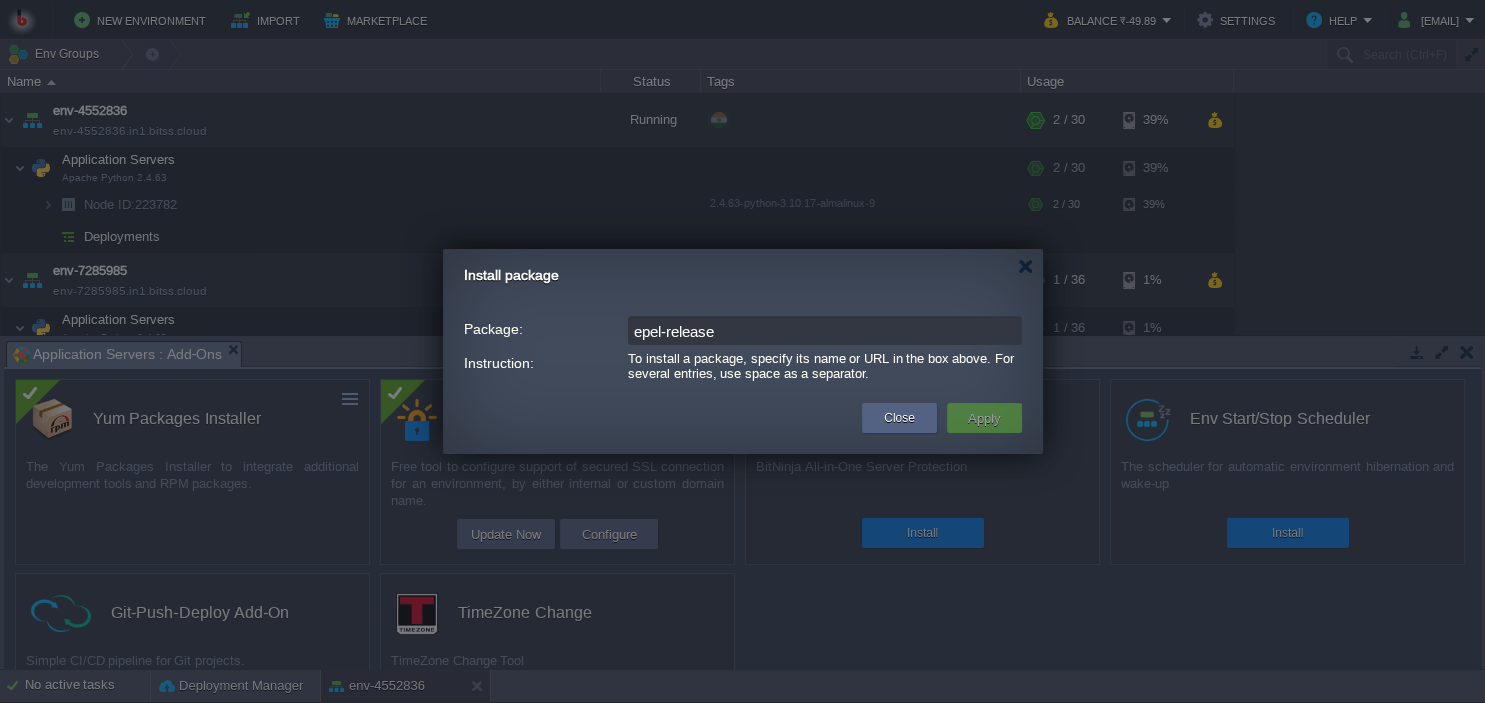 click on "epel-release" at bounding box center (825, 330) 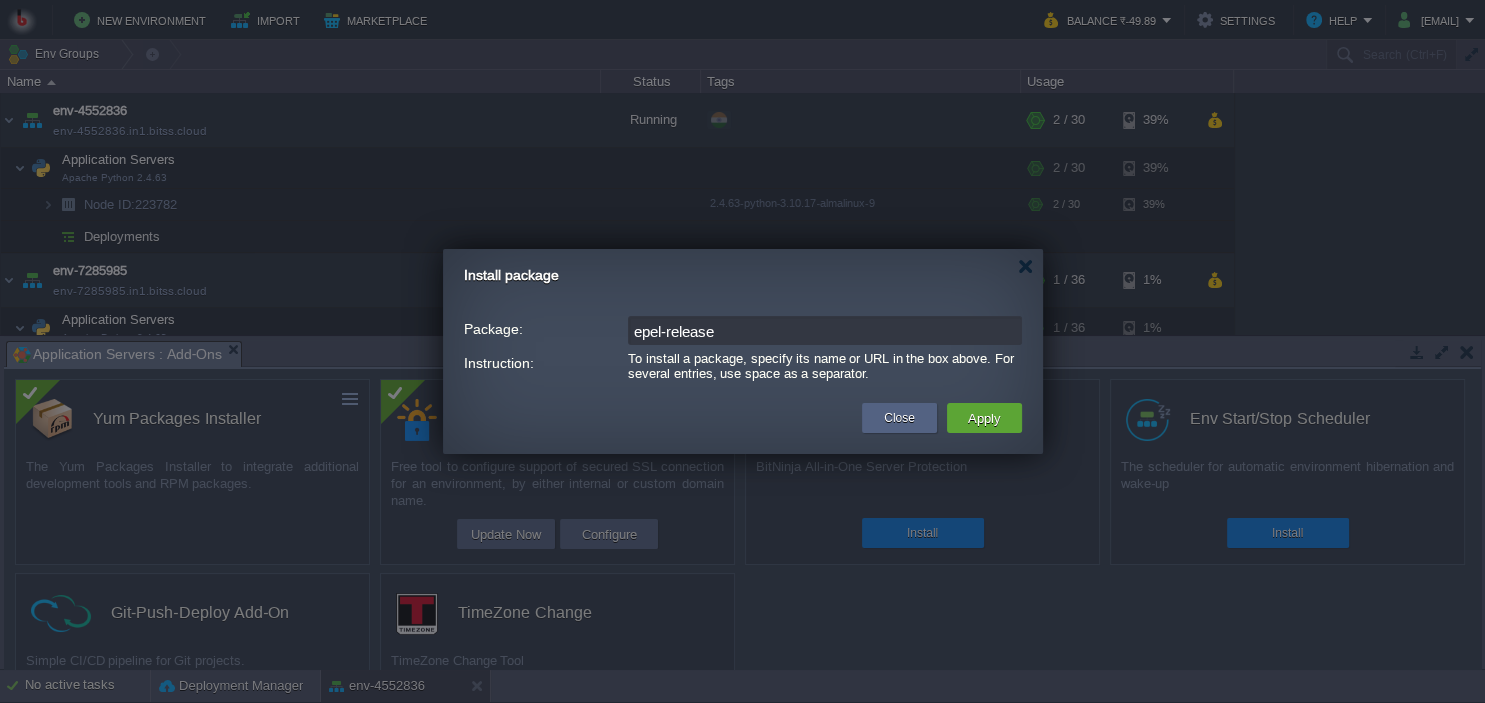 paste on "ffmpeg ffmpeg-devel" 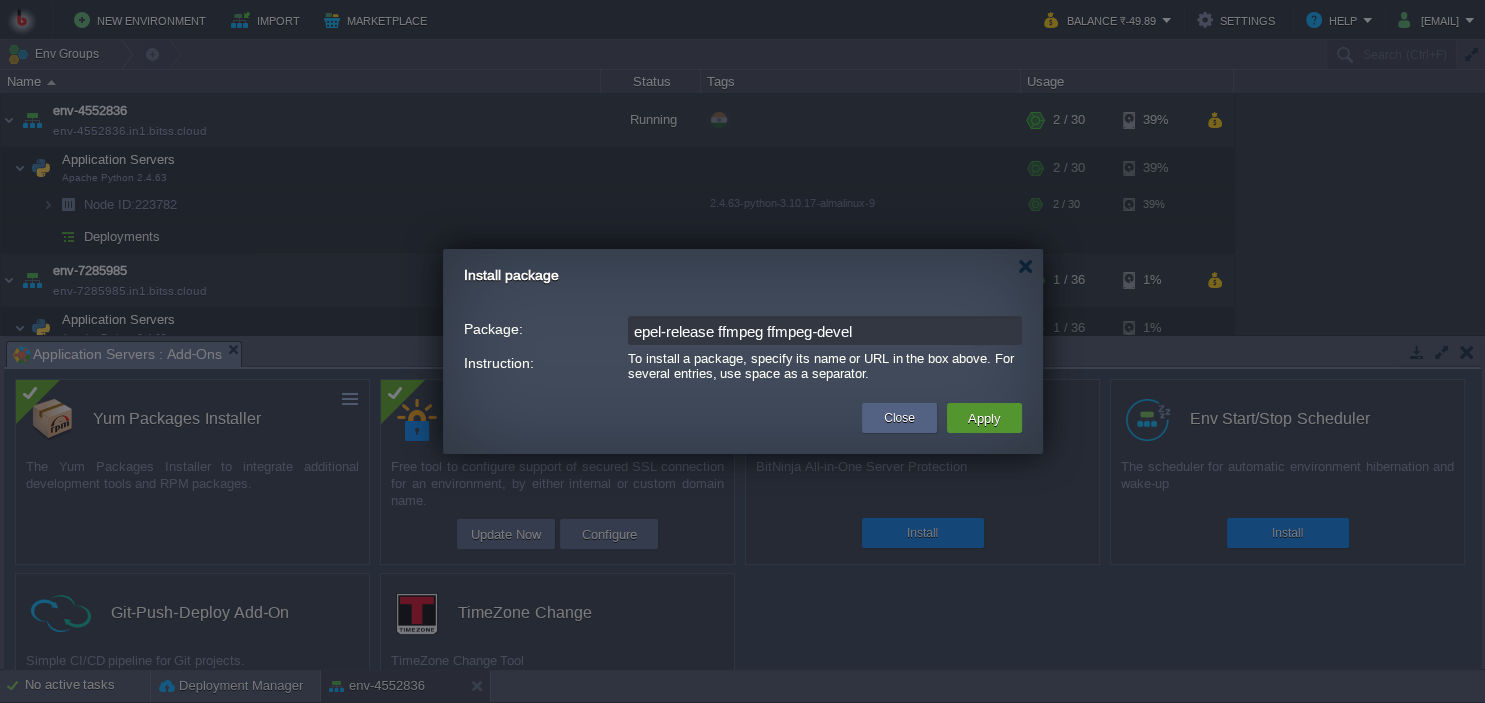 type on "epel-release ffmpeg ffmpeg-devel" 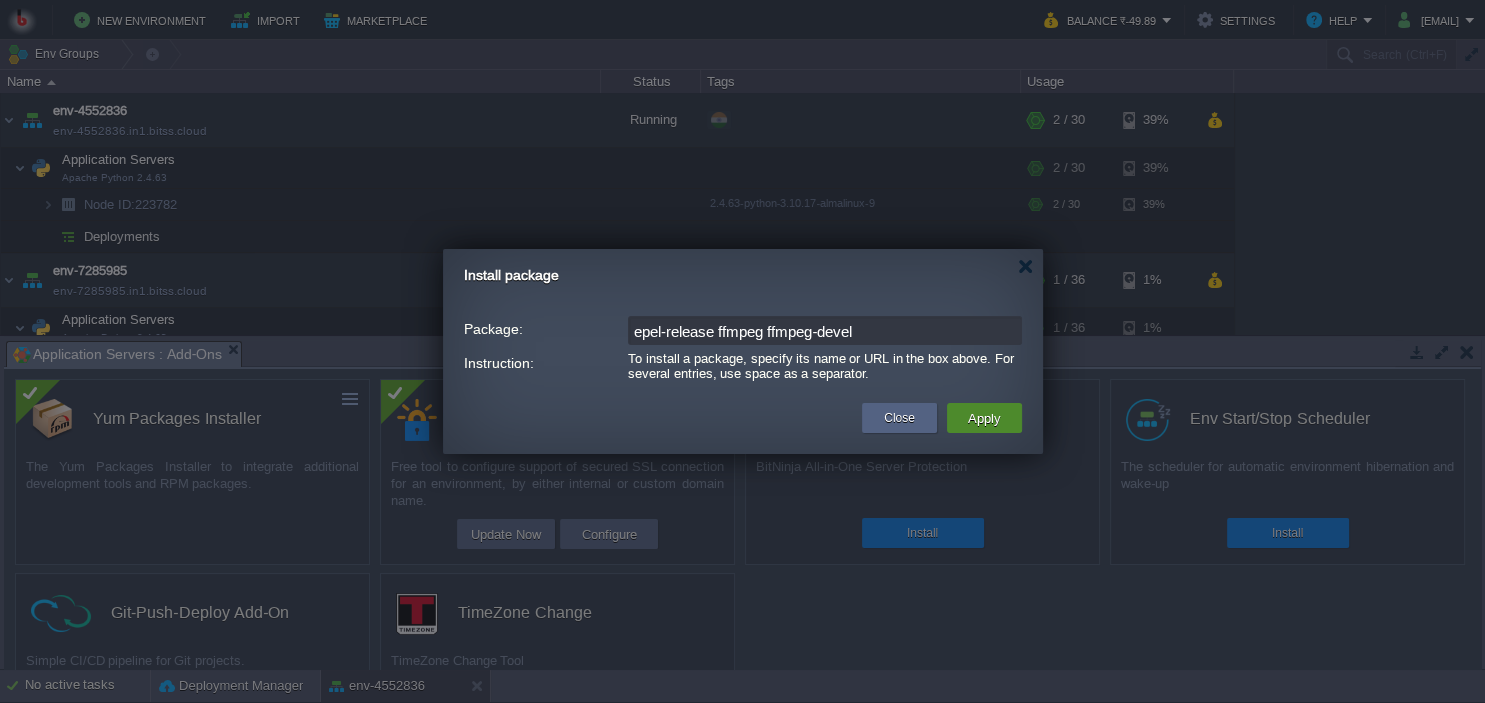 click on "Apply" at bounding box center (984, 418) 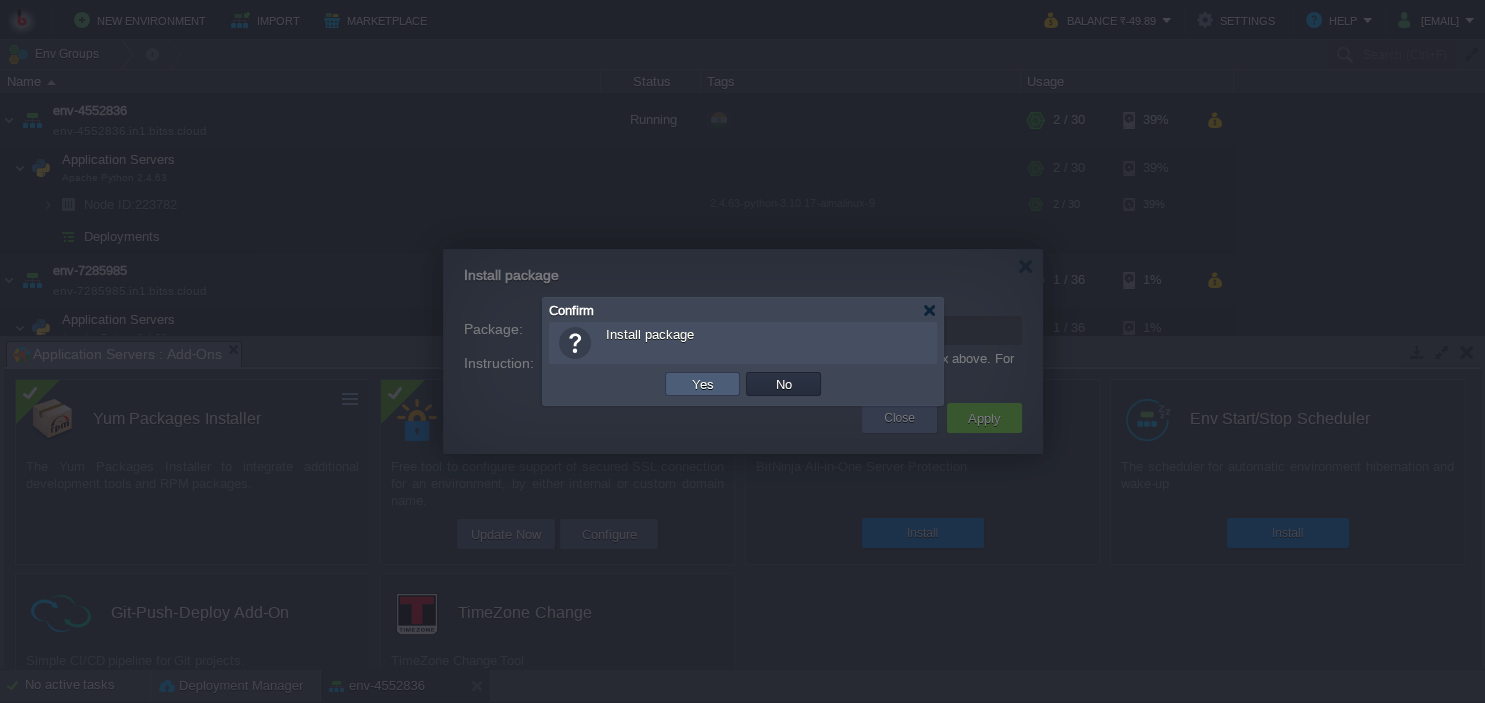 click on "Yes" at bounding box center [703, 384] 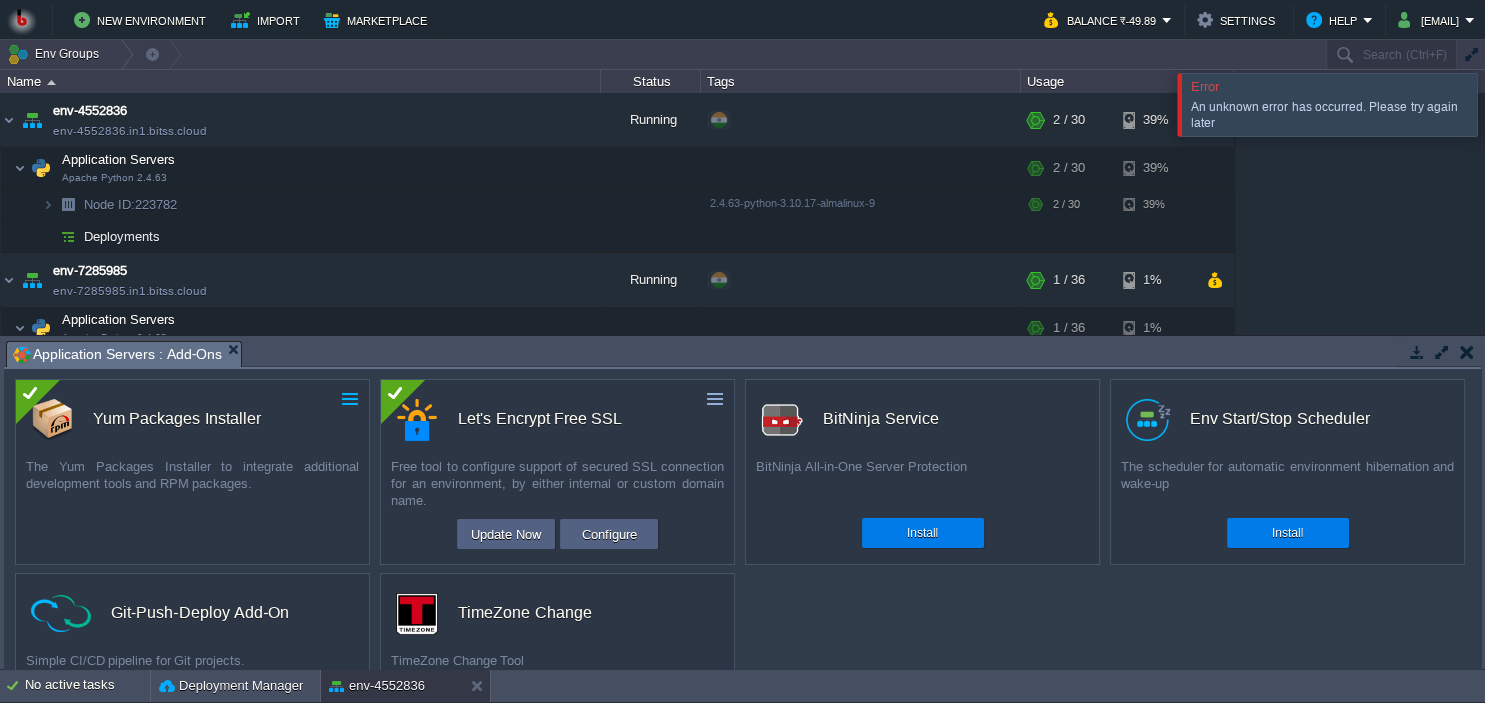 click at bounding box center (350, 399) 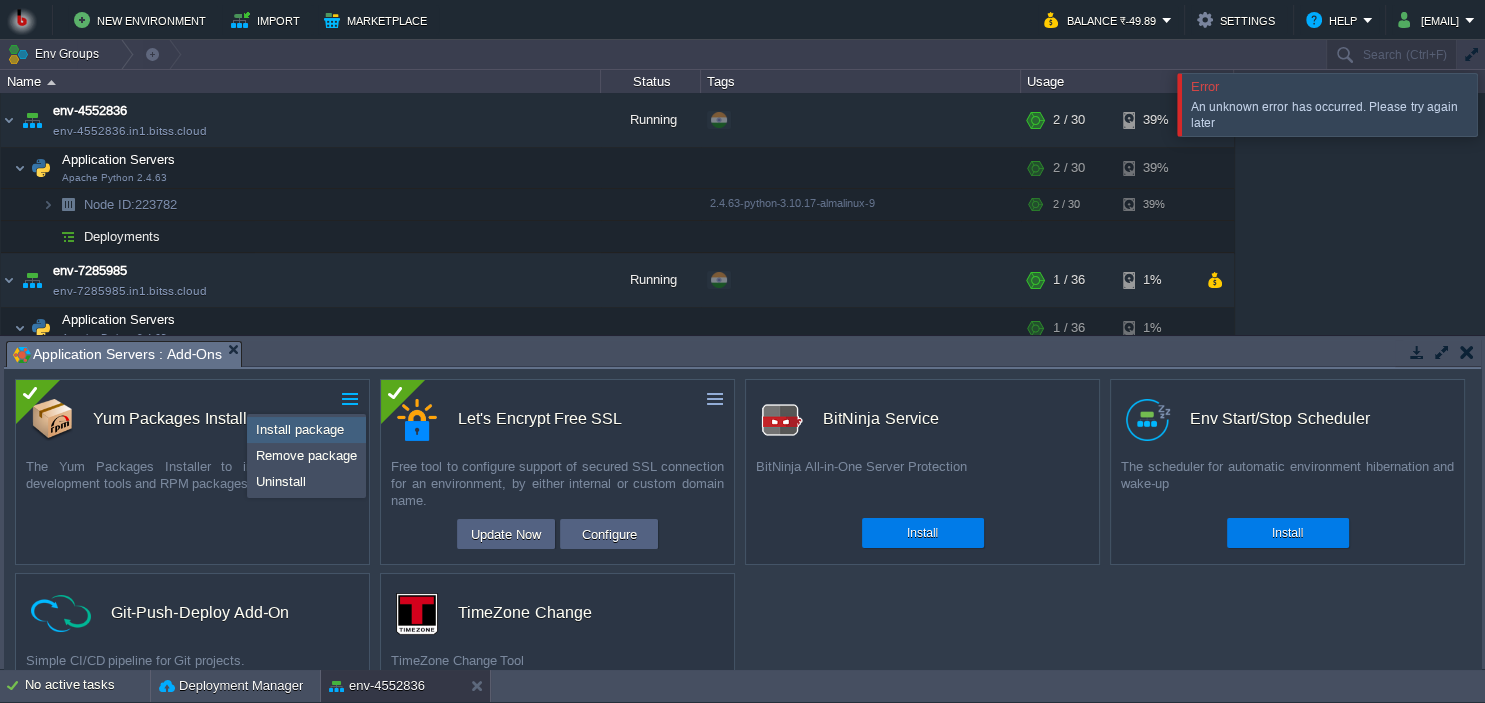 click on "Install package" at bounding box center (300, 429) 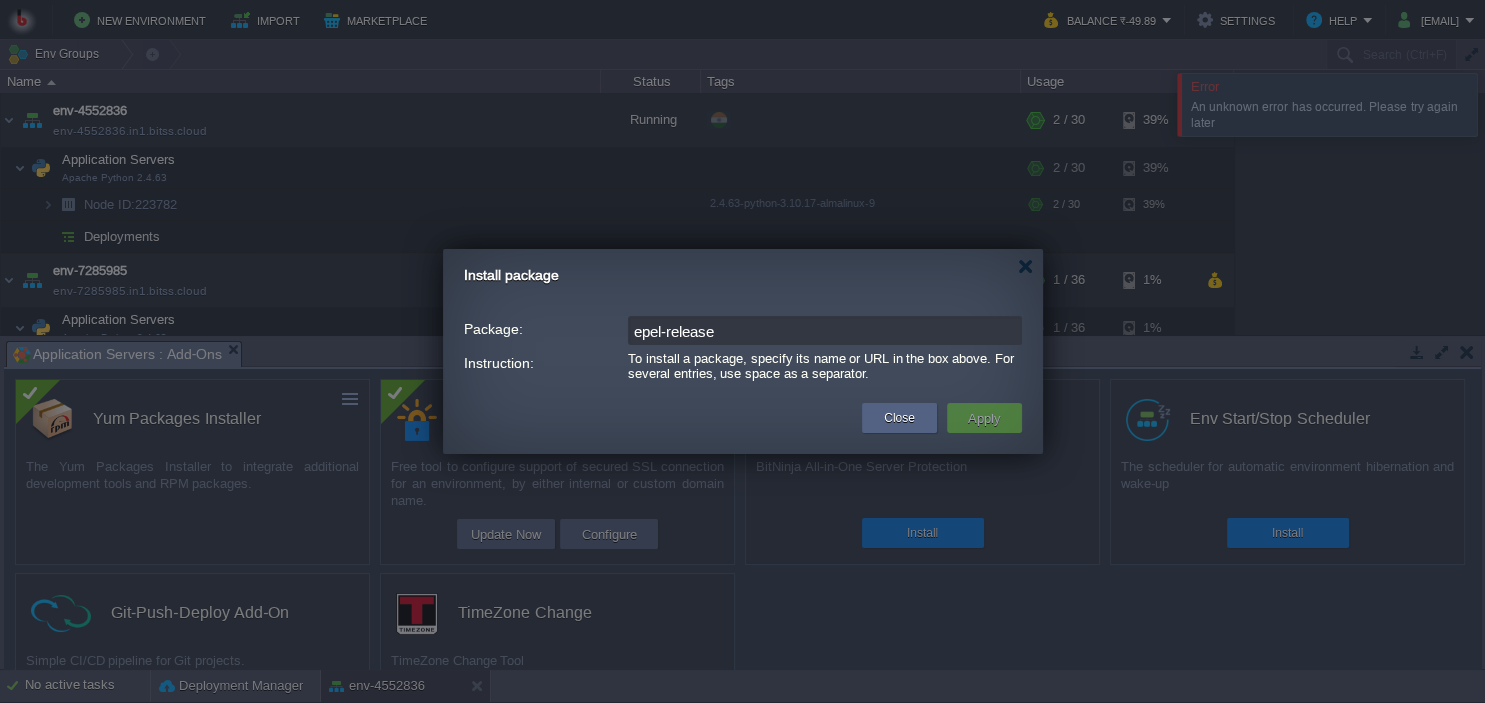 drag, startPoint x: 782, startPoint y: 335, endPoint x: 491, endPoint y: 310, distance: 292.0719 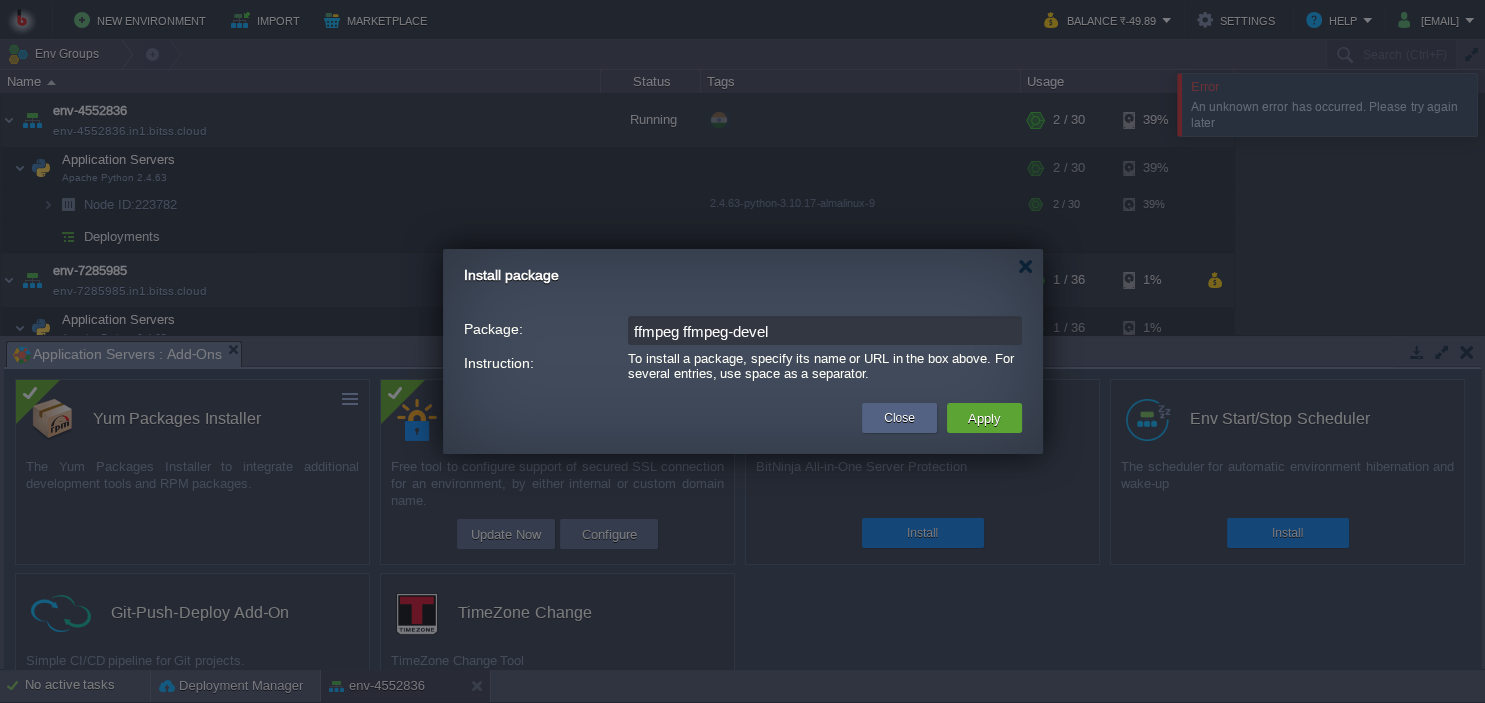 drag, startPoint x: 682, startPoint y: 336, endPoint x: 875, endPoint y: 333, distance: 193.02332 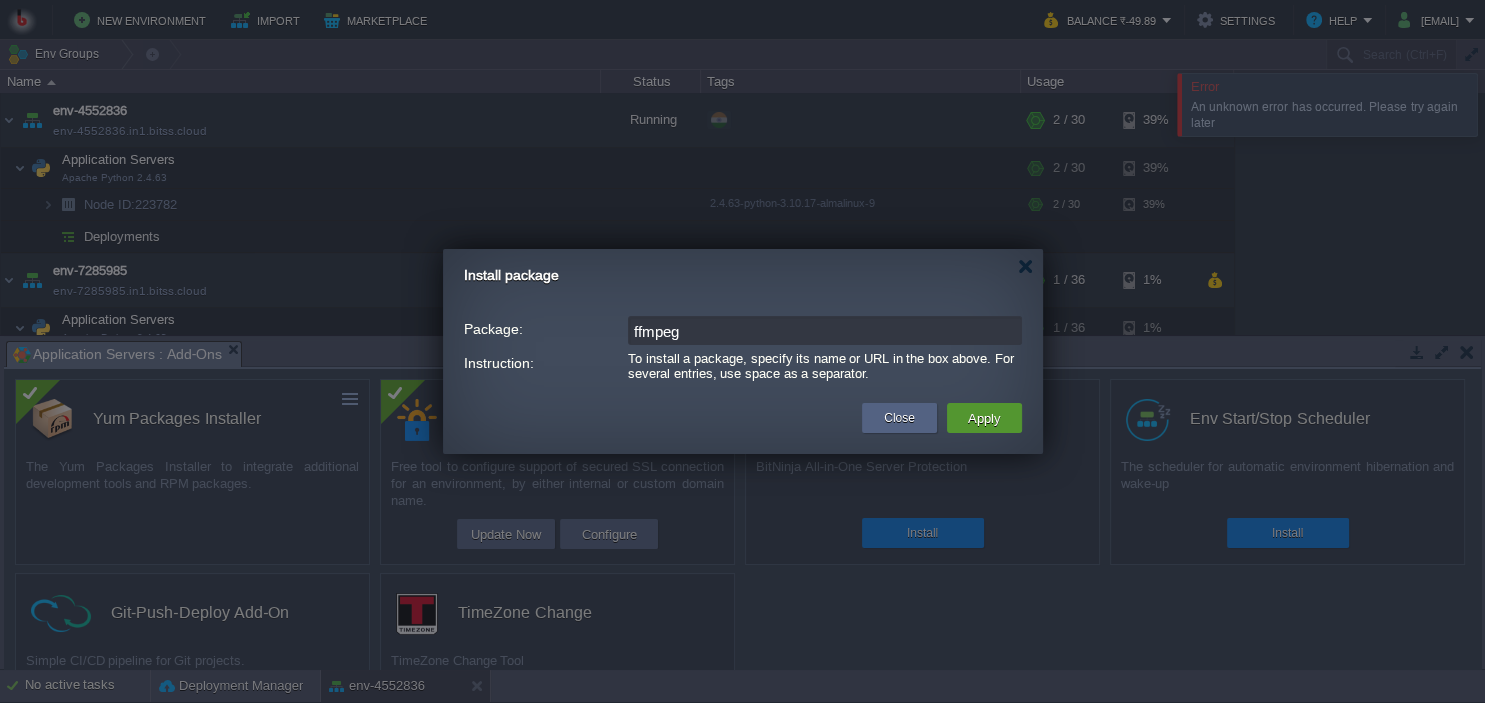 type on "ffmpeg" 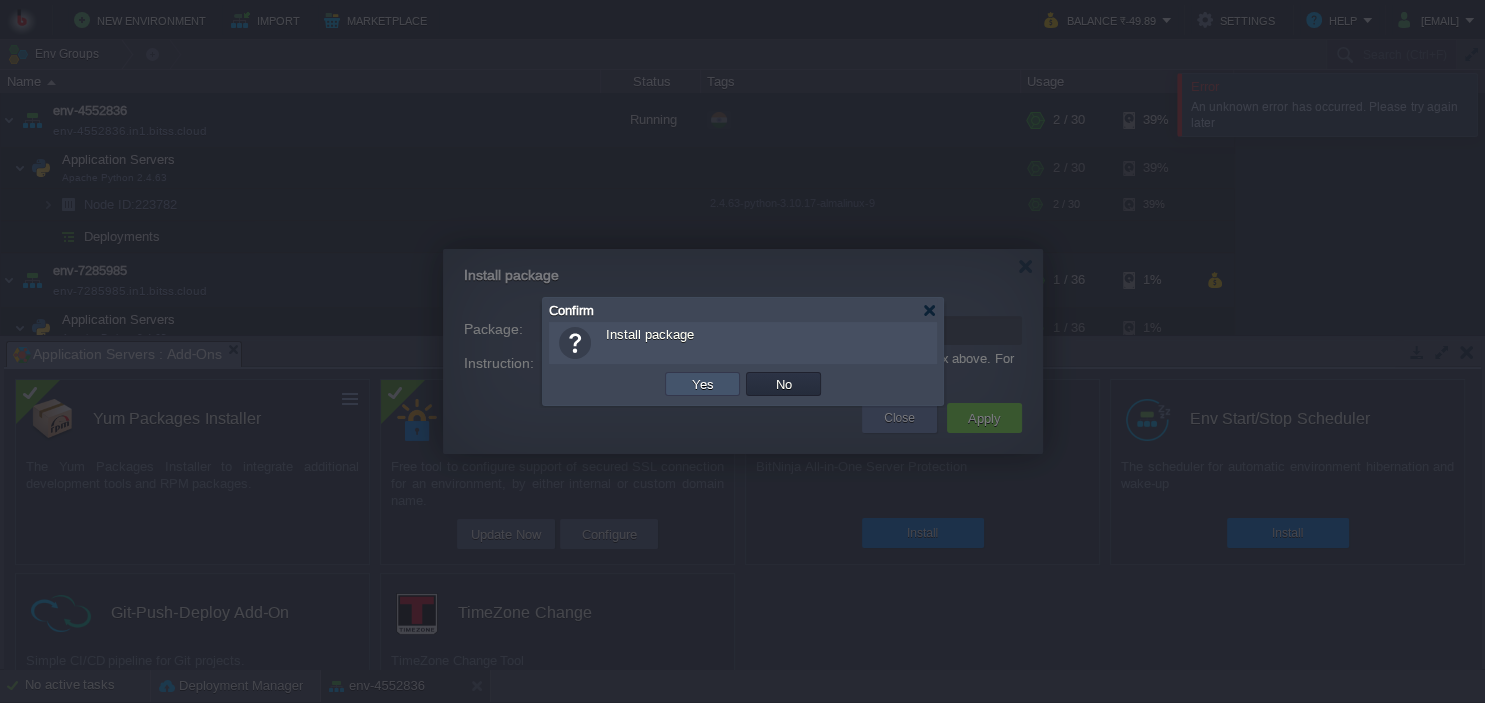 click on "Yes" at bounding box center [703, 384] 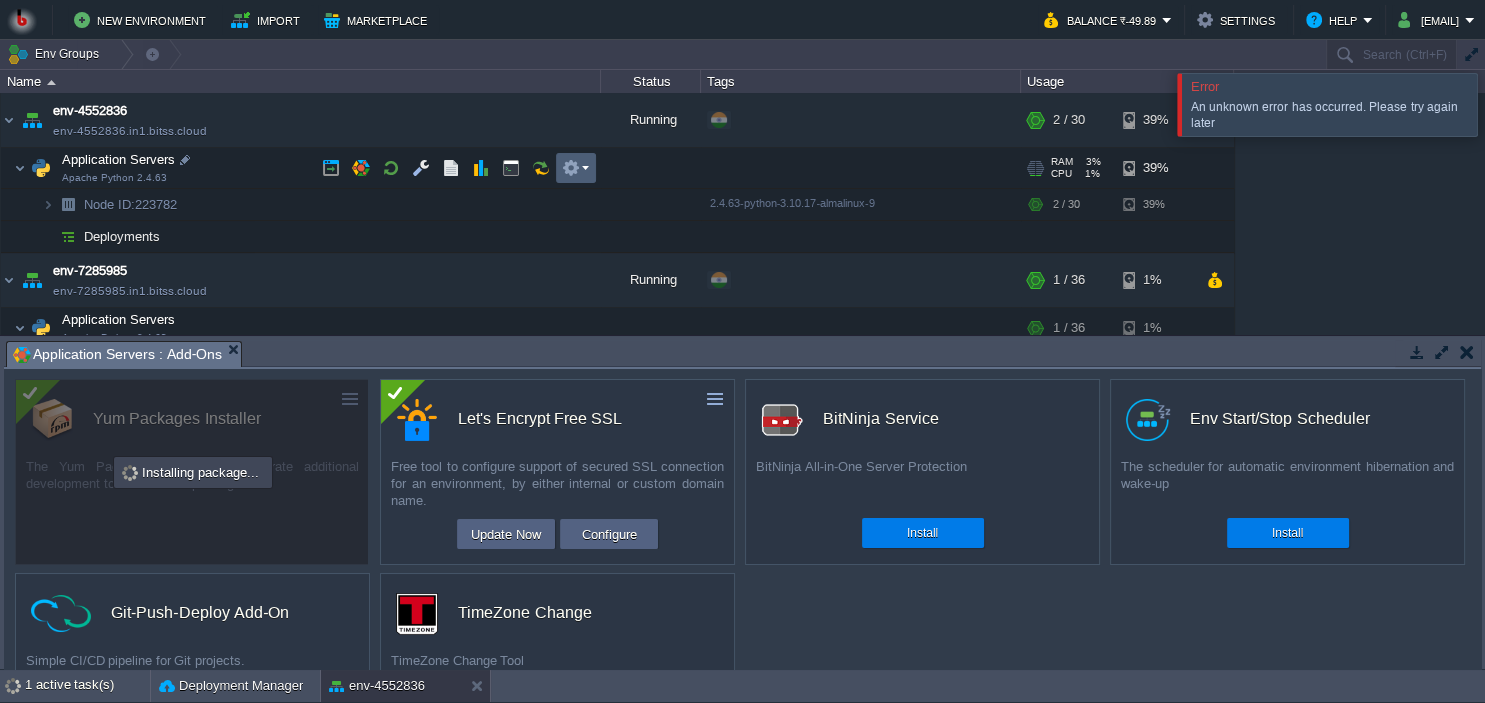 click at bounding box center (576, 168) 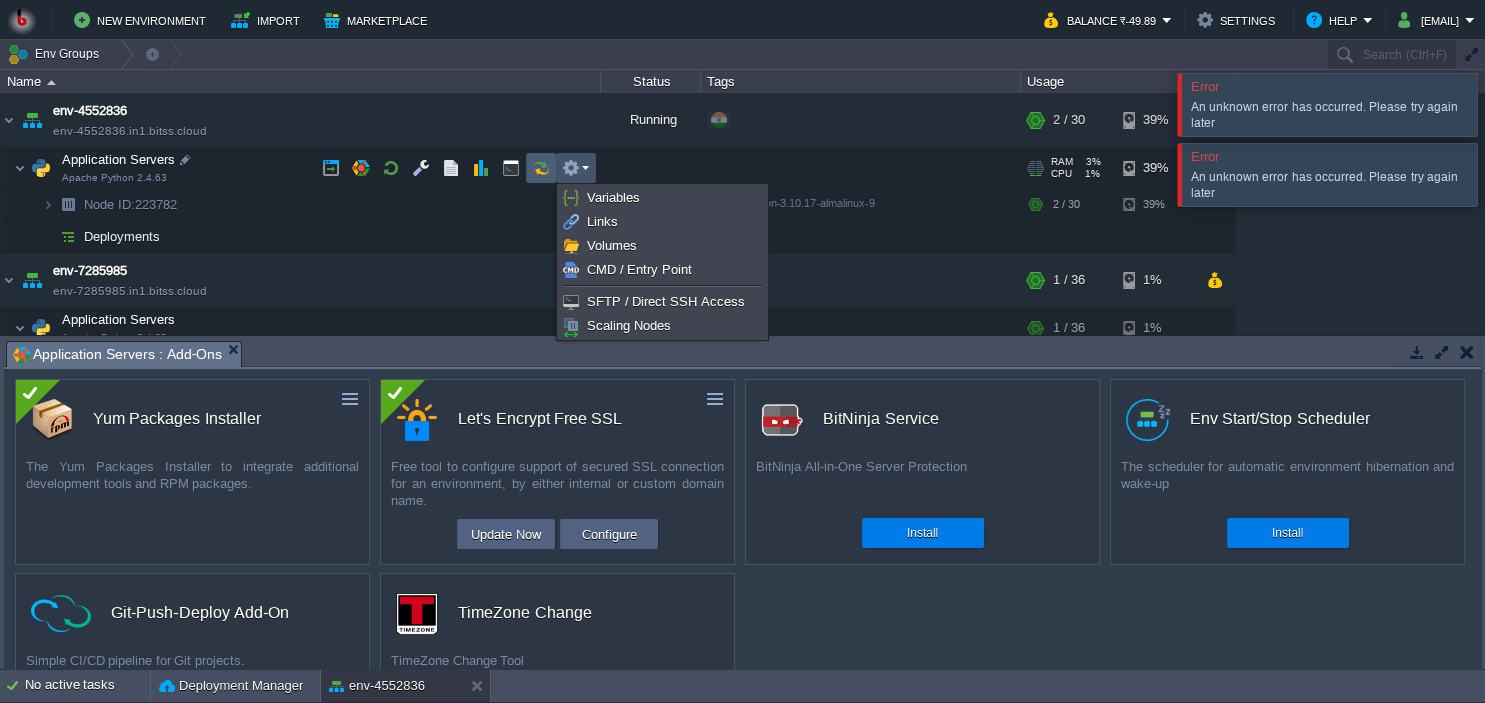 click on "env-4552836 env-4552836.in1.bitss.cloud Running                                 + Add to Env Group                                                                                                                                                            RAM                 3%                                         CPU                 1%                             2 / 30                    39%       Application Servers Apache Python 2.4.63                                                                                                                                                            RAM                 3%                                         CPU                 1%                             2 / 30                    39%     Node ID:  223782                                                2.4.63-python-3.10.17-almalinux-9                                                                                                                                                                            RAM" at bounding box center (742, 214) 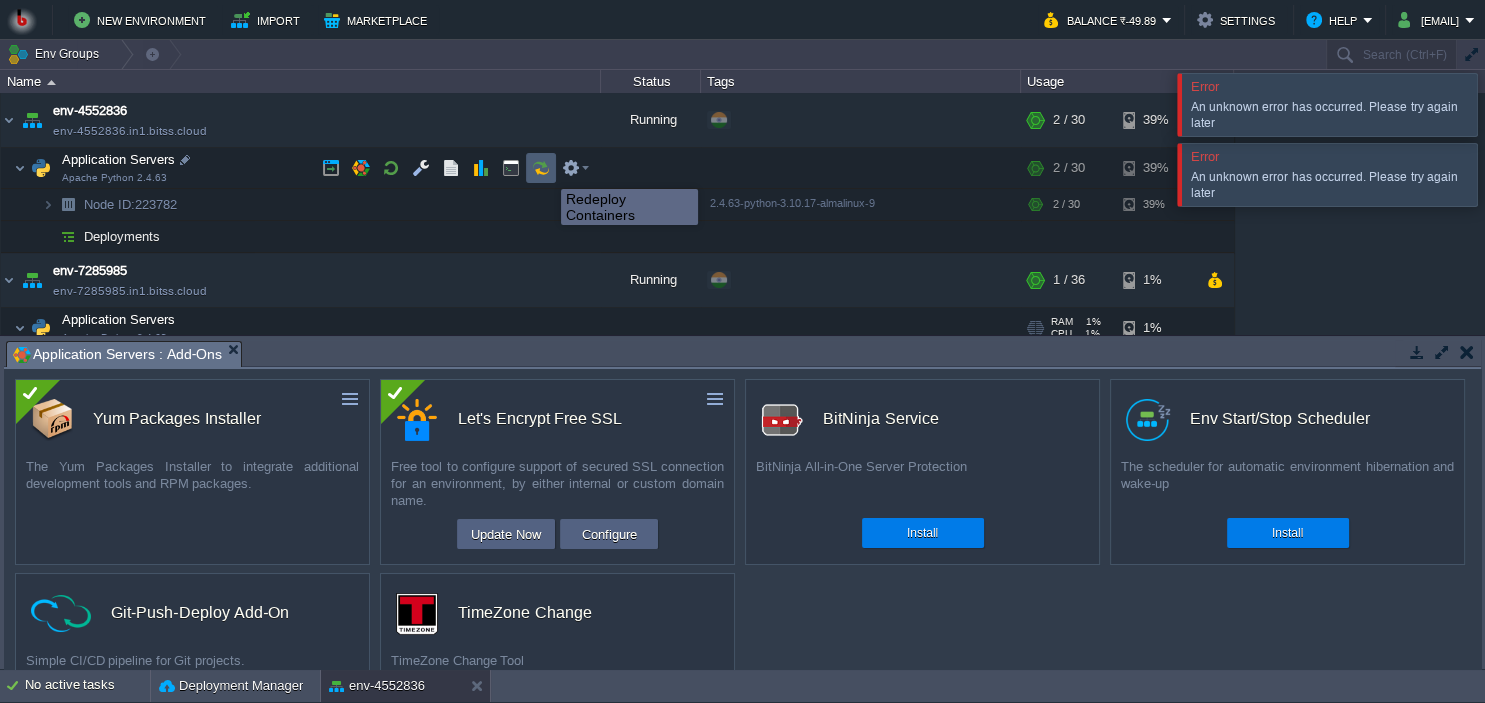 click at bounding box center (541, 168) 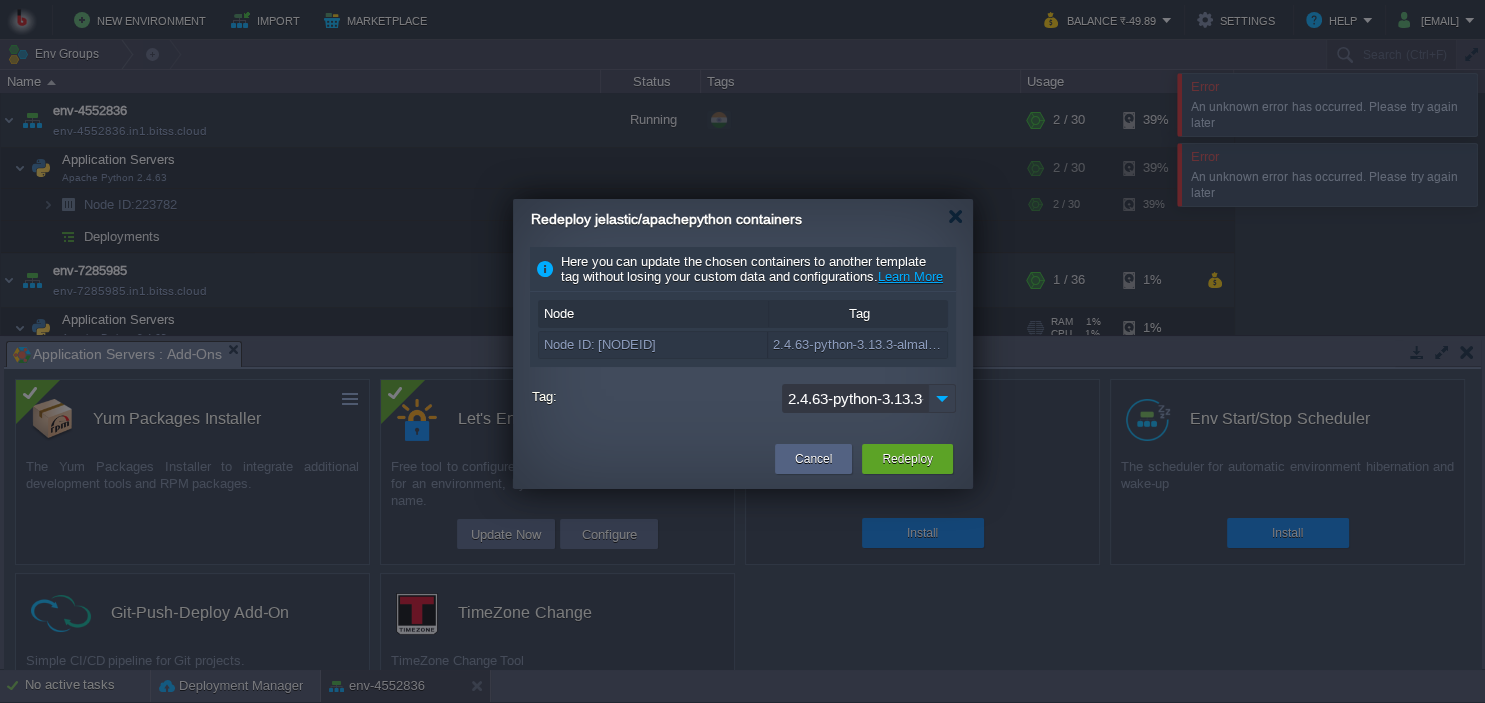 click at bounding box center (942, 398) 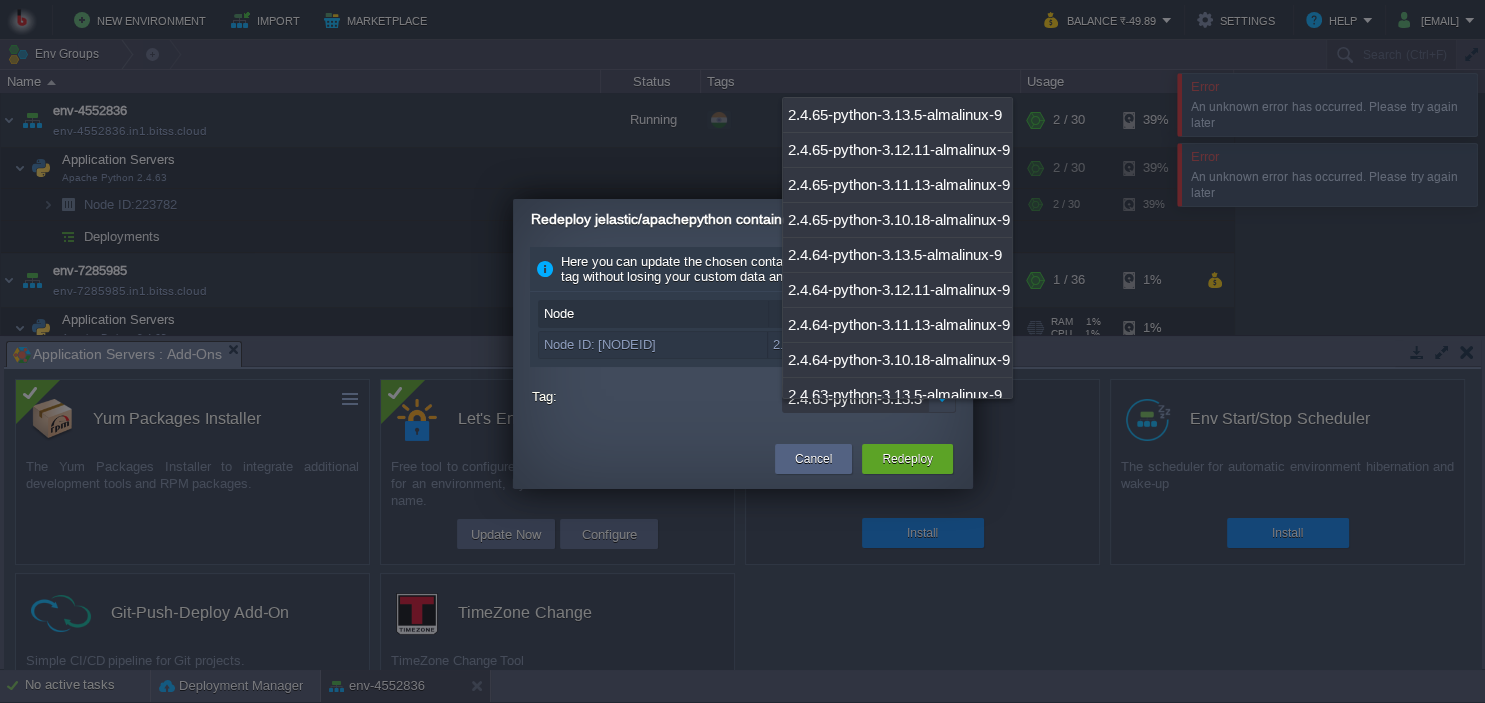 scroll, scrollTop: 83, scrollLeft: 0, axis: vertical 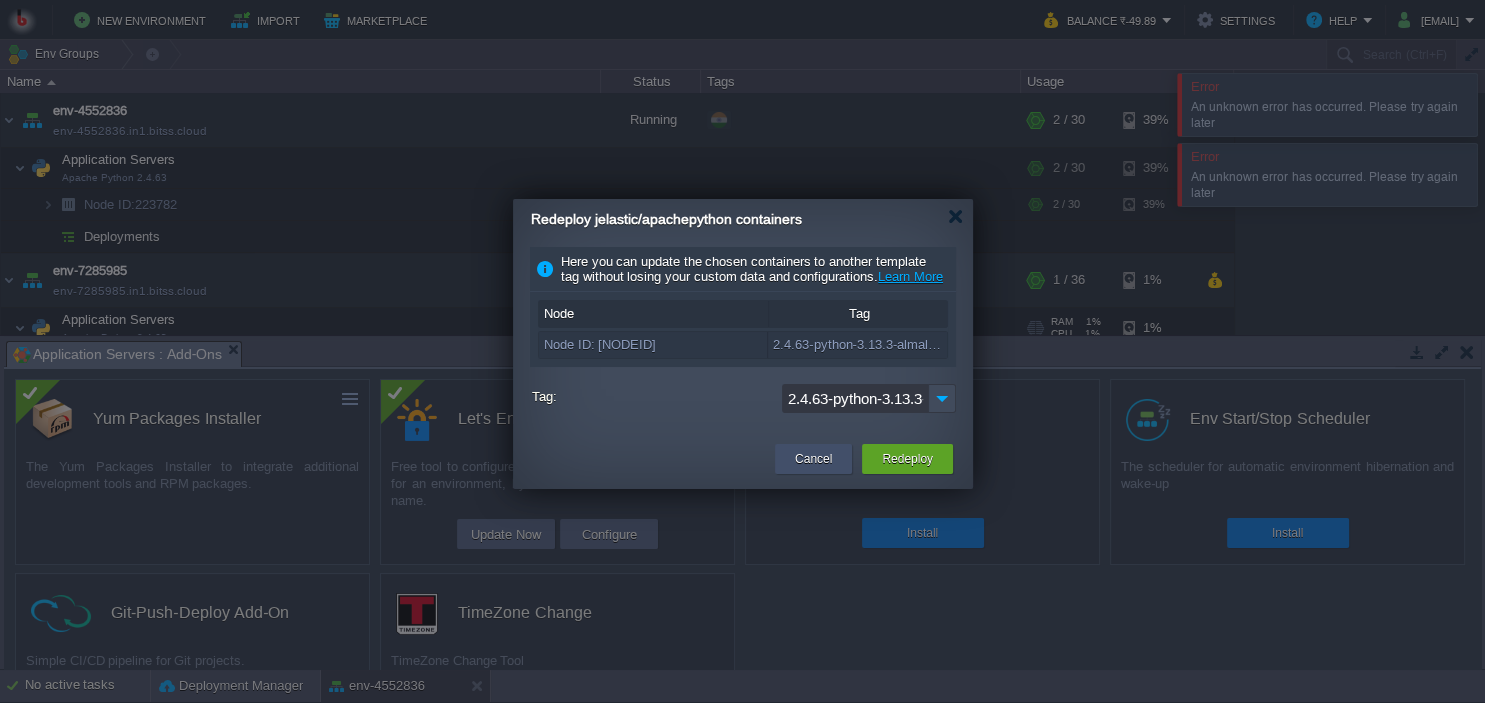 click on "Cancel" at bounding box center (813, 459) 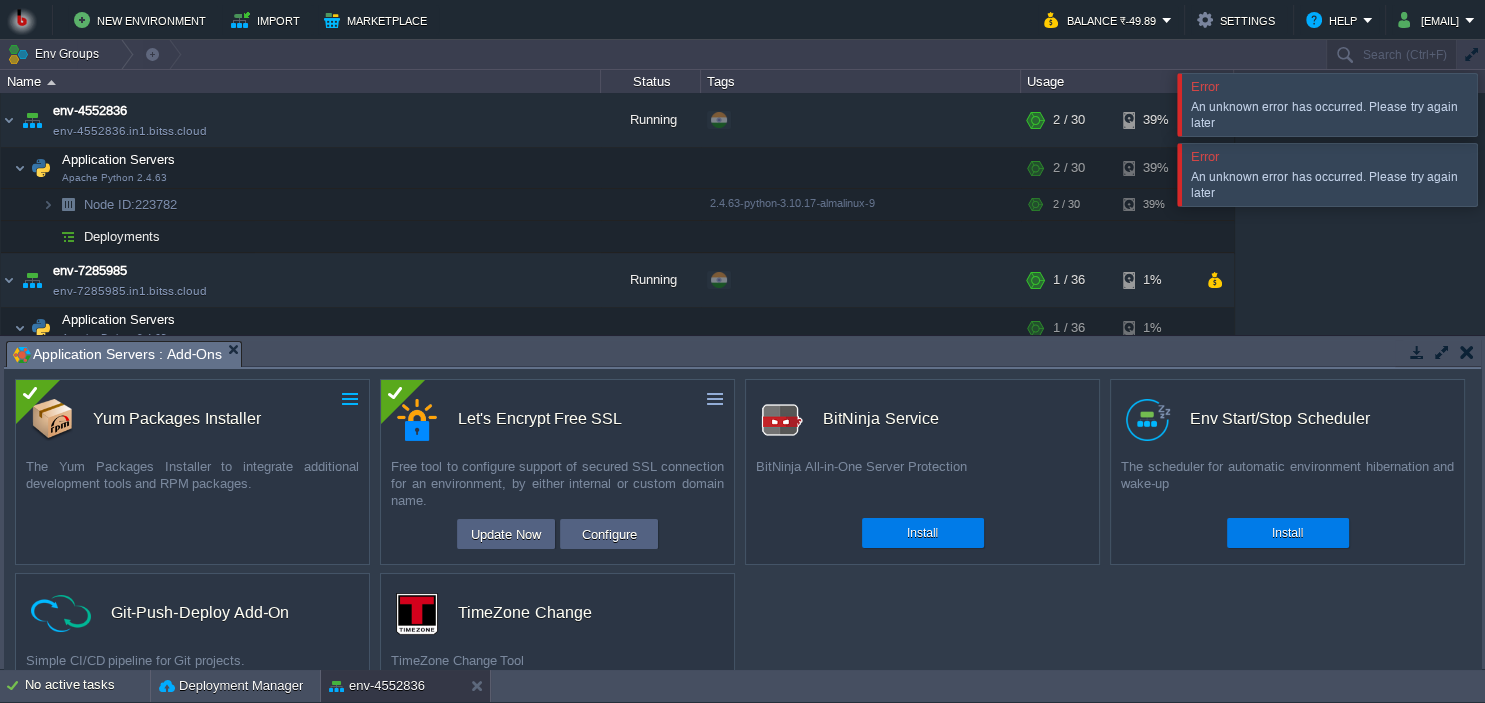click at bounding box center [350, 399] 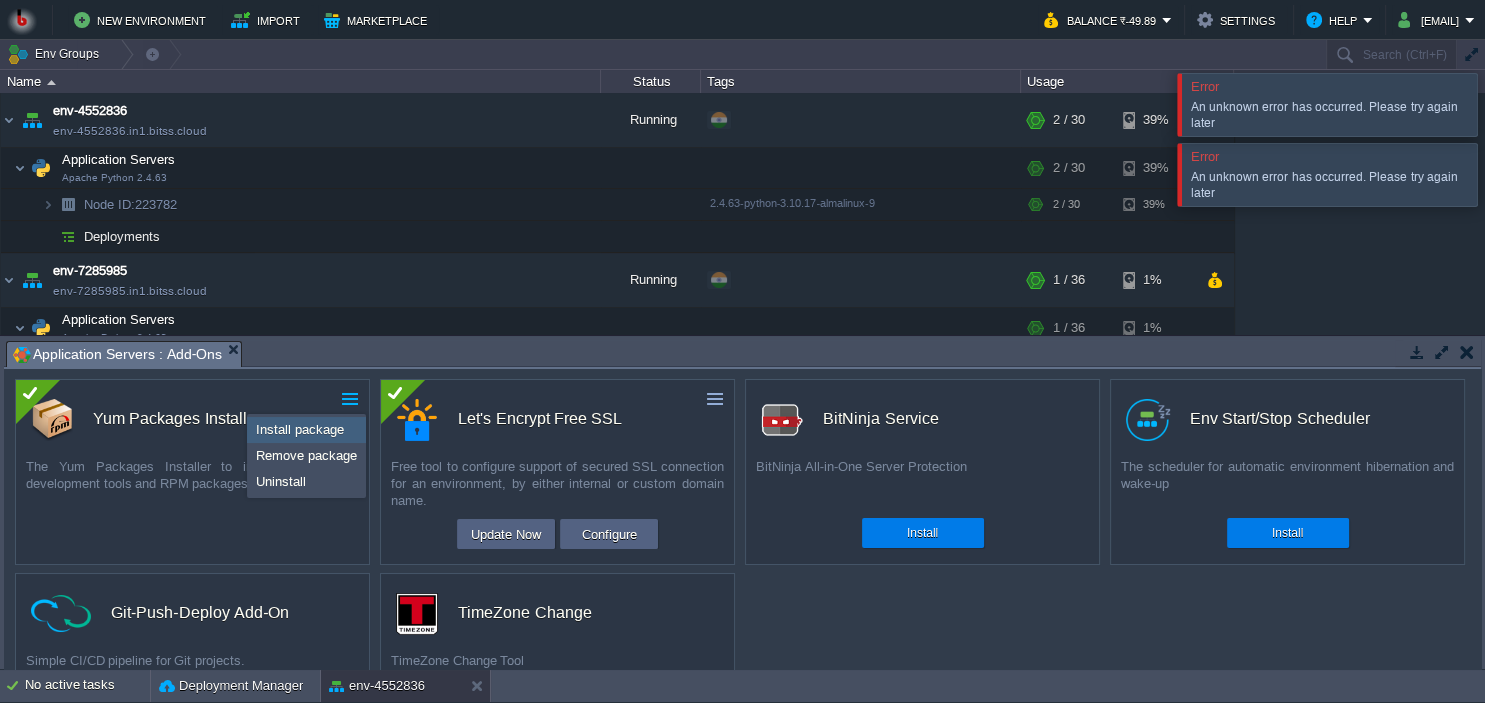 click on "Install package" at bounding box center [300, 429] 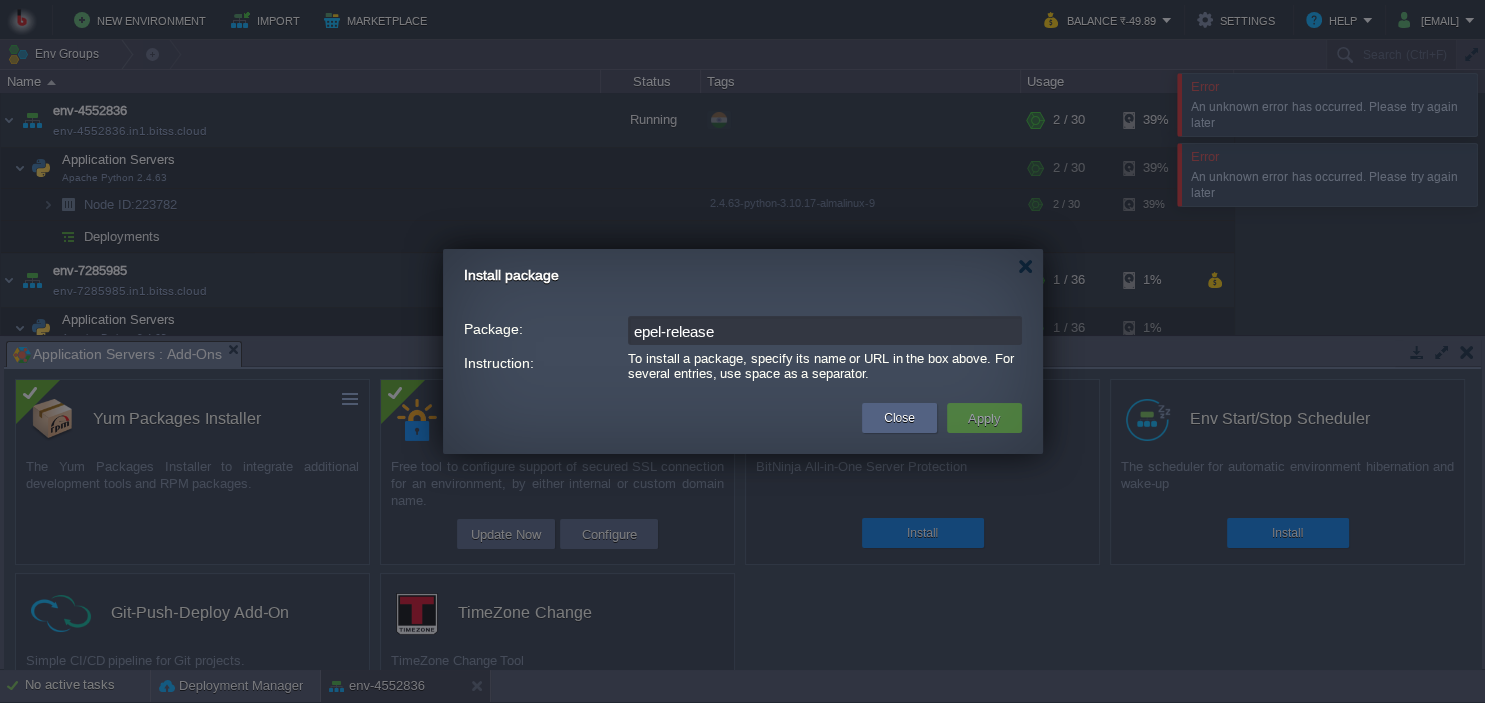 drag, startPoint x: 800, startPoint y: 334, endPoint x: 489, endPoint y: 302, distance: 312.64197 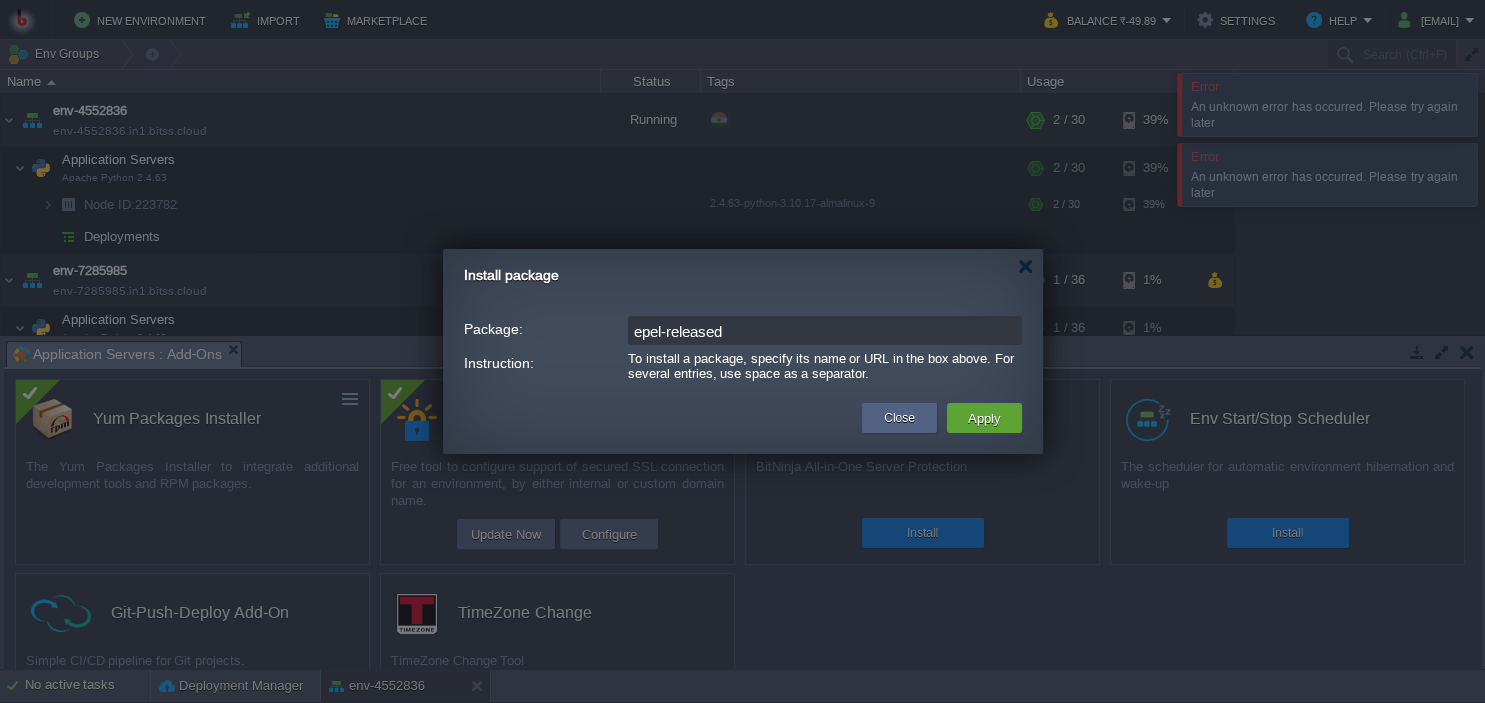 type on "epel-release" 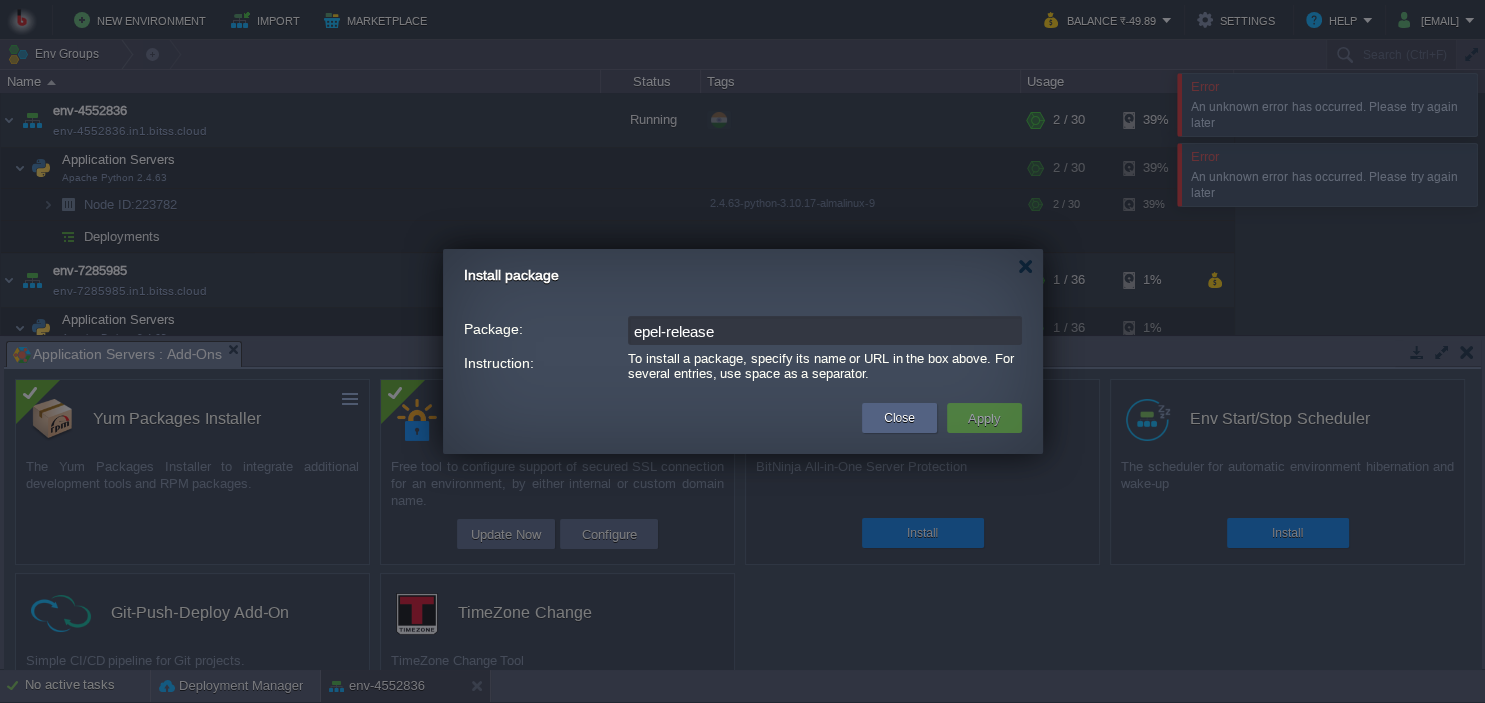 drag, startPoint x: 857, startPoint y: 335, endPoint x: 393, endPoint y: 279, distance: 467.3671 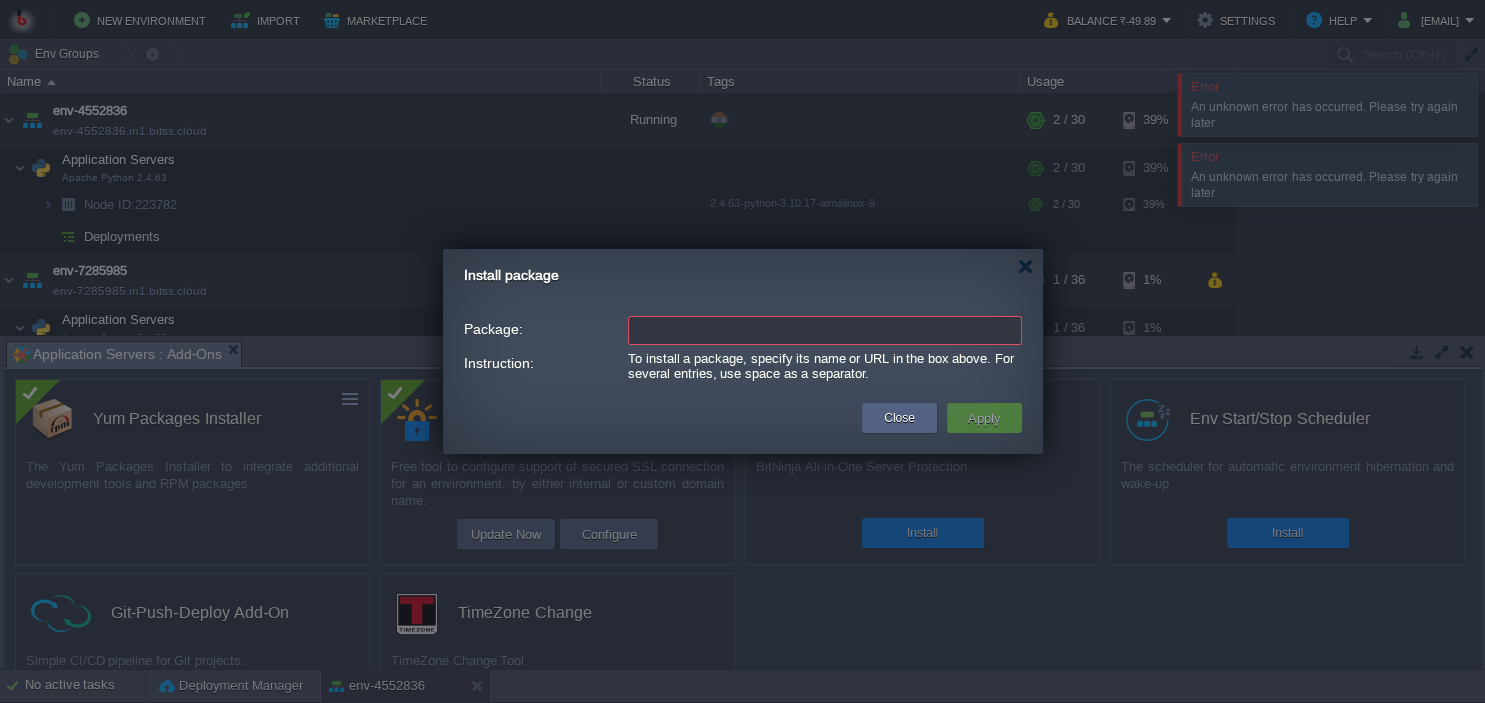 paste on "ffmpeg" 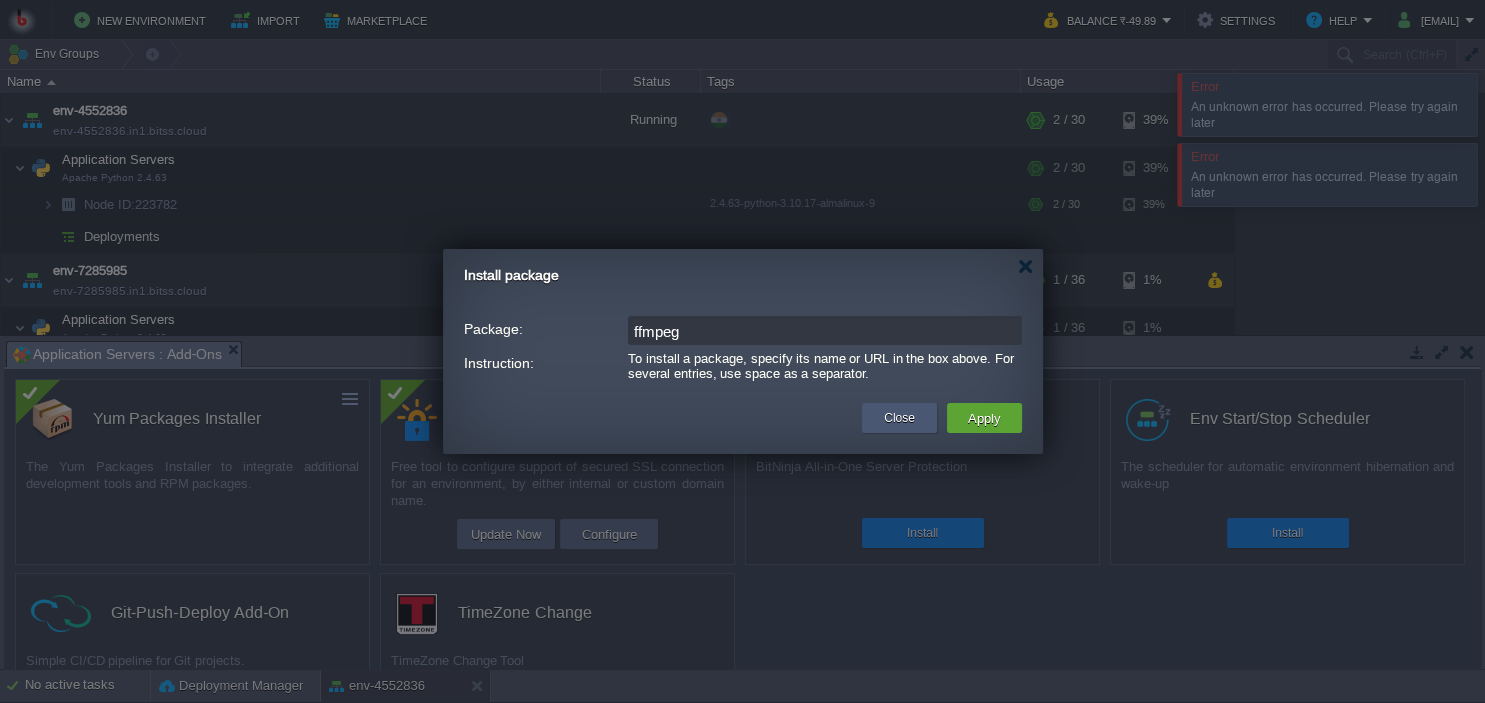 type on "ffmpeg" 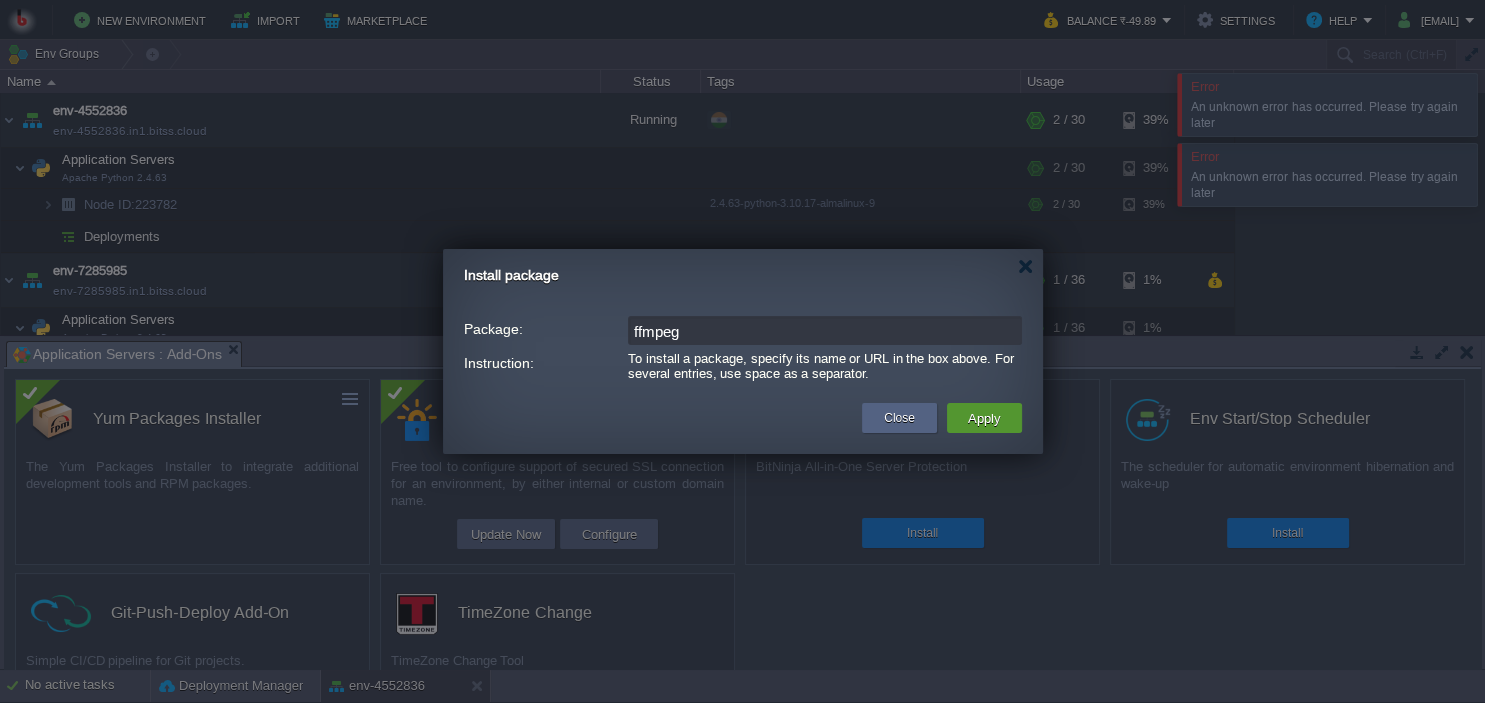 click on "Apply" at bounding box center [984, 418] 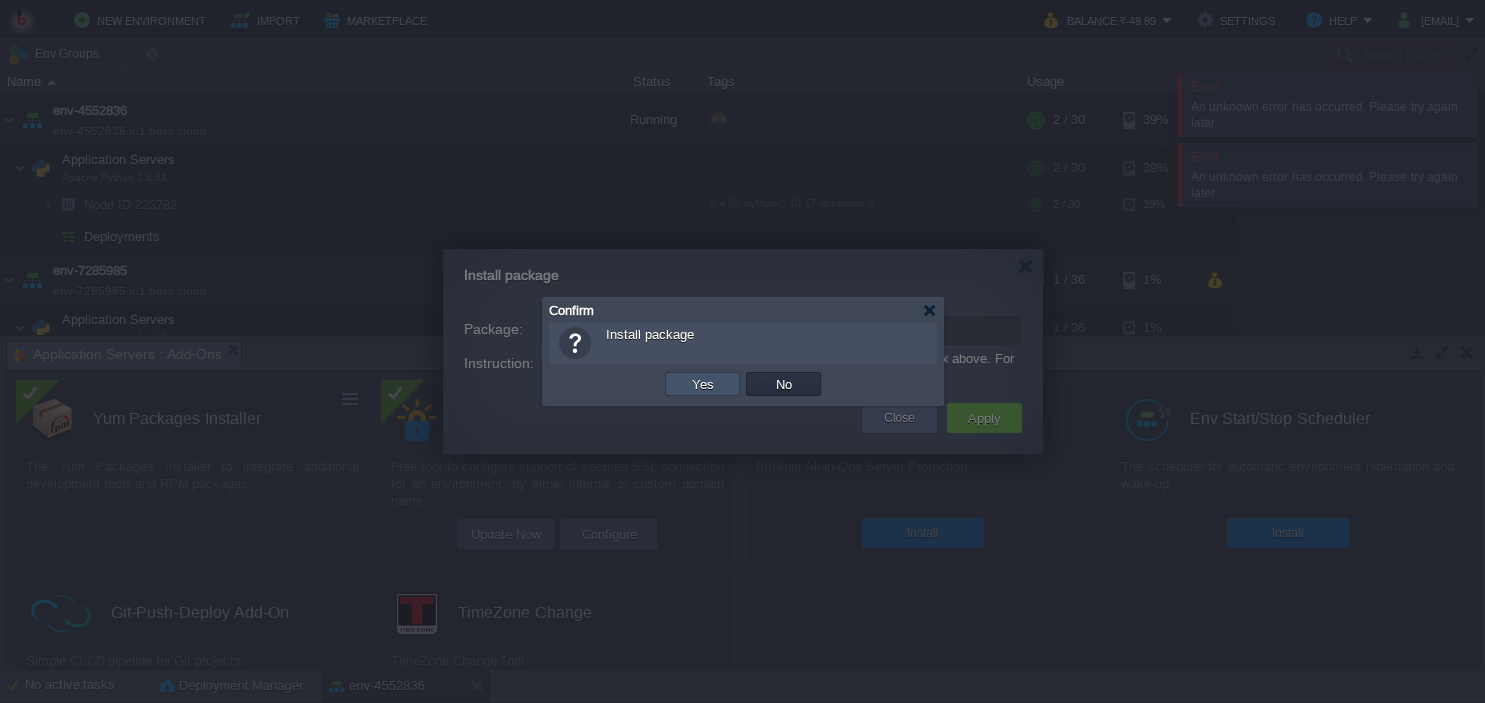 click on "Yes" at bounding box center [703, 384] 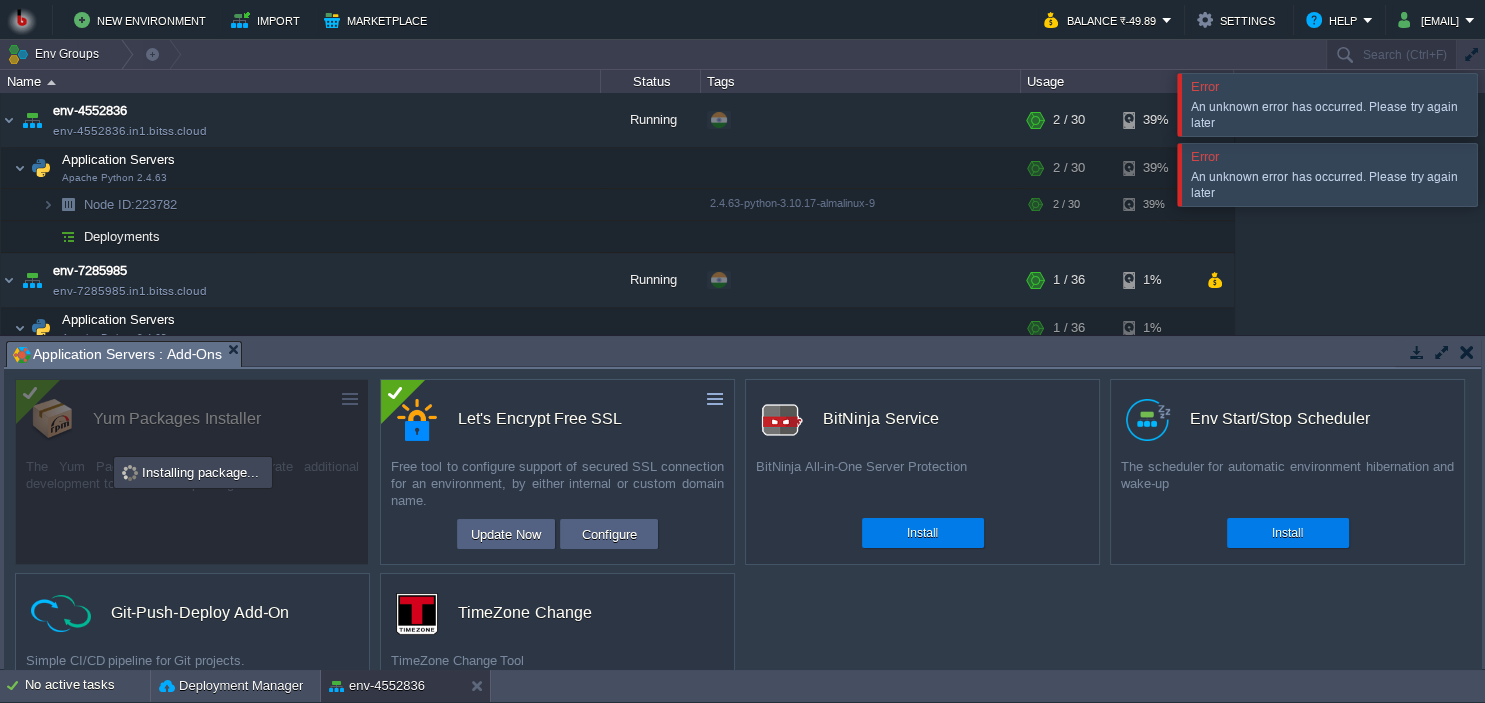 click at bounding box center (1509, 174) 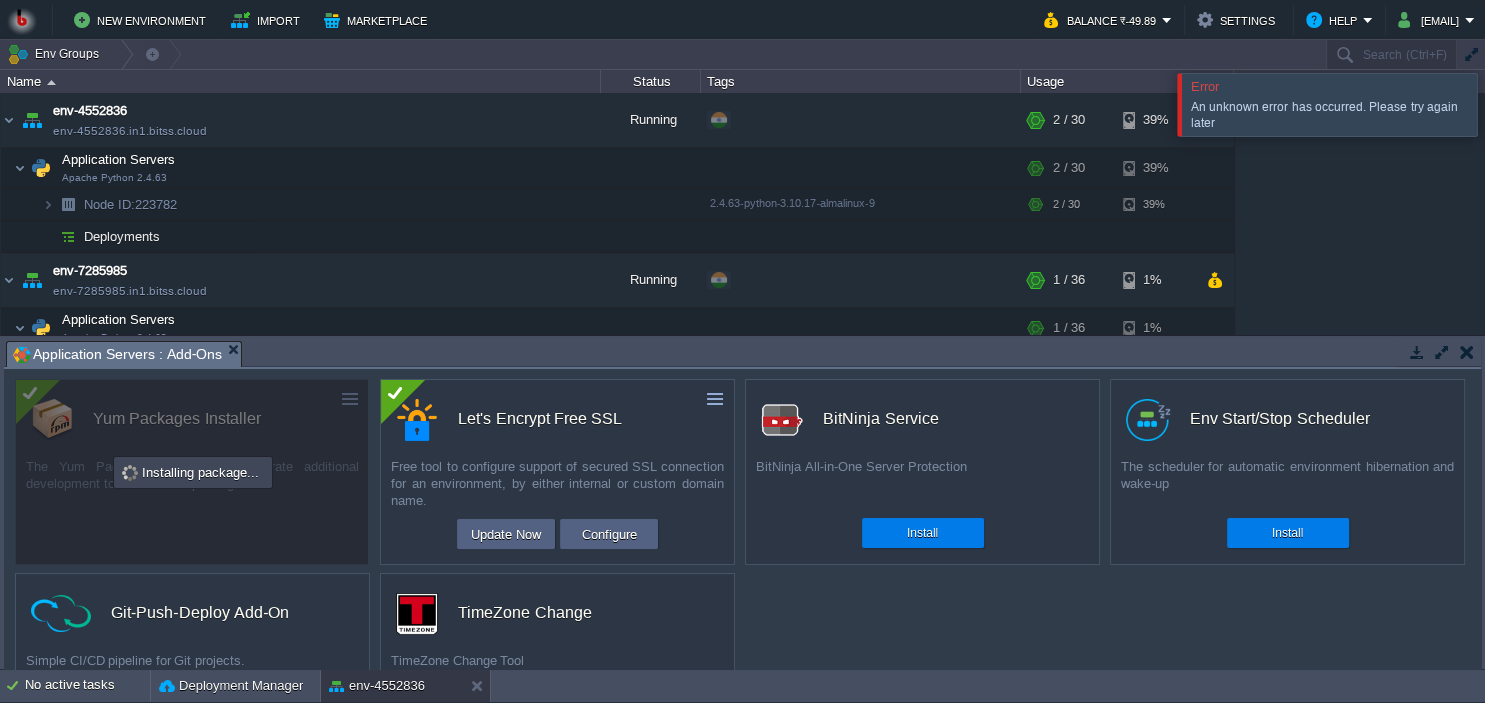 click at bounding box center [1509, 104] 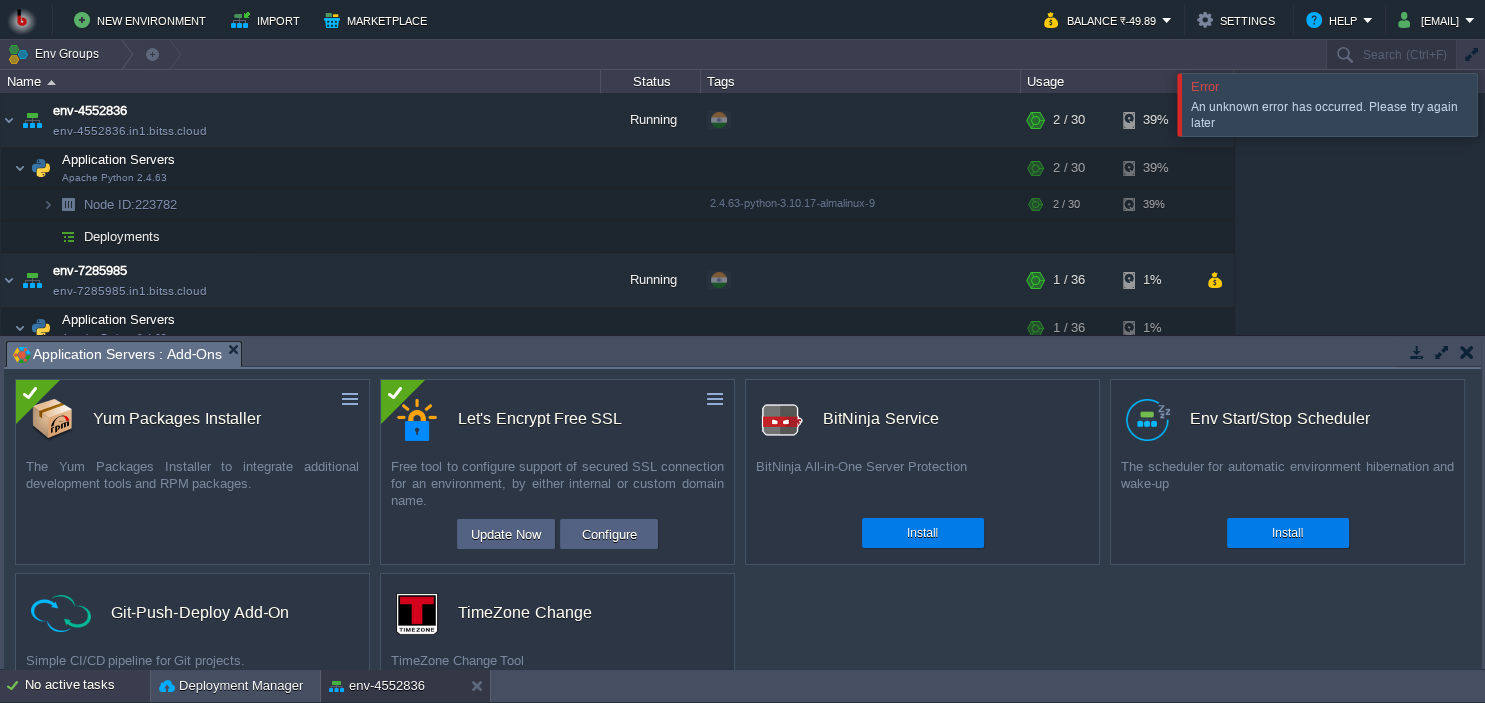 click on "No active tasks" at bounding box center (87, 686) 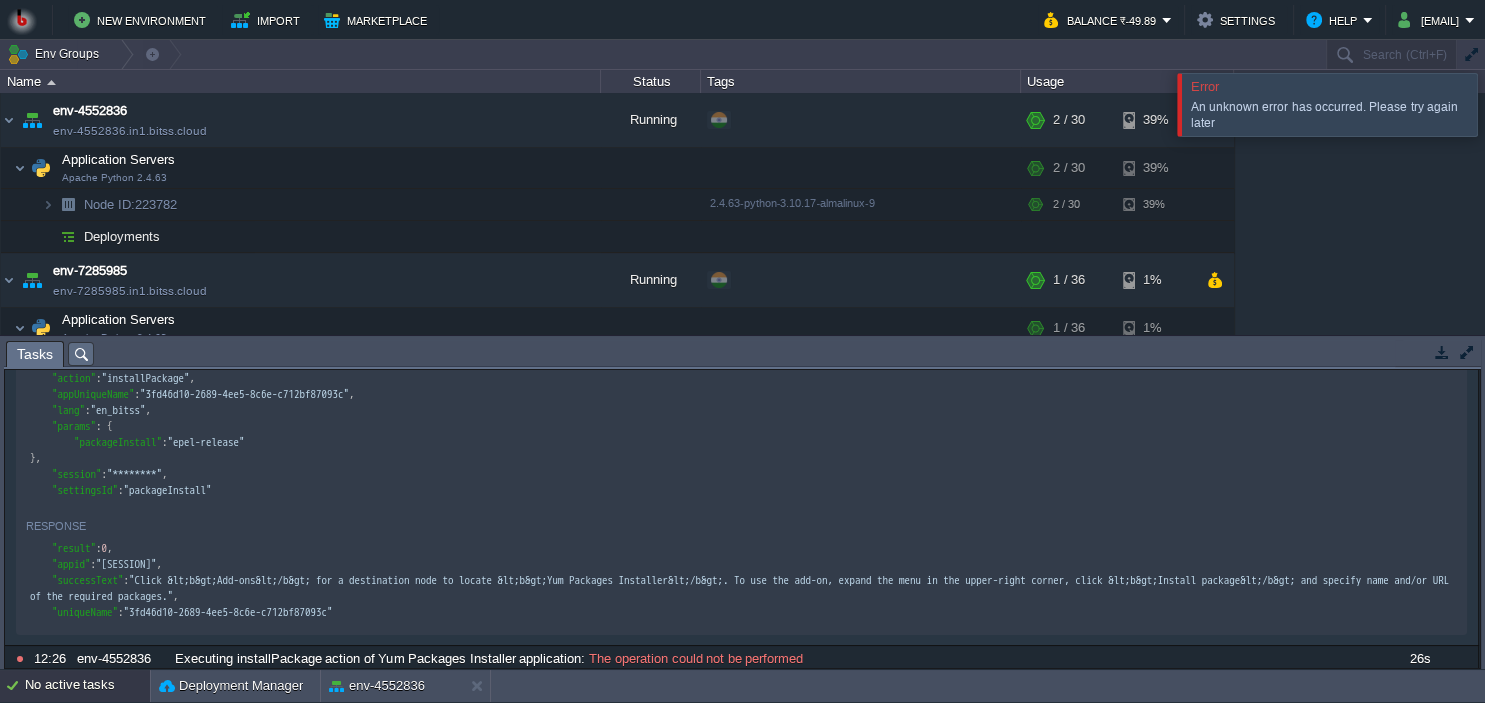 scroll, scrollTop: 0, scrollLeft: 0, axis: both 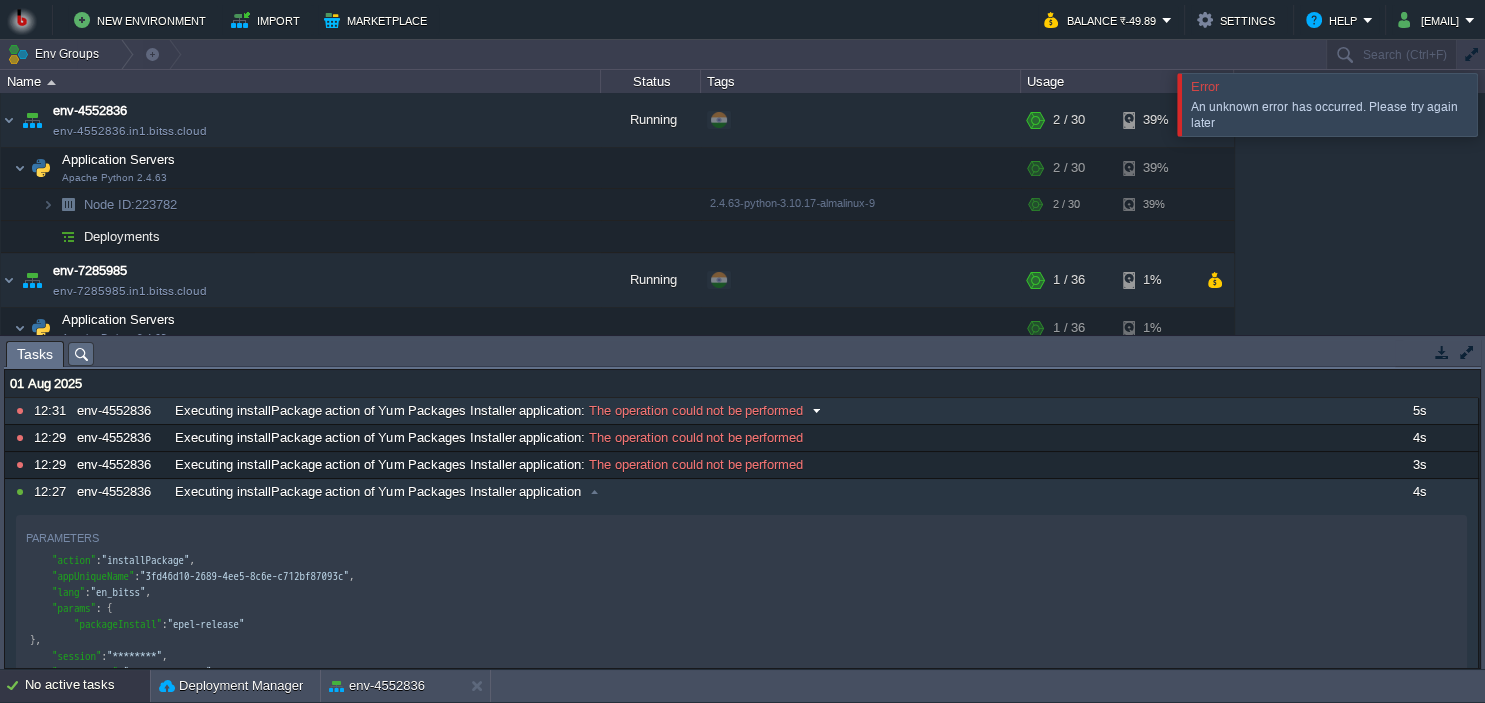 click on "Executing installPackage action of Yum Packages Installer application     :   The operation could not be performed" at bounding box center [769, 411] 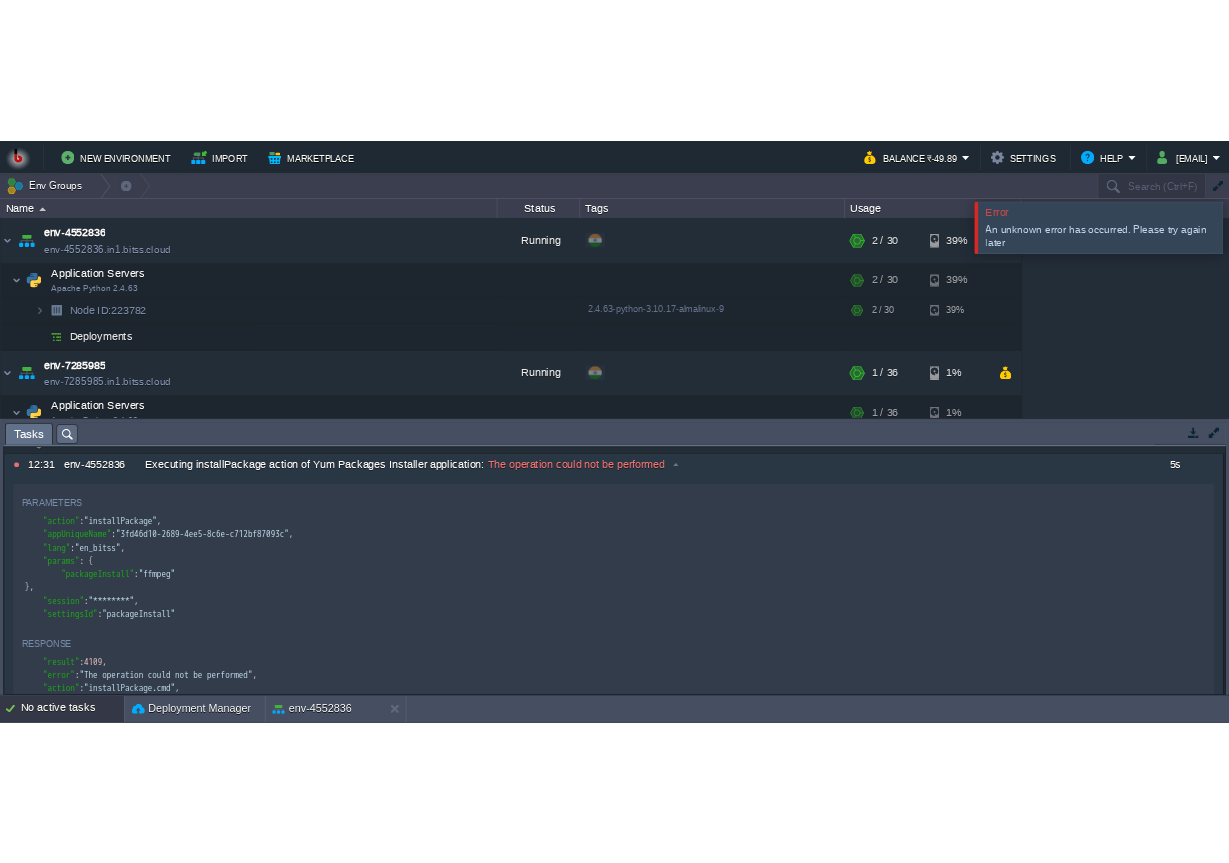 scroll, scrollTop: 0, scrollLeft: 0, axis: both 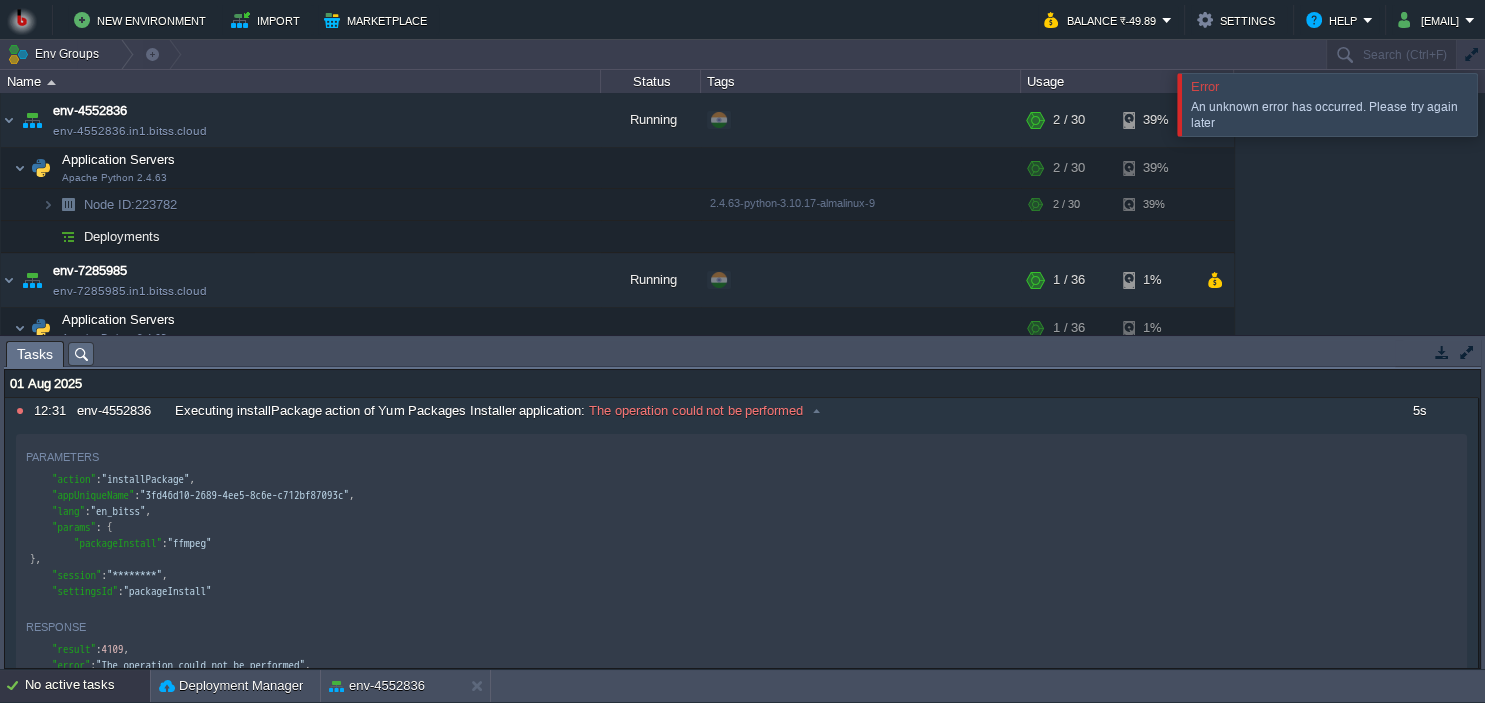 click at bounding box center [1441, 352] 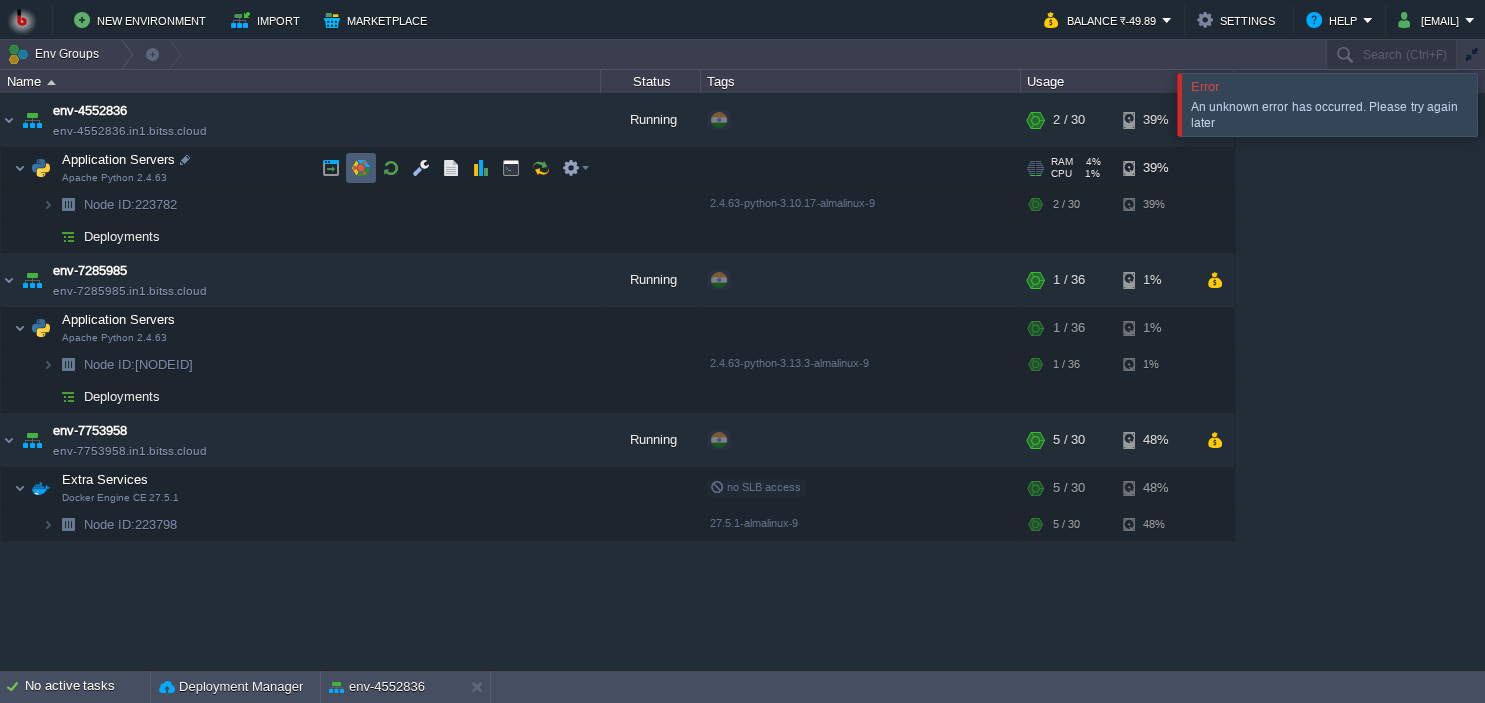 click at bounding box center (361, 168) 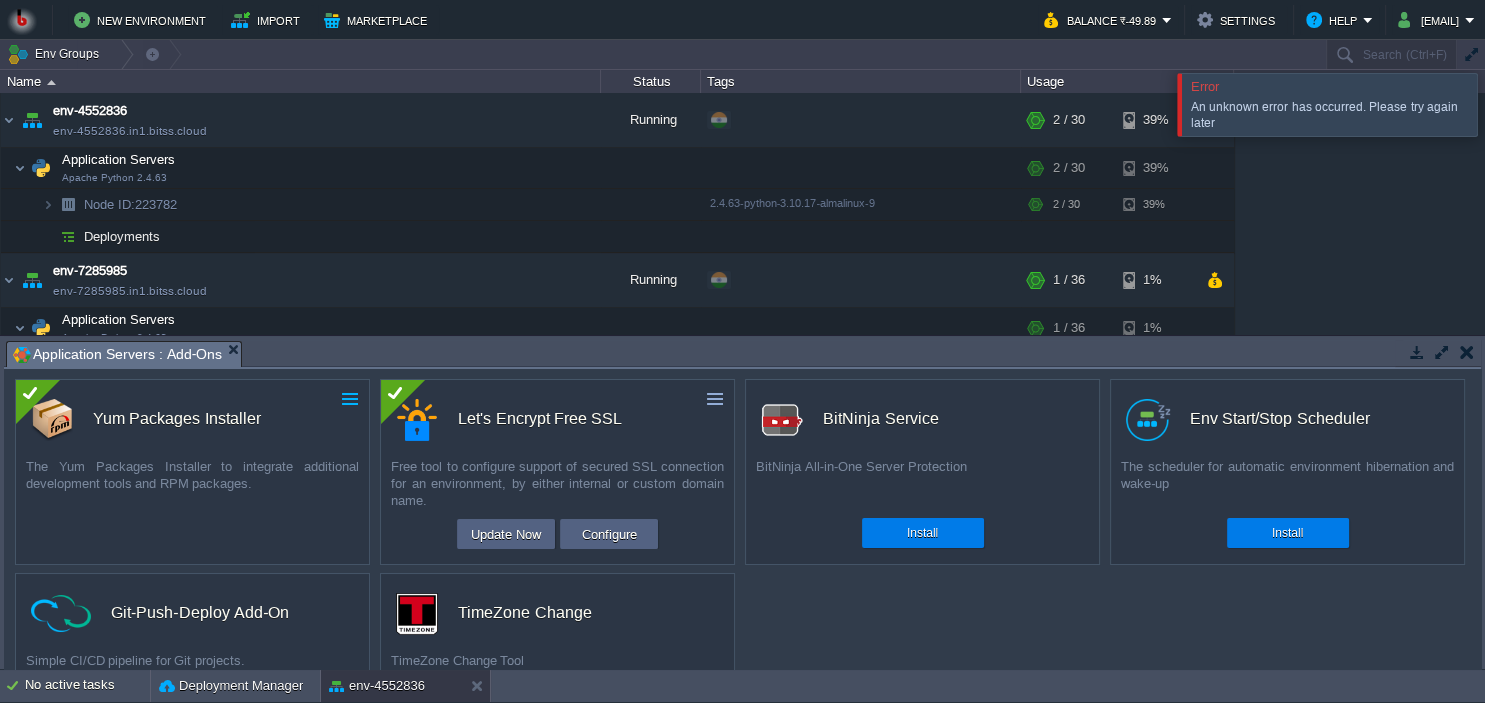 click at bounding box center [350, 399] 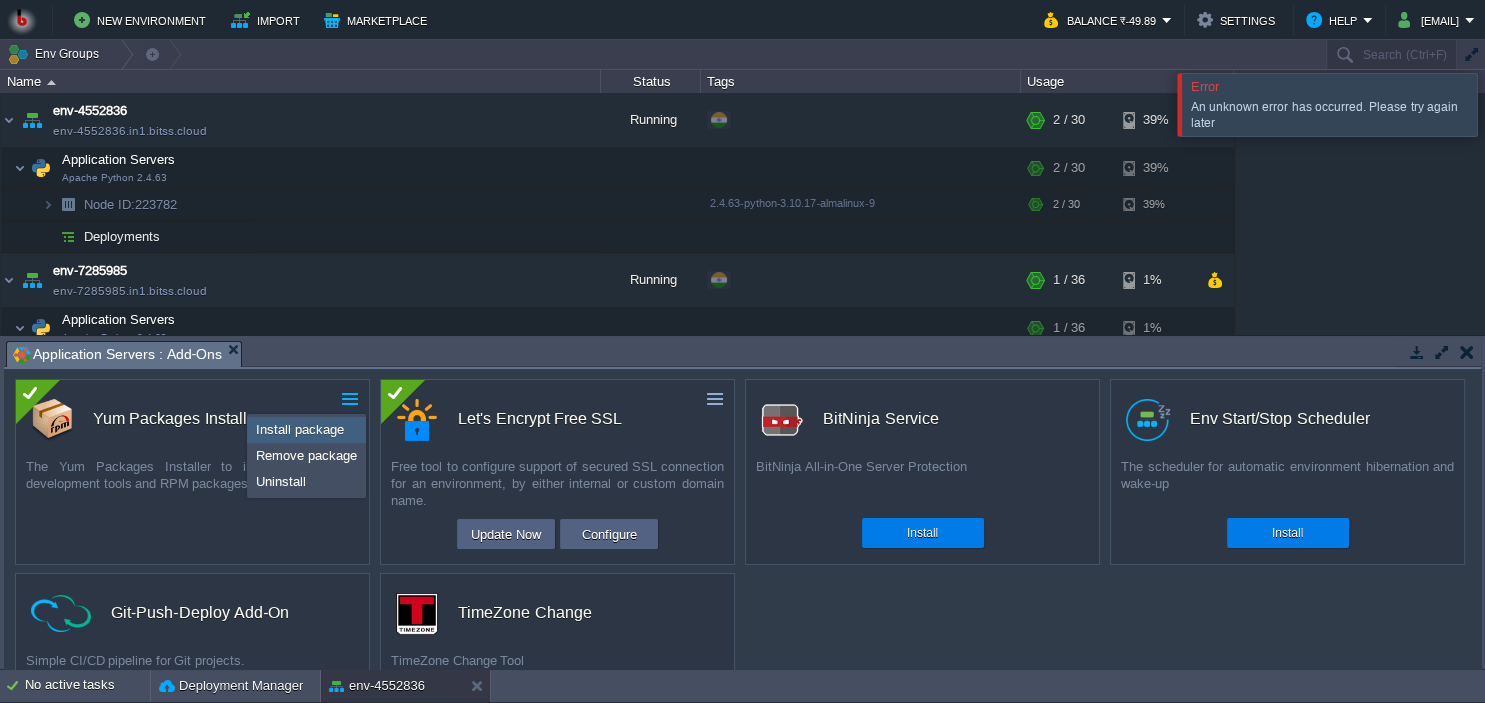 click on "Install package" at bounding box center (300, 429) 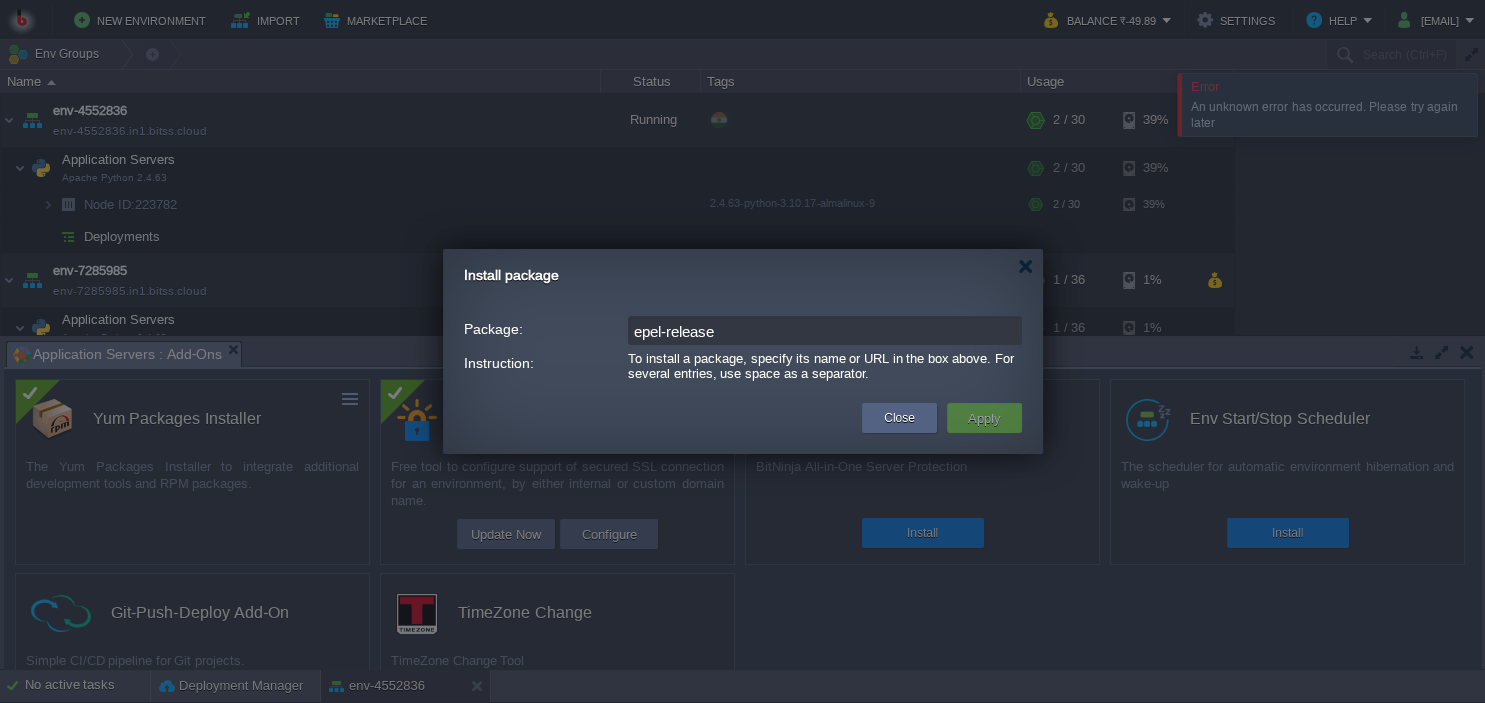 drag, startPoint x: 781, startPoint y: 341, endPoint x: 551, endPoint y: 332, distance: 230.17603 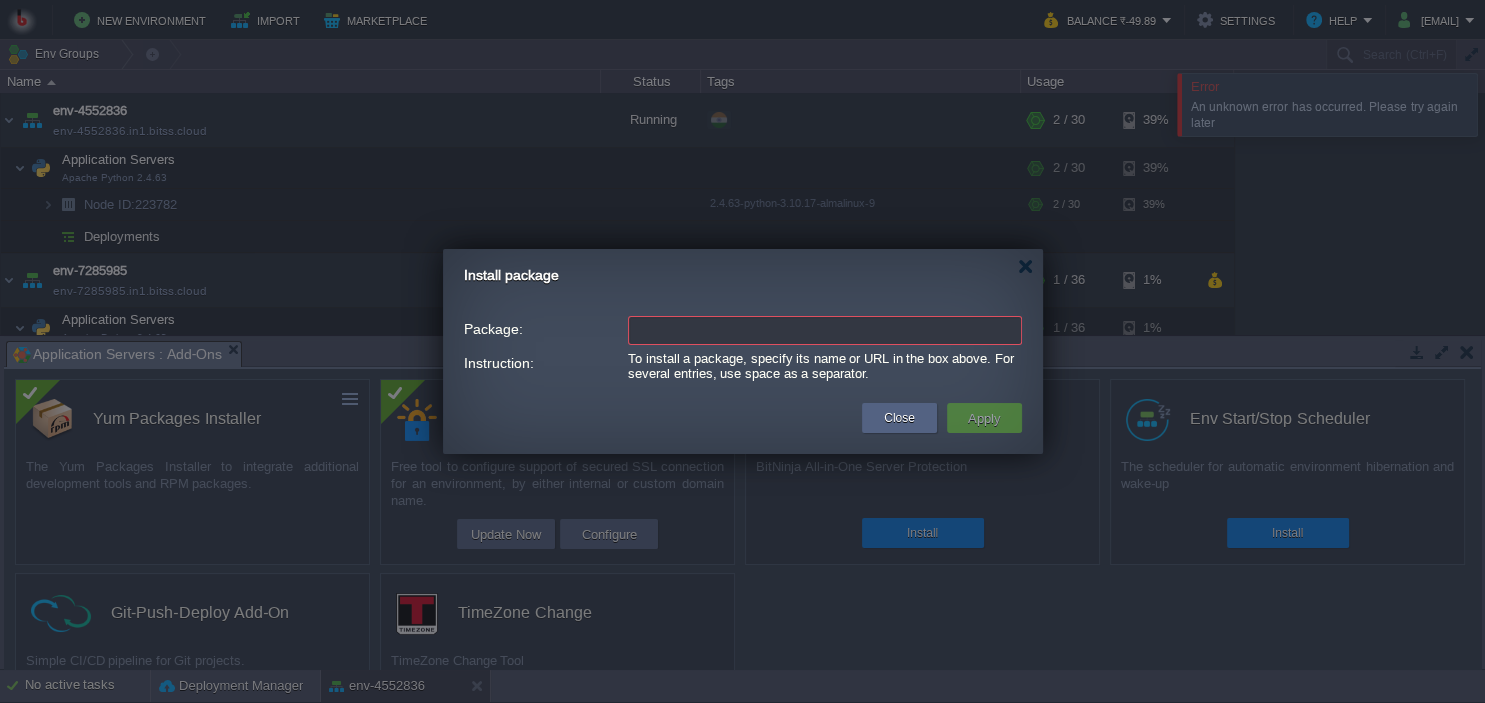 paste on "ffmpeg" 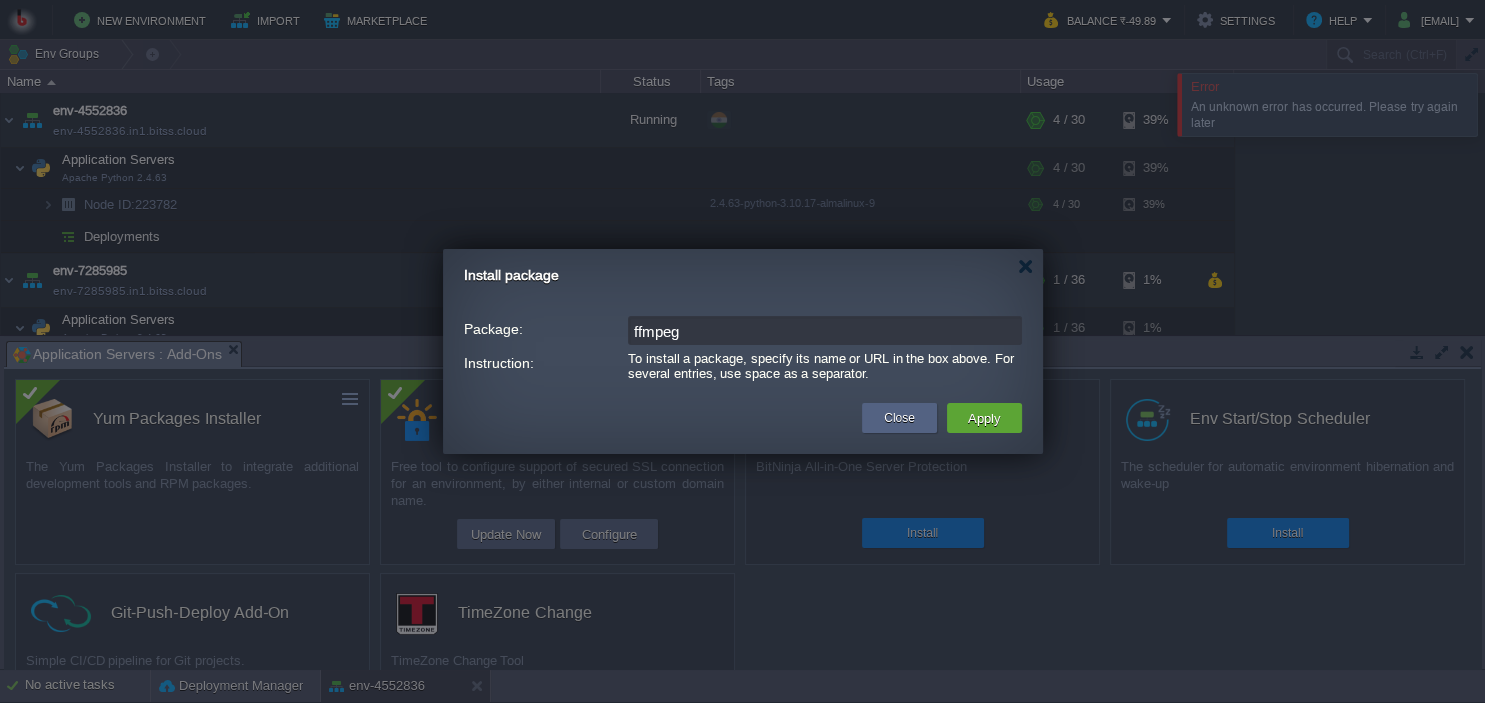 type on "ffmpeg" 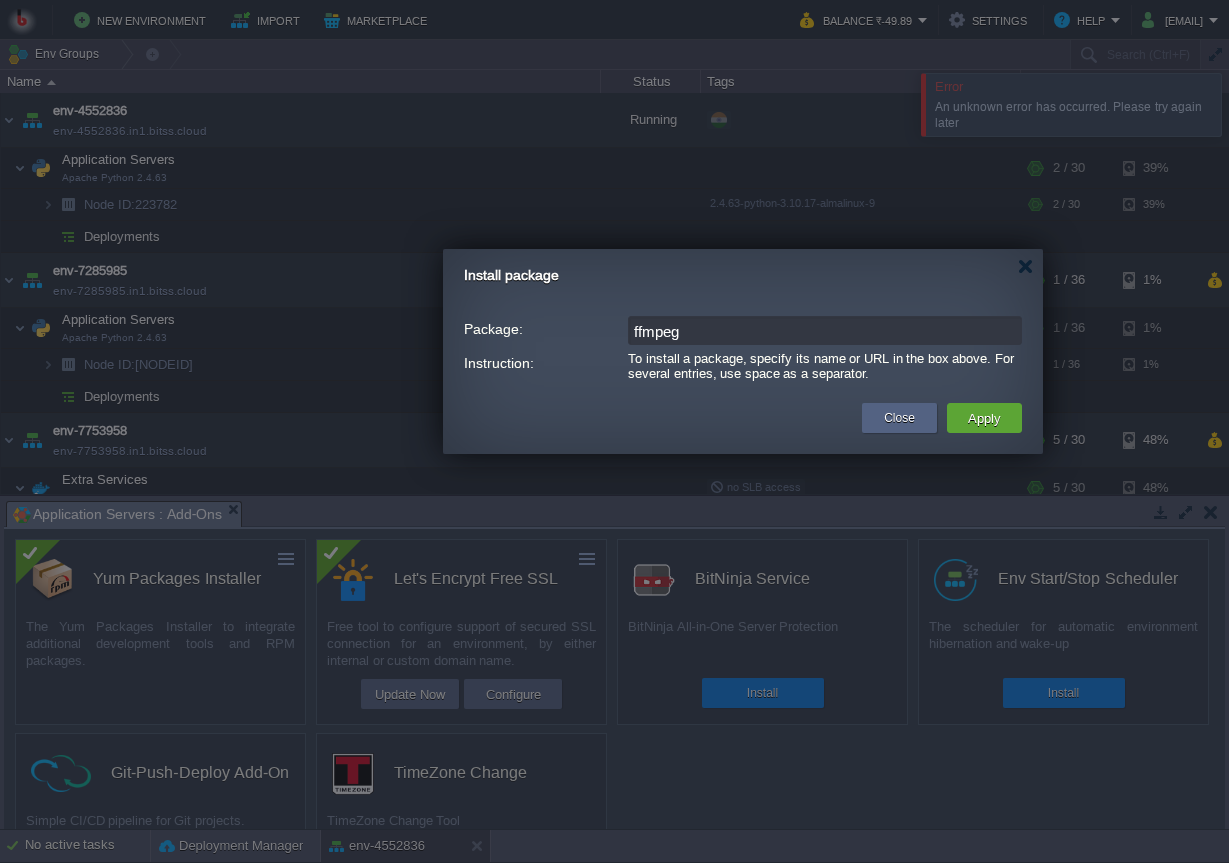 click on "Close" at bounding box center [899, 418] 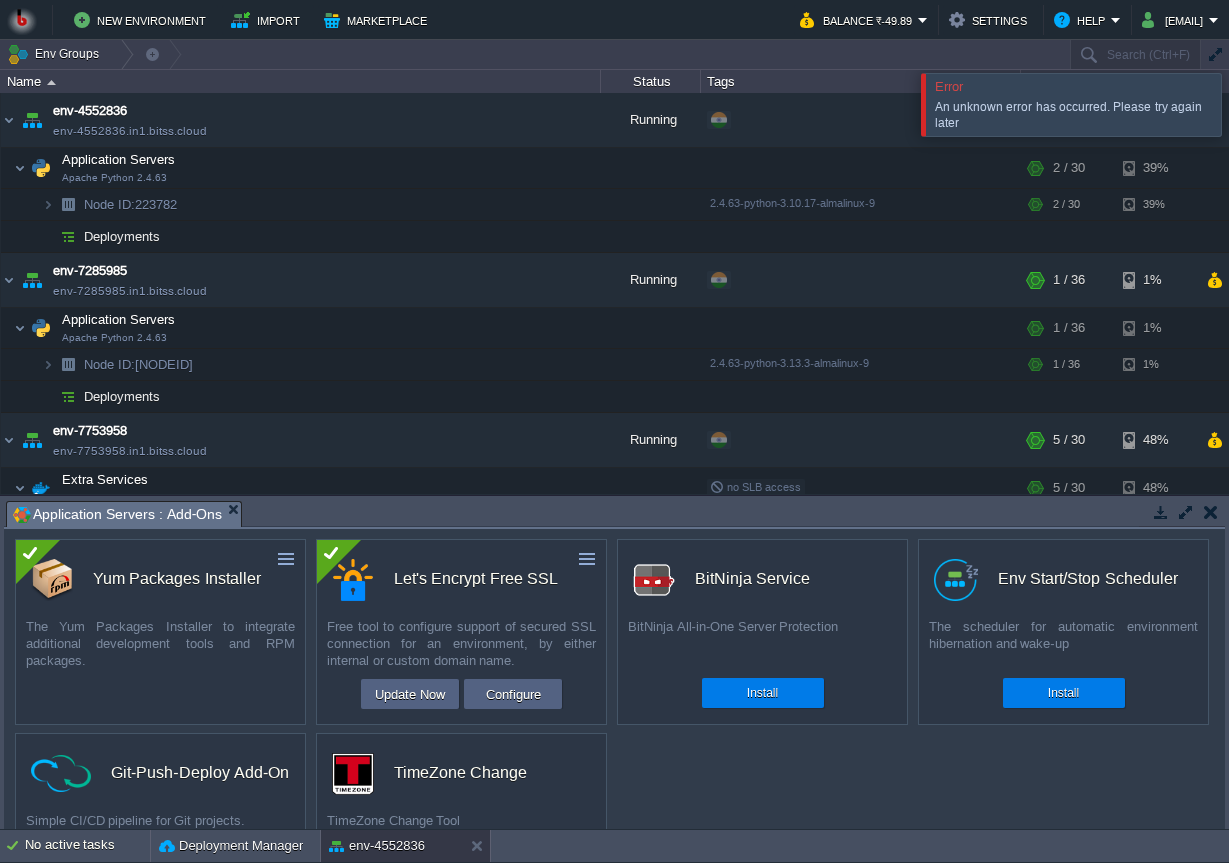 click at bounding box center (1161, 512) 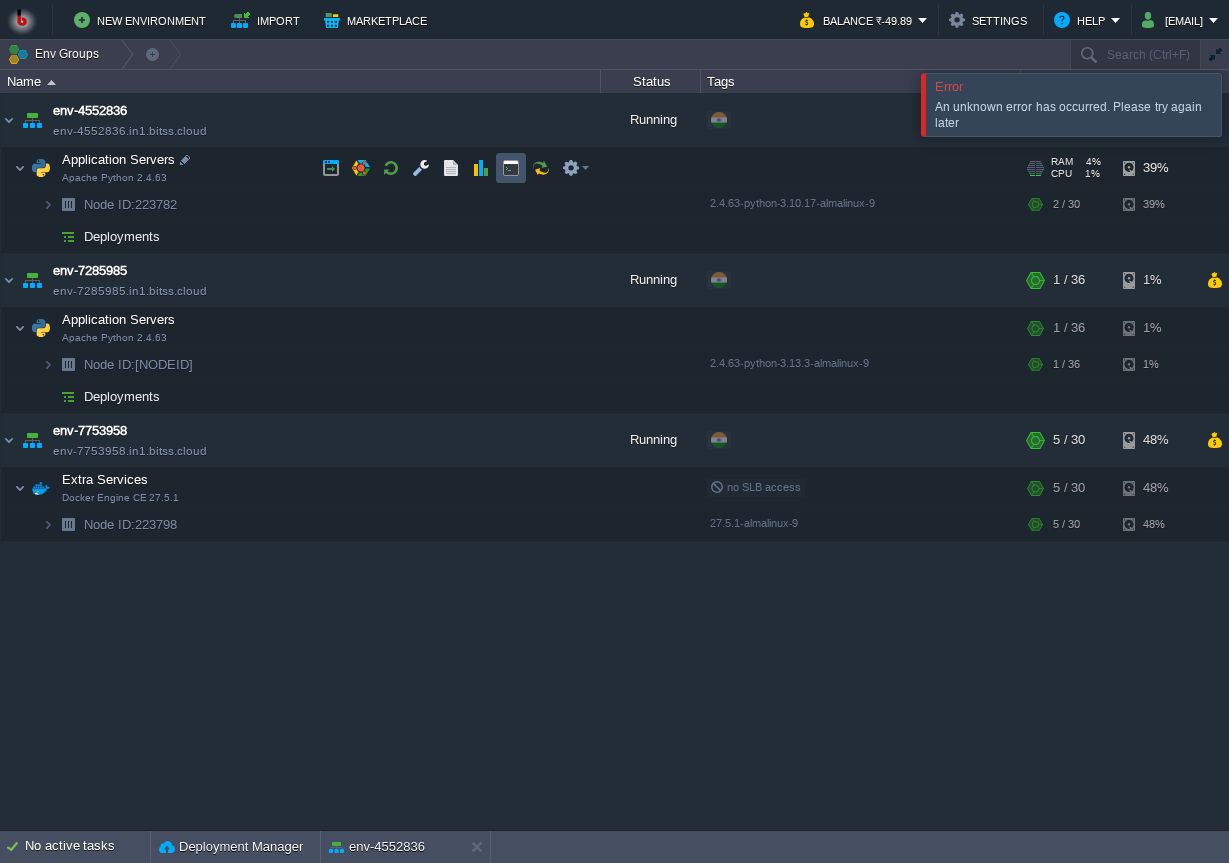 click at bounding box center (511, 168) 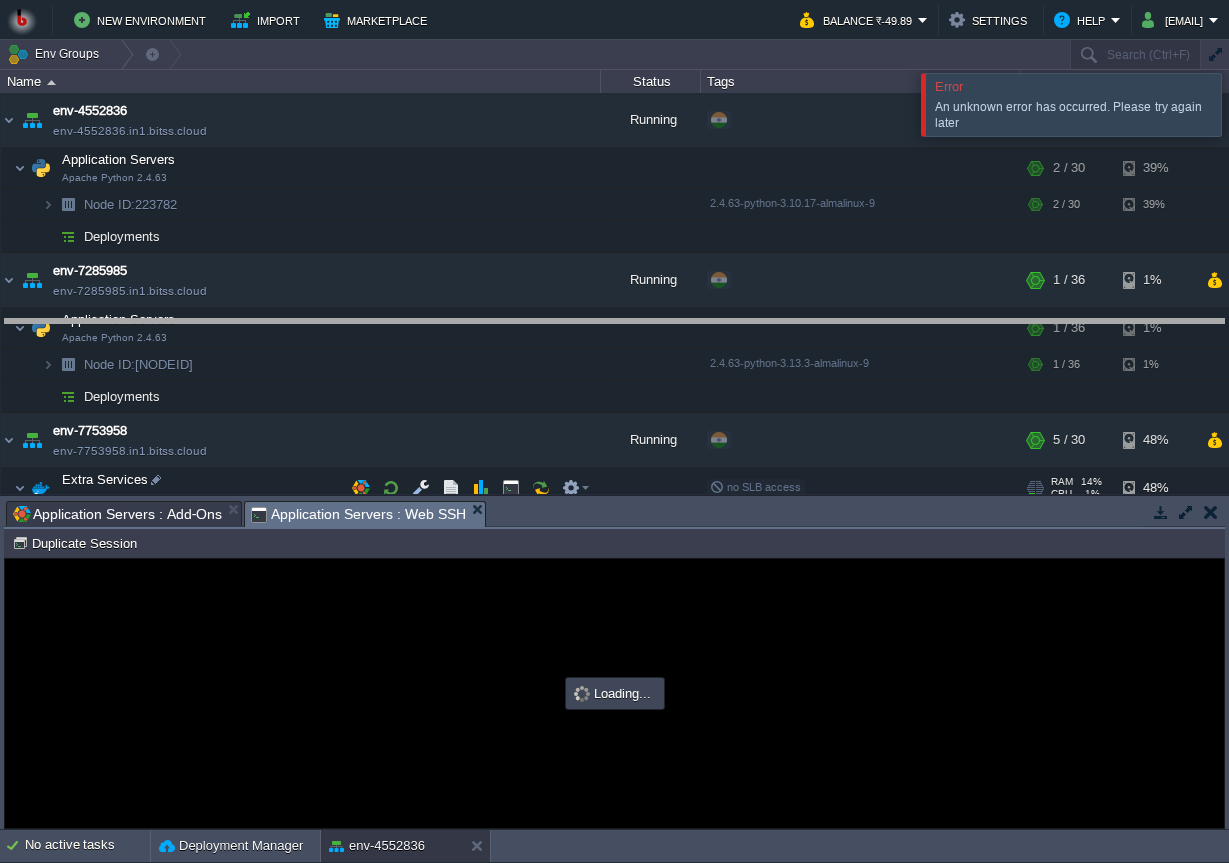 drag, startPoint x: 541, startPoint y: 520, endPoint x: 468, endPoint y: 281, distance: 249.89998 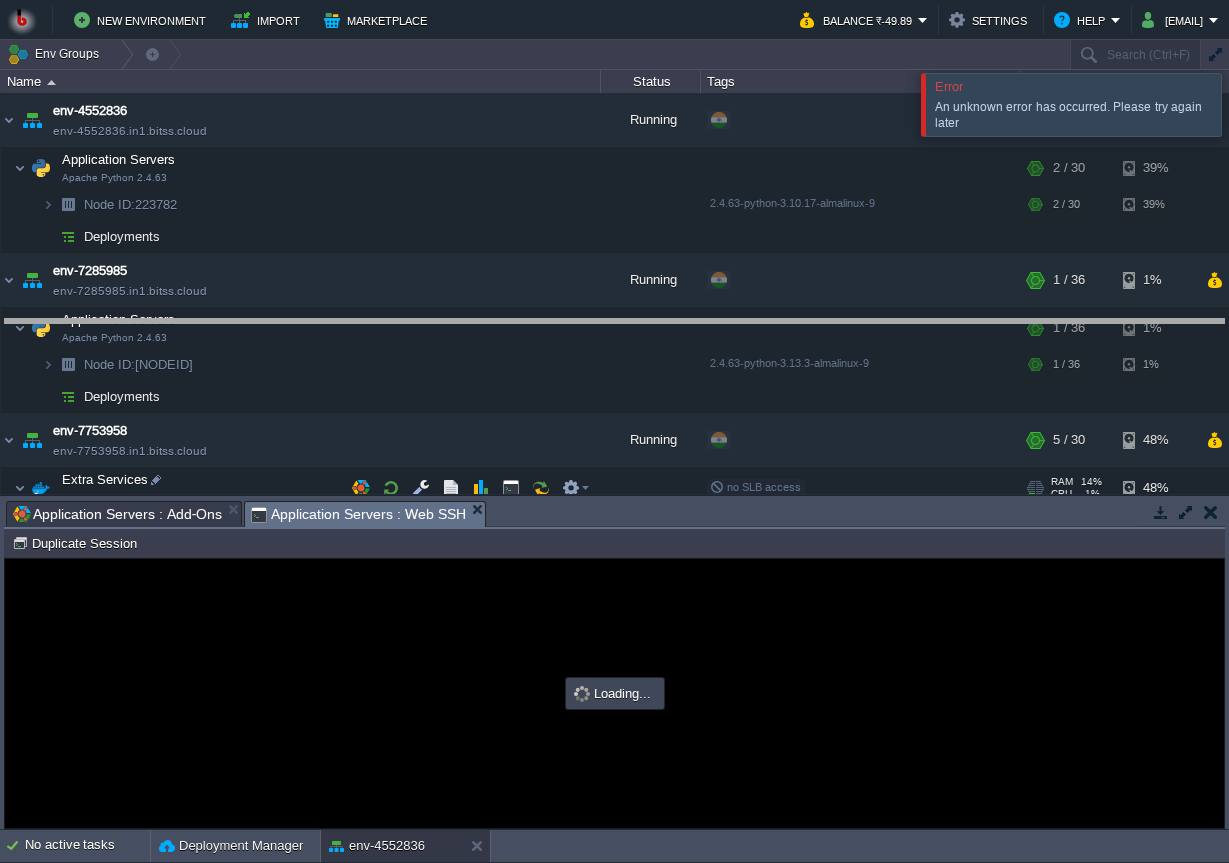 click on "New Environment Import Marketplace Bonus ₹0.00 Upgrade Account Balance ₹-49.89 Settings Help jstourandtravels1190@[EMAIL] Error An unknown error has occurred. Please try again later         Env Groups                     Search (Ctrl+F)         auto-gen Name Status Tags Usage env-4552836 env-4552836.in1.bitss.cloud Running                                 + Add to Env Group                                                                                                                                                            RAM                 4%                                         CPU                 1%                             2 / 30                    39%       Application Servers Apache Python 2.4.63                                                                                                                                                            RAM                 4%                                         CPU                 1%                             2 / 30" at bounding box center [614, 431] 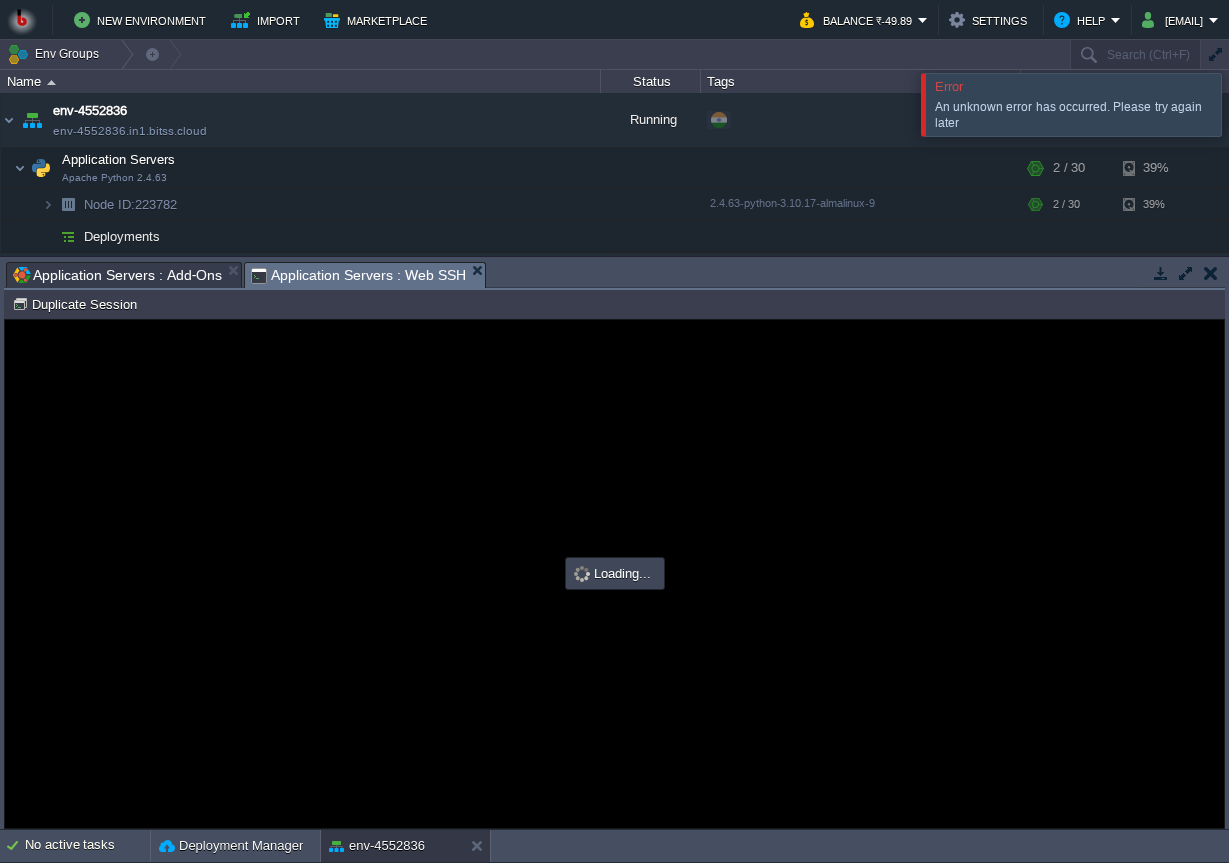 scroll, scrollTop: 0, scrollLeft: 0, axis: both 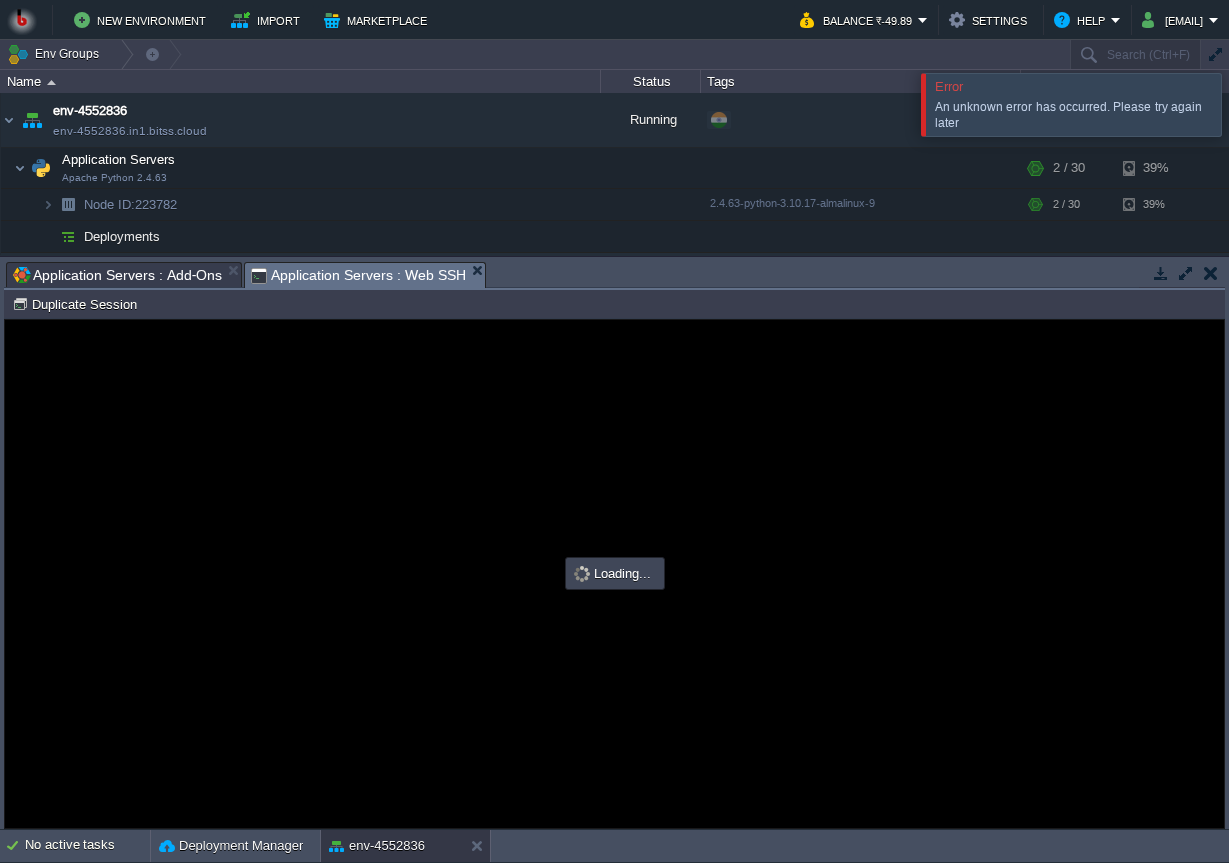 click at bounding box center (614, 574) 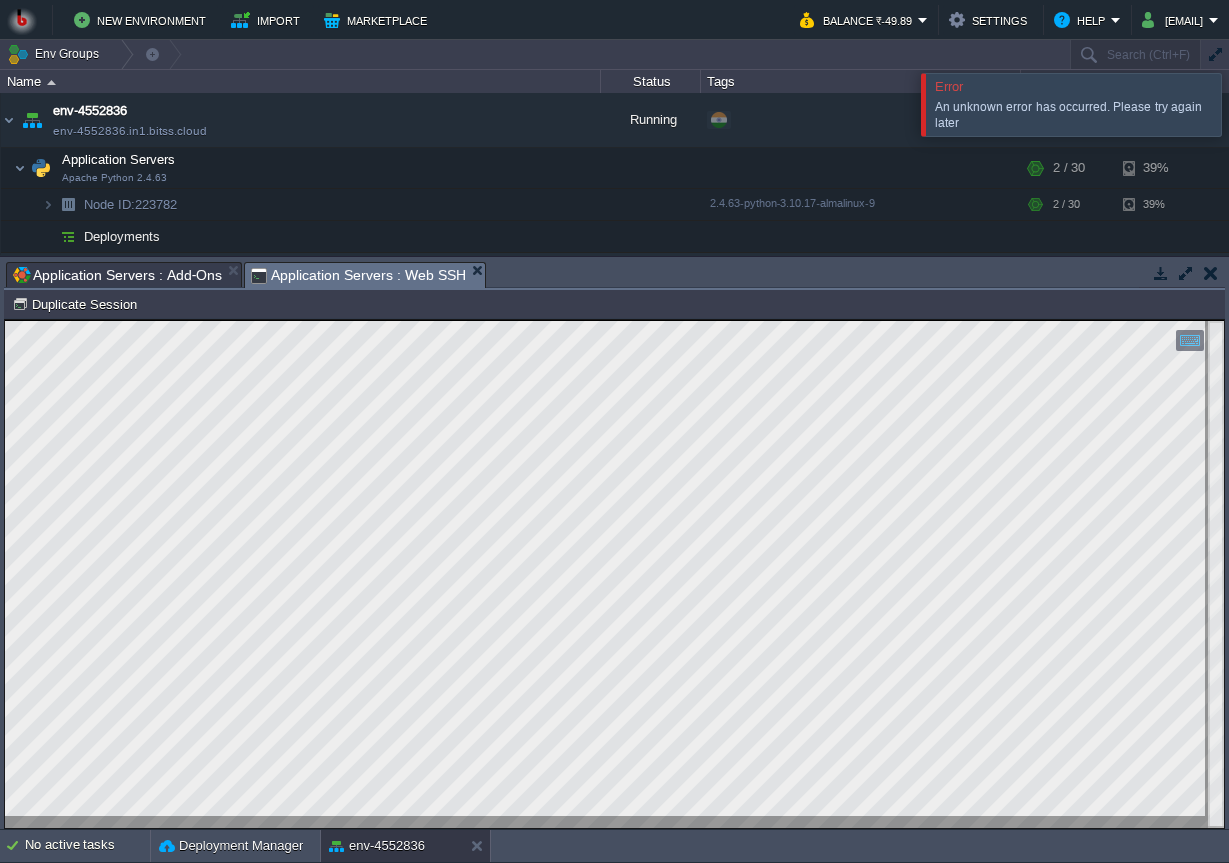 scroll, scrollTop: 10, scrollLeft: 0, axis: vertical 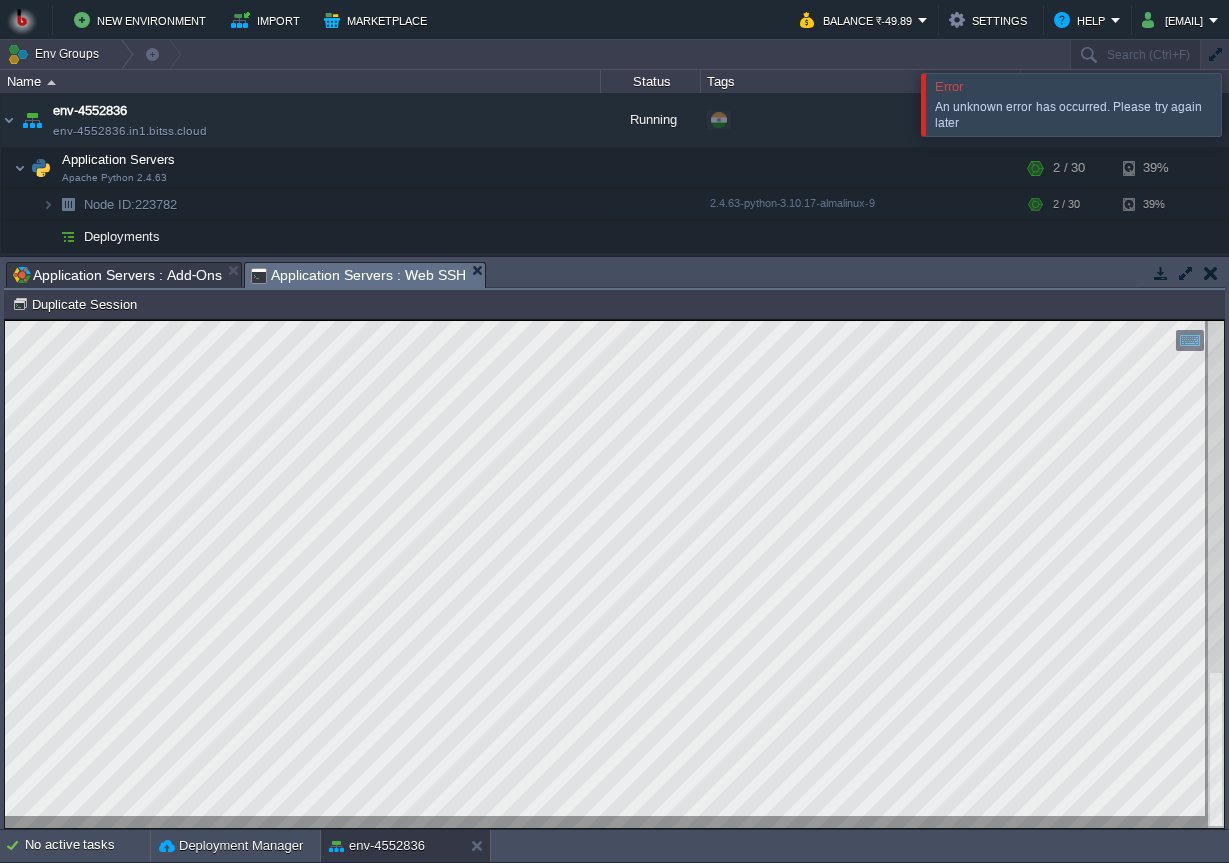 click at bounding box center [1253, 104] 